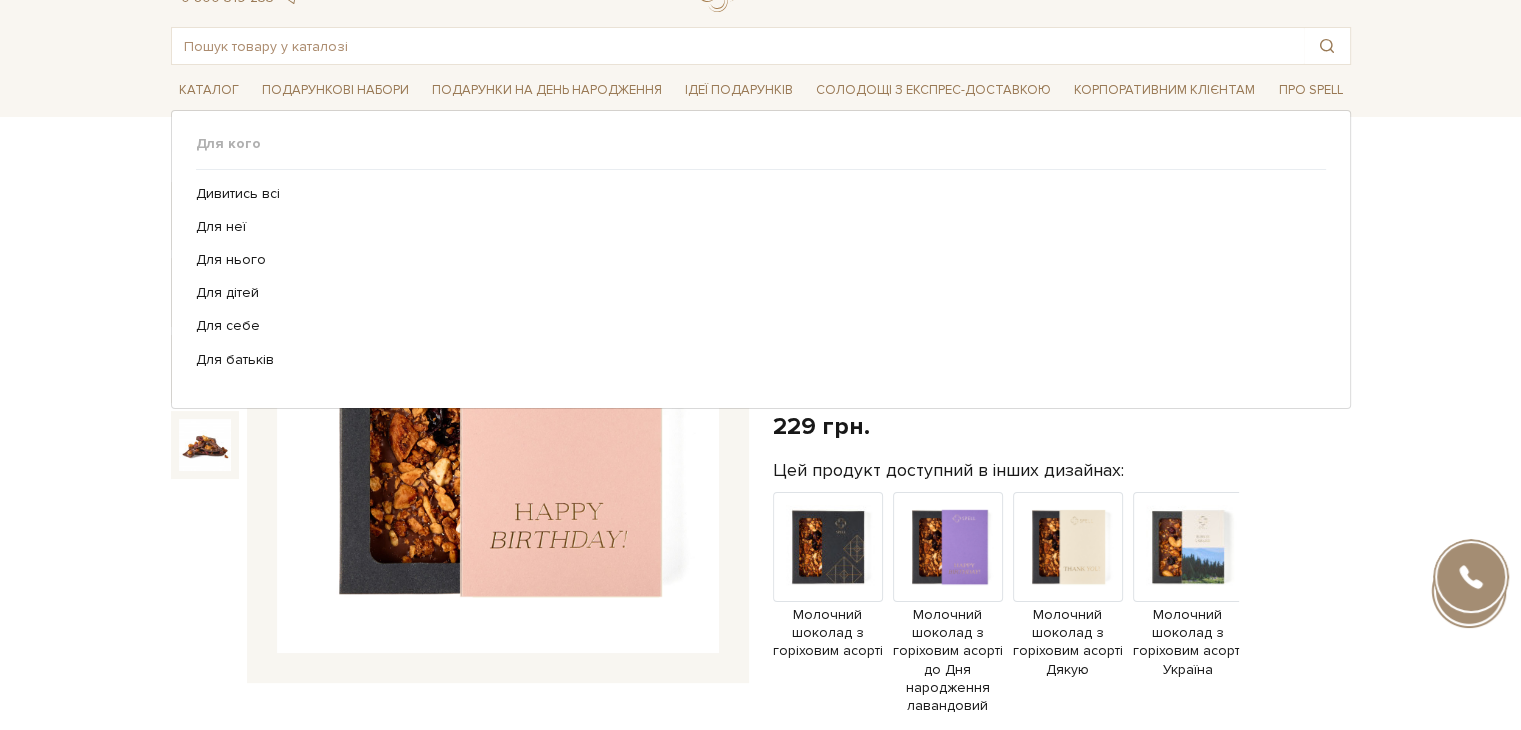 scroll, scrollTop: 0, scrollLeft: 0, axis: both 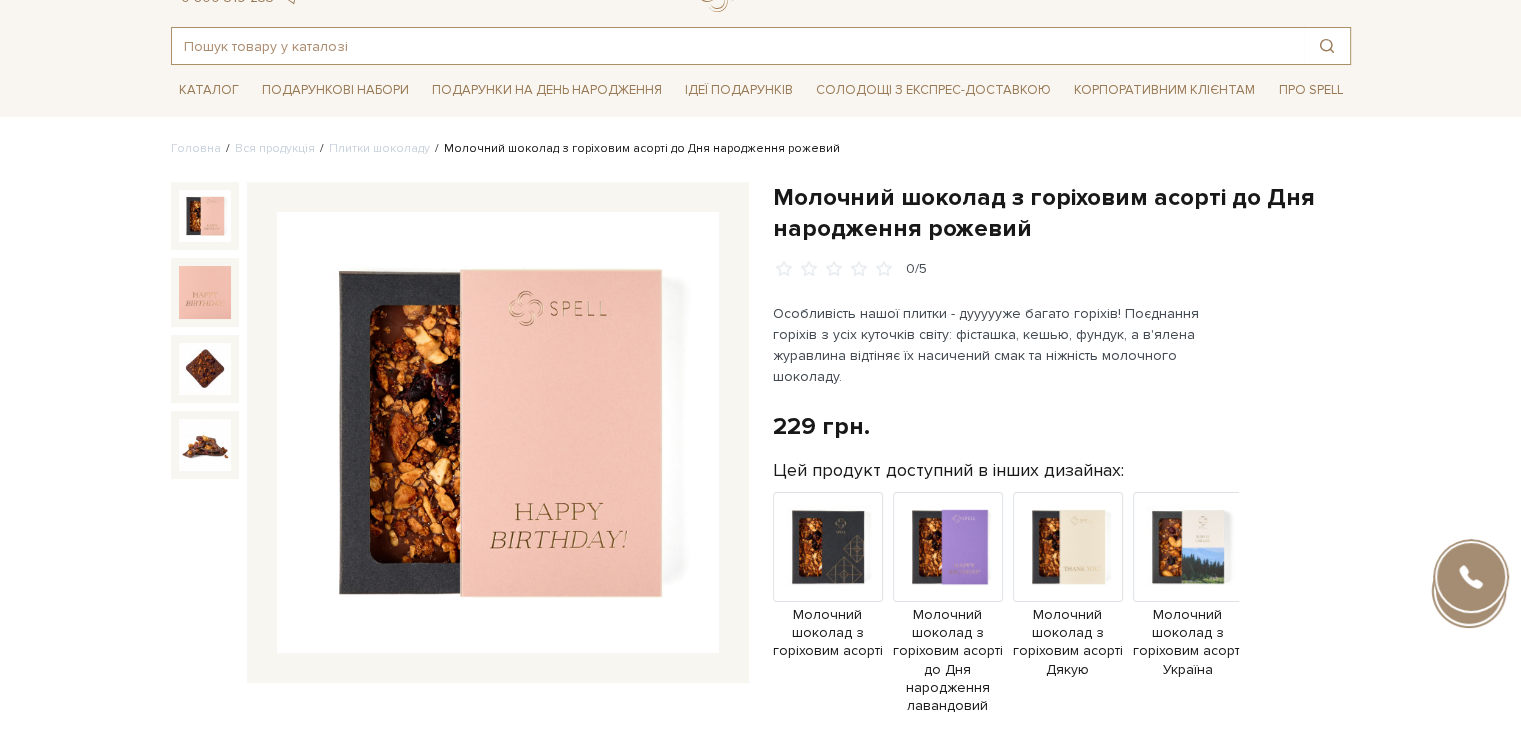 click at bounding box center (738, 46) 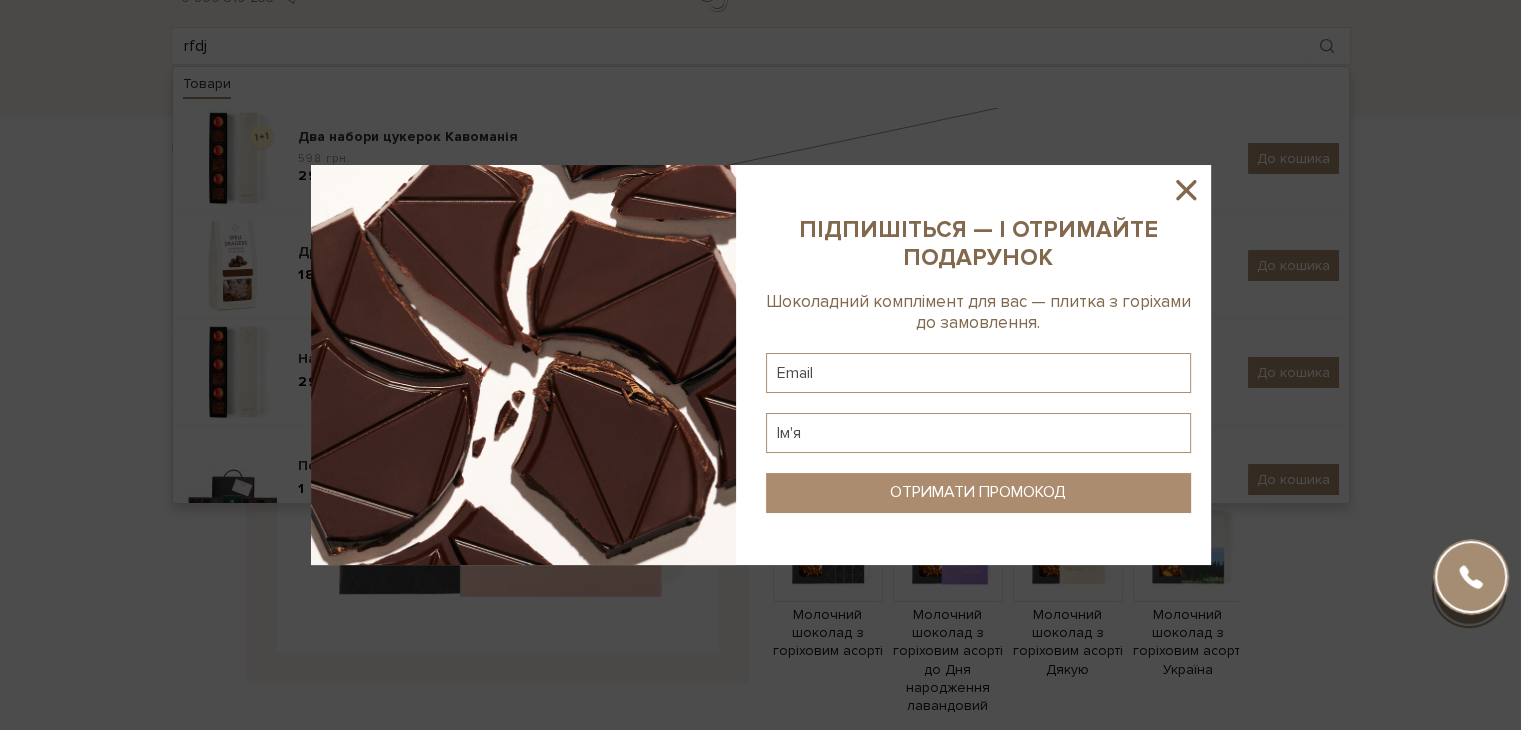 drag, startPoint x: 1192, startPoint y: 193, endPoint x: 1130, endPoint y: 206, distance: 63.348244 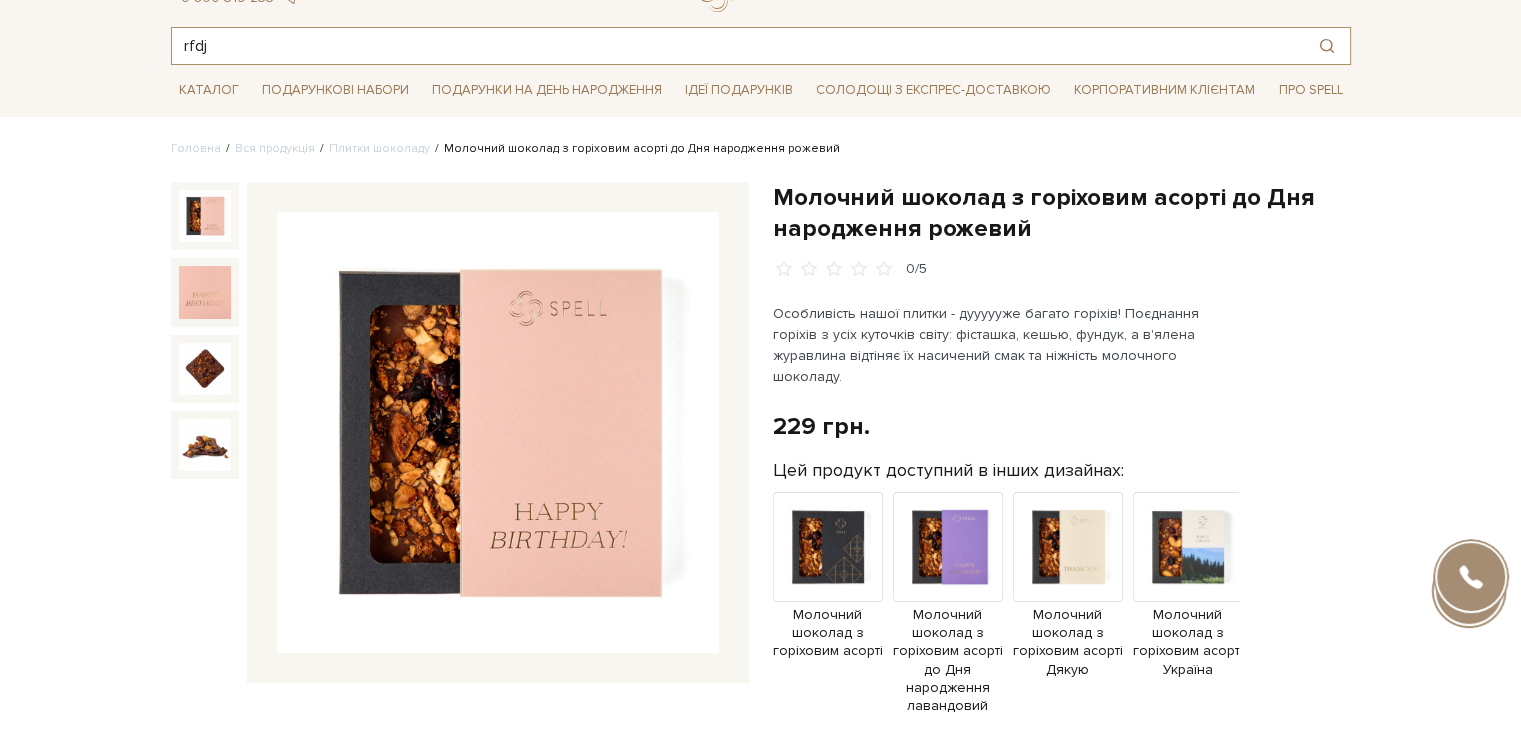 click on "rfdj" at bounding box center (738, 46) 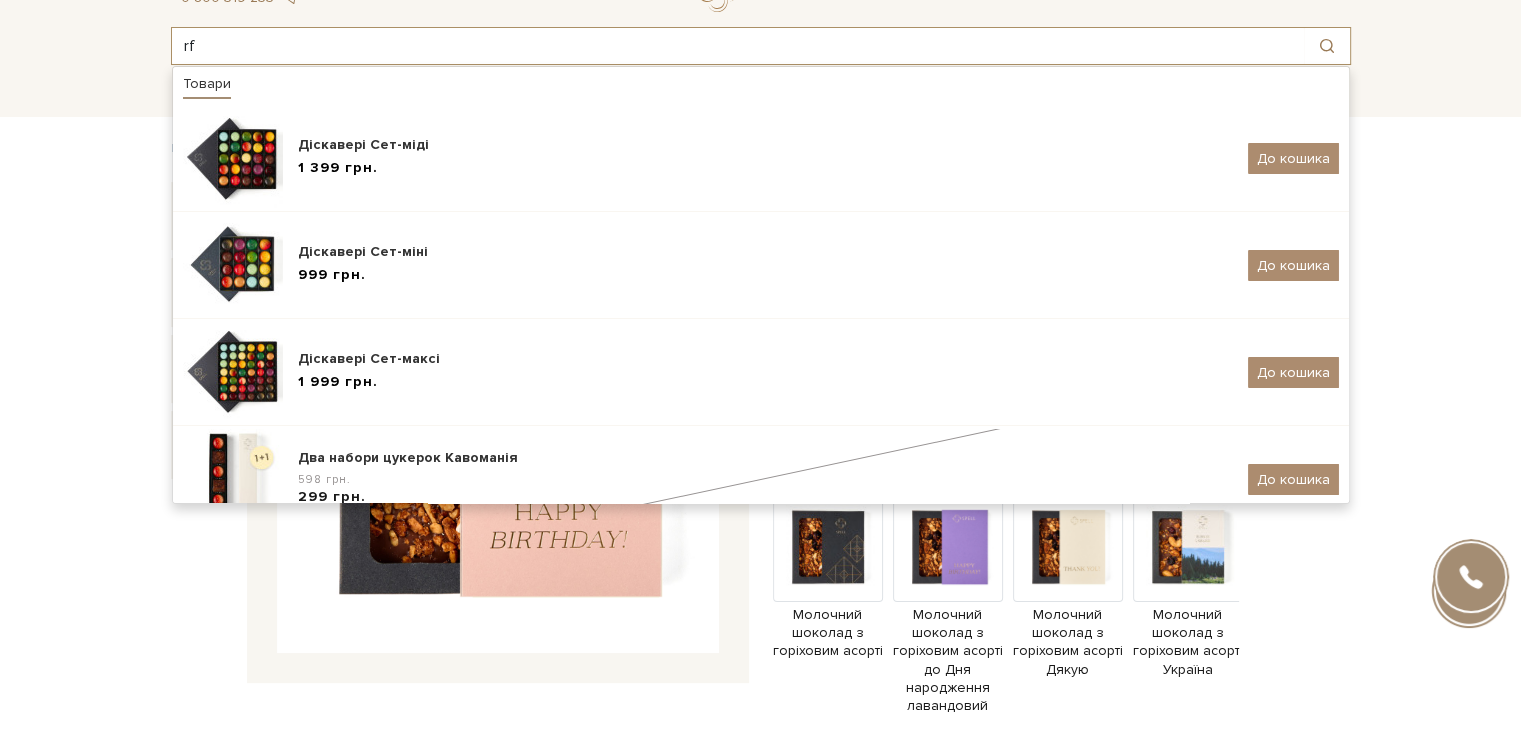 type on "r" 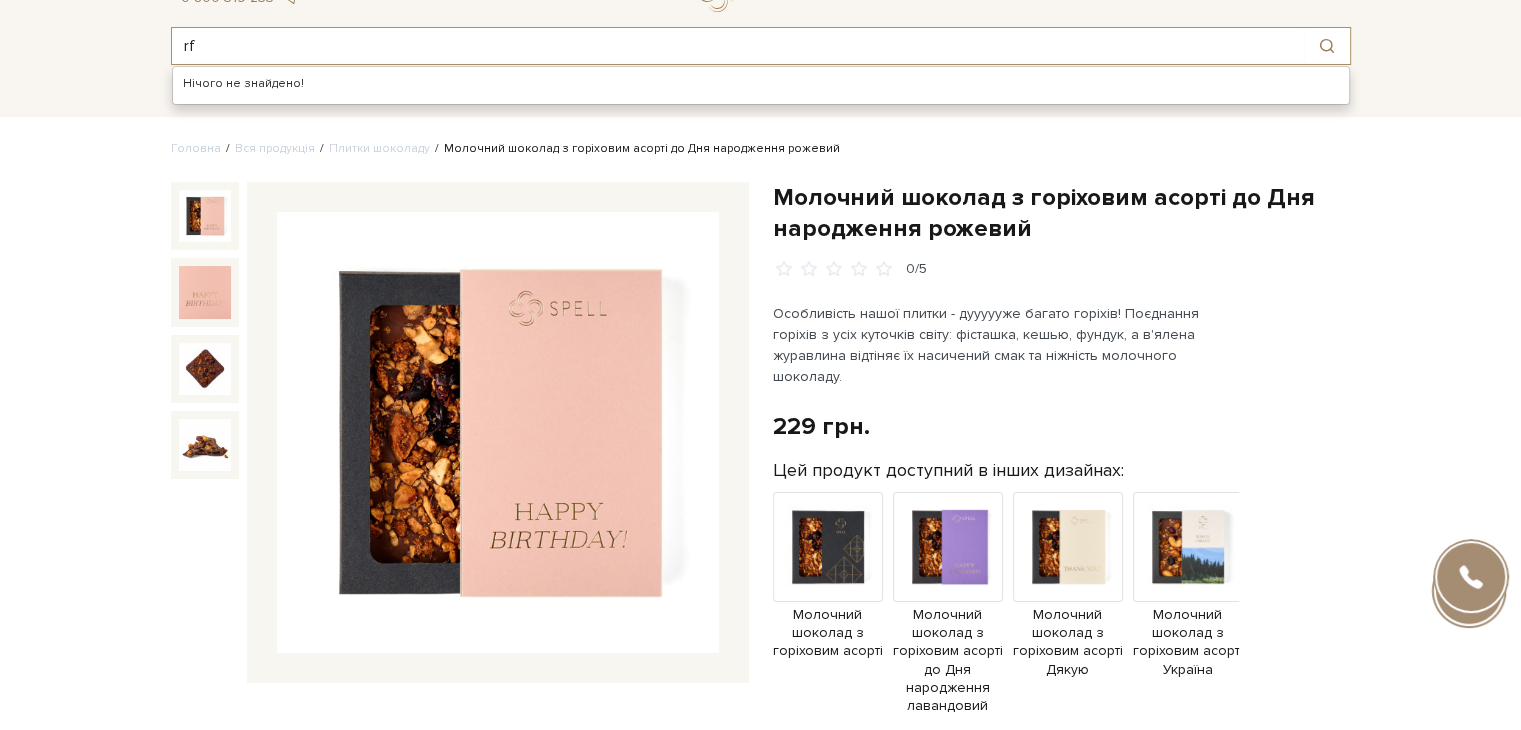 type on "r" 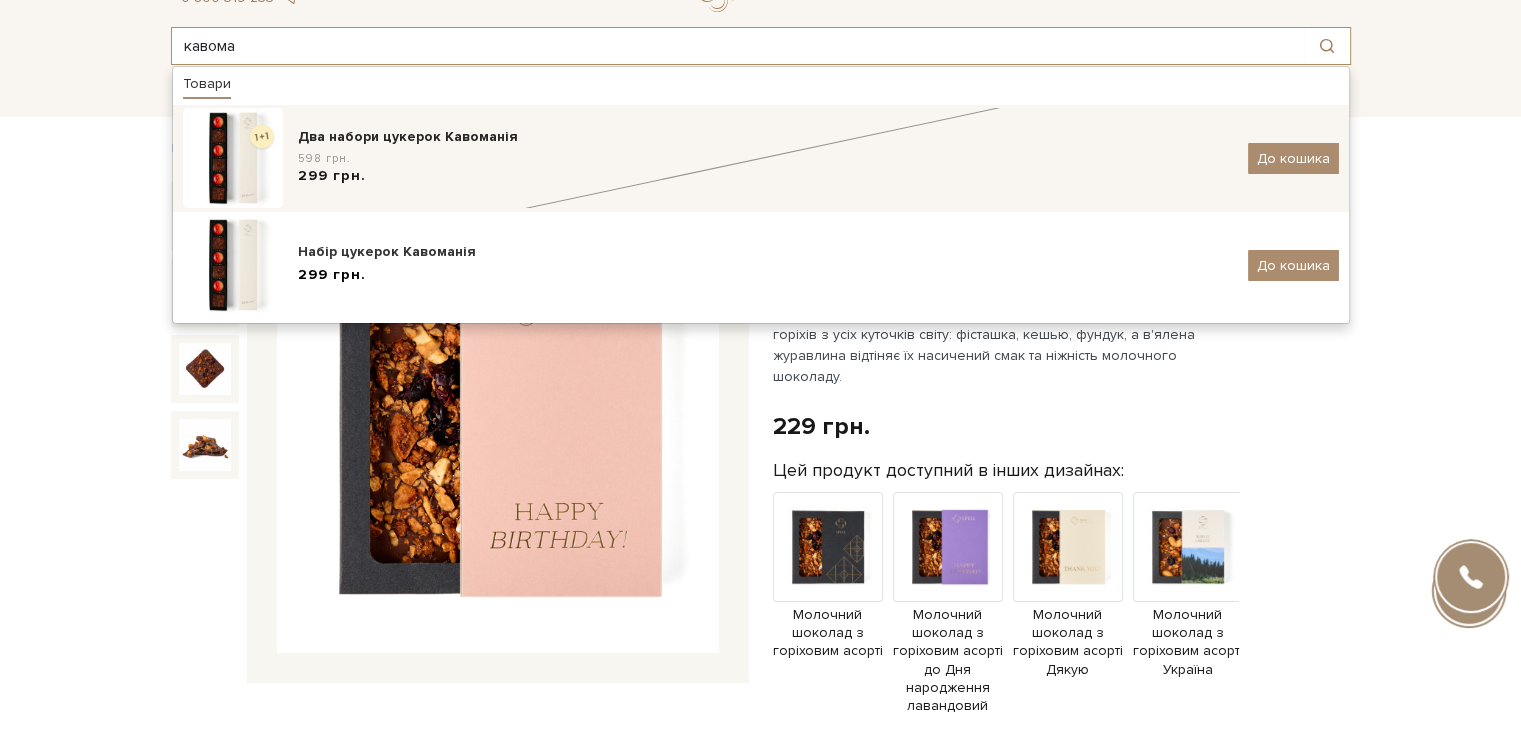type on "кавома" 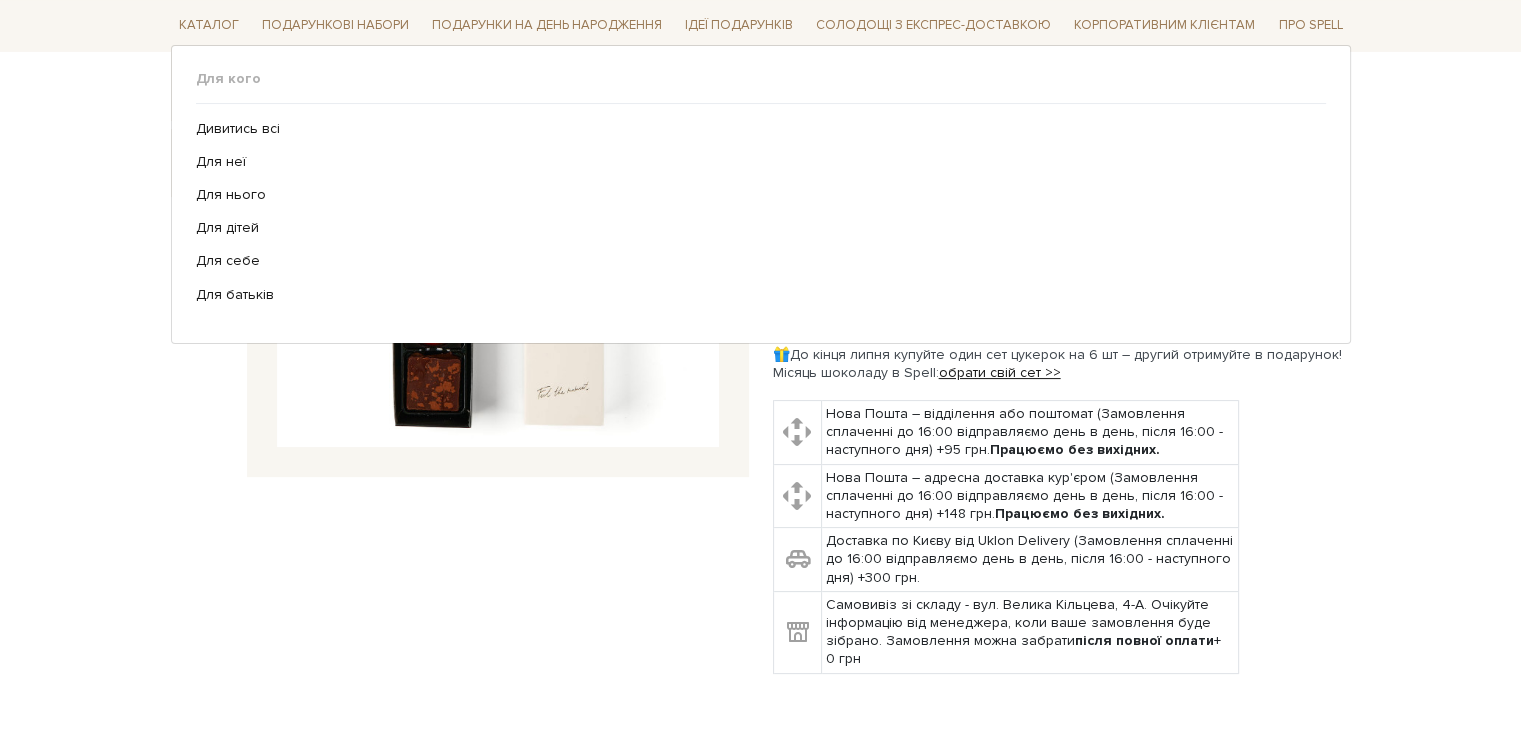 scroll, scrollTop: 0, scrollLeft: 0, axis: both 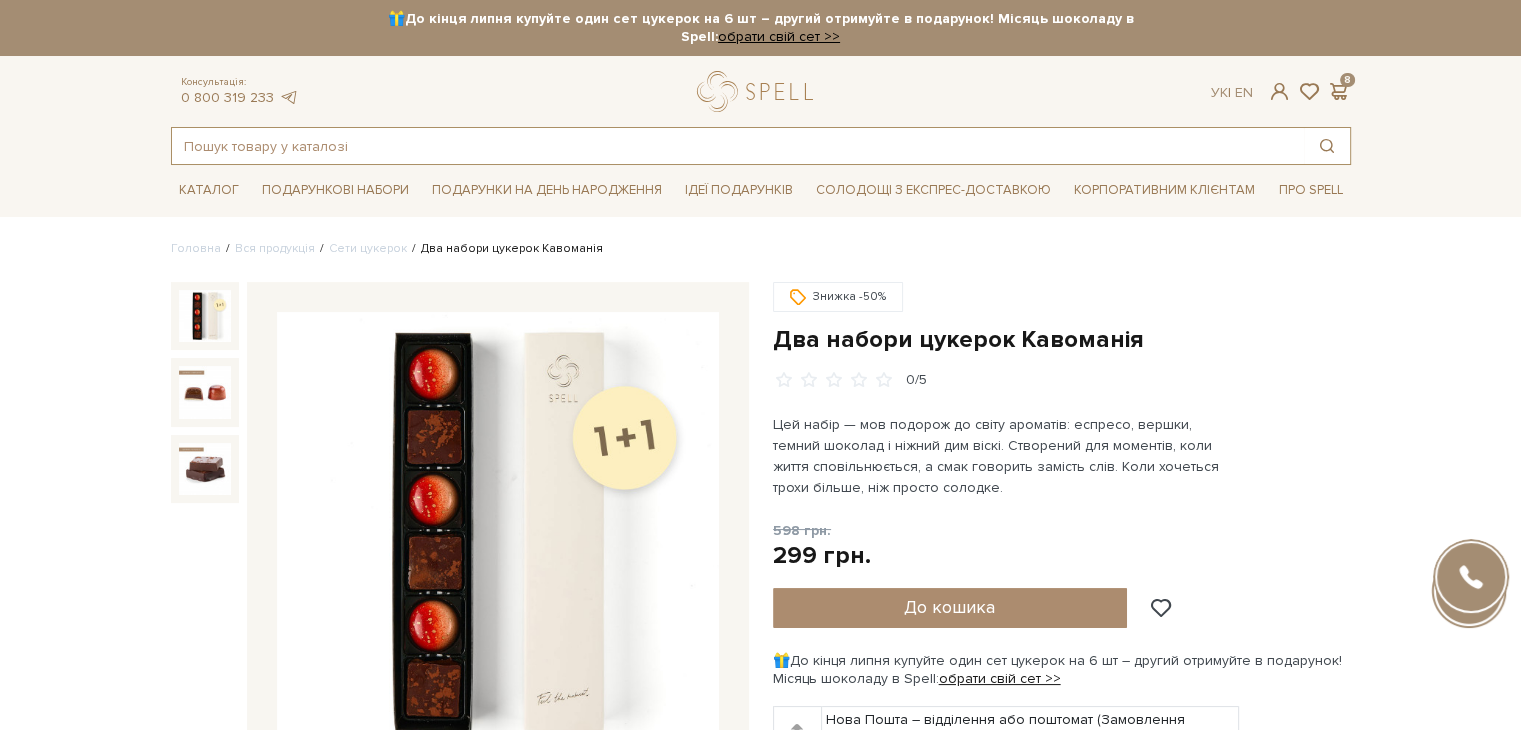 drag, startPoint x: 514, startPoint y: 146, endPoint x: 453, endPoint y: 153, distance: 61.400326 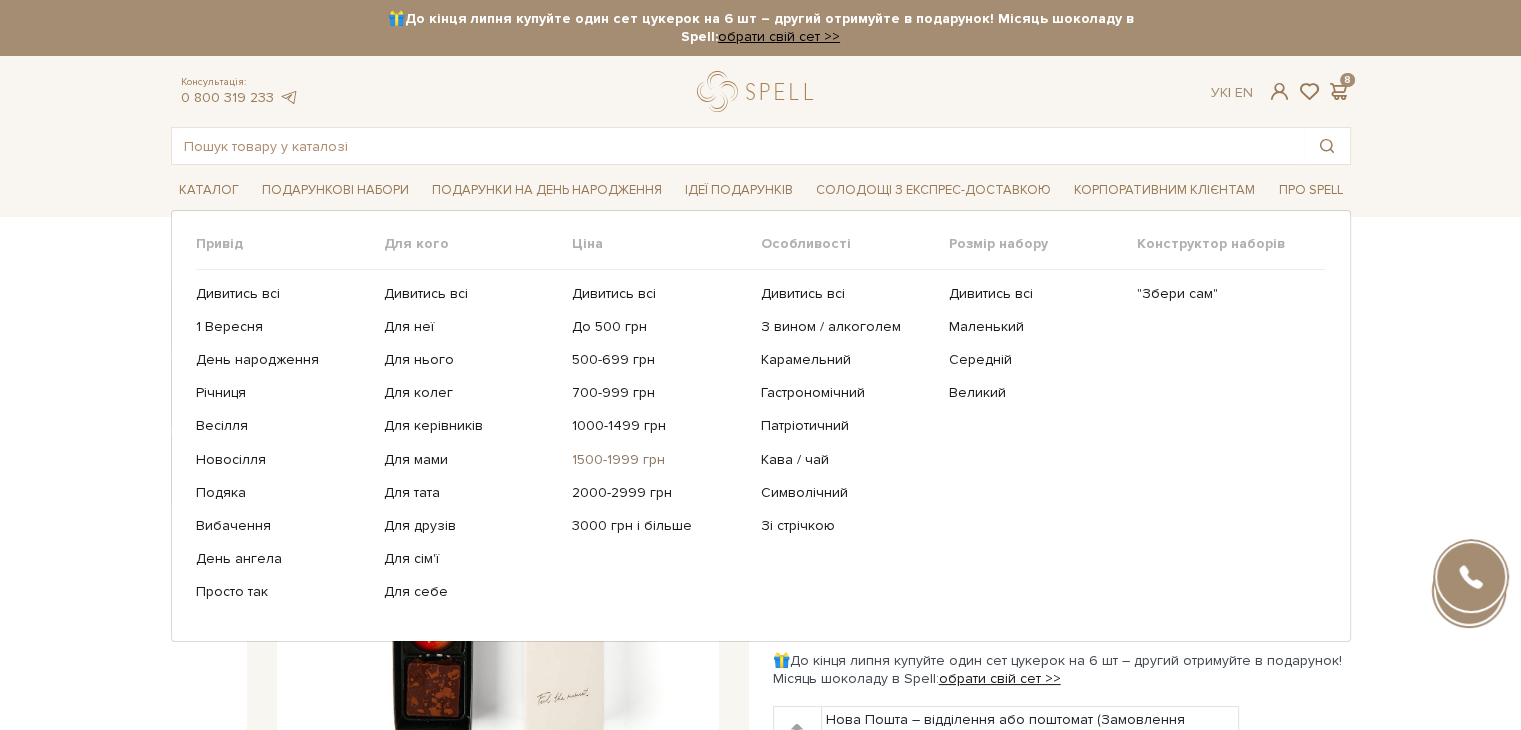 click on "1500-1999 грн" at bounding box center [658, 460] 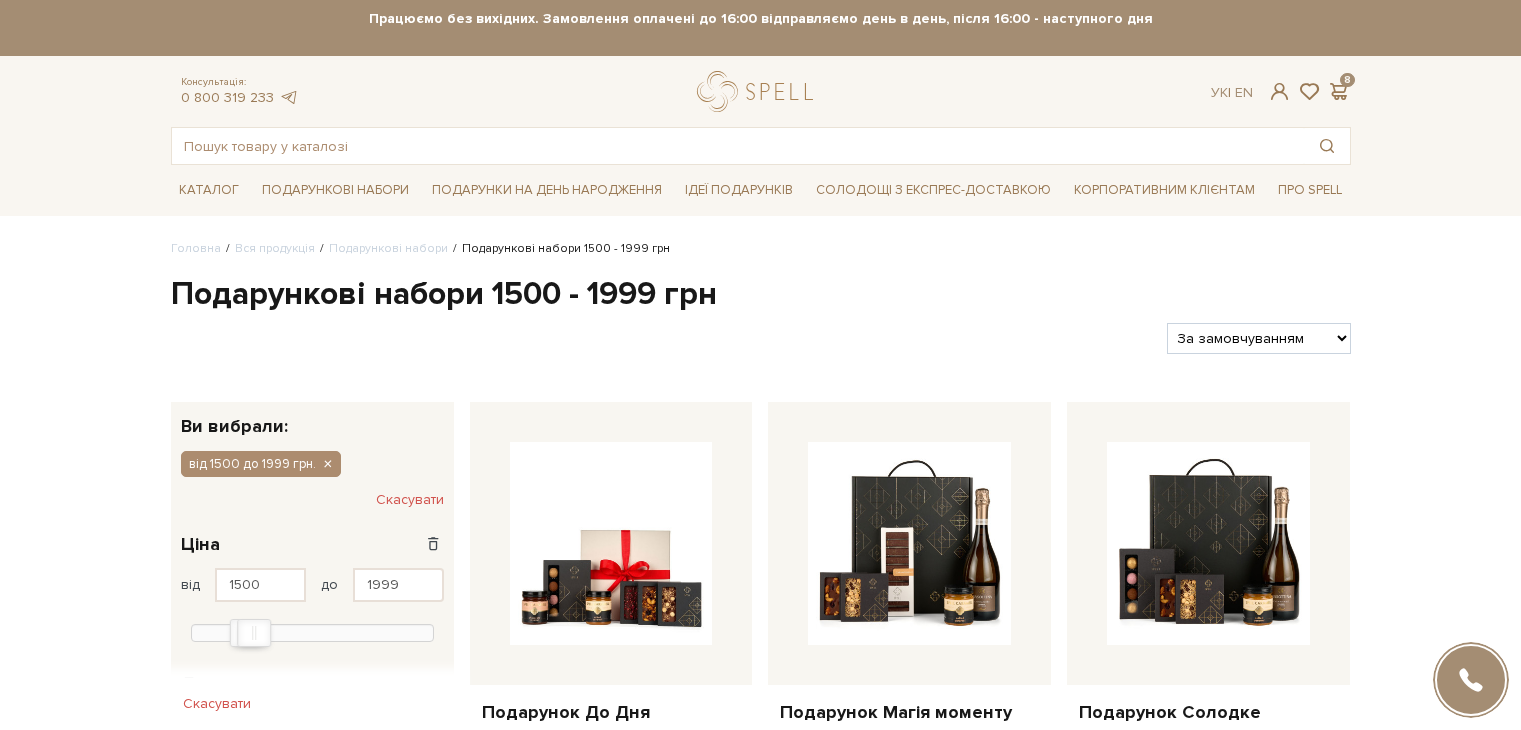 click on "За замовчуванням
За Ціною (зростання)
За Ціною (зменшення)
Новинки
За популярністю" at bounding box center [1258, 338] 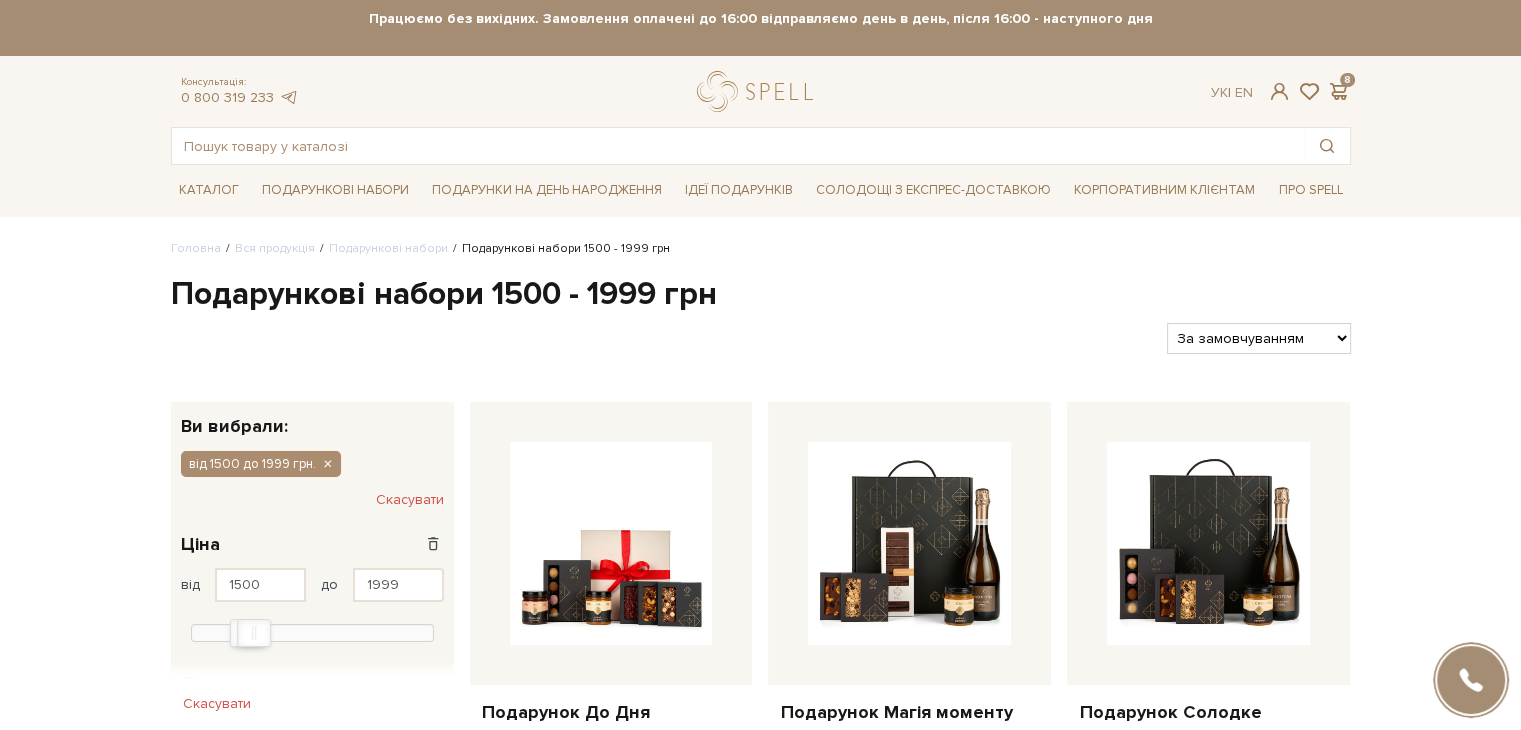 scroll, scrollTop: 0, scrollLeft: 0, axis: both 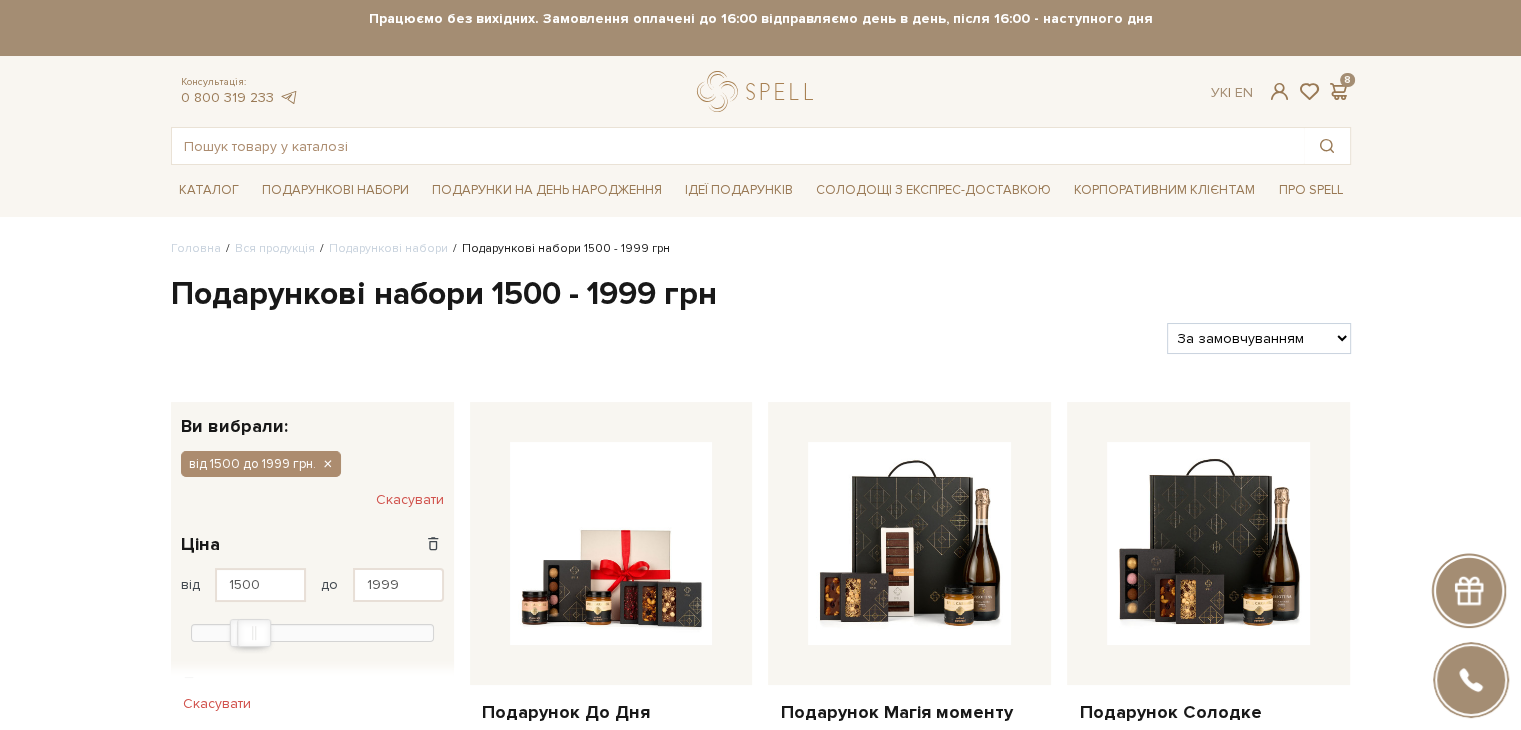 select on "https://spellchocolate.com/our-productions/podarunkovi-box/1500-1999?sort=p.price&order=ASC" 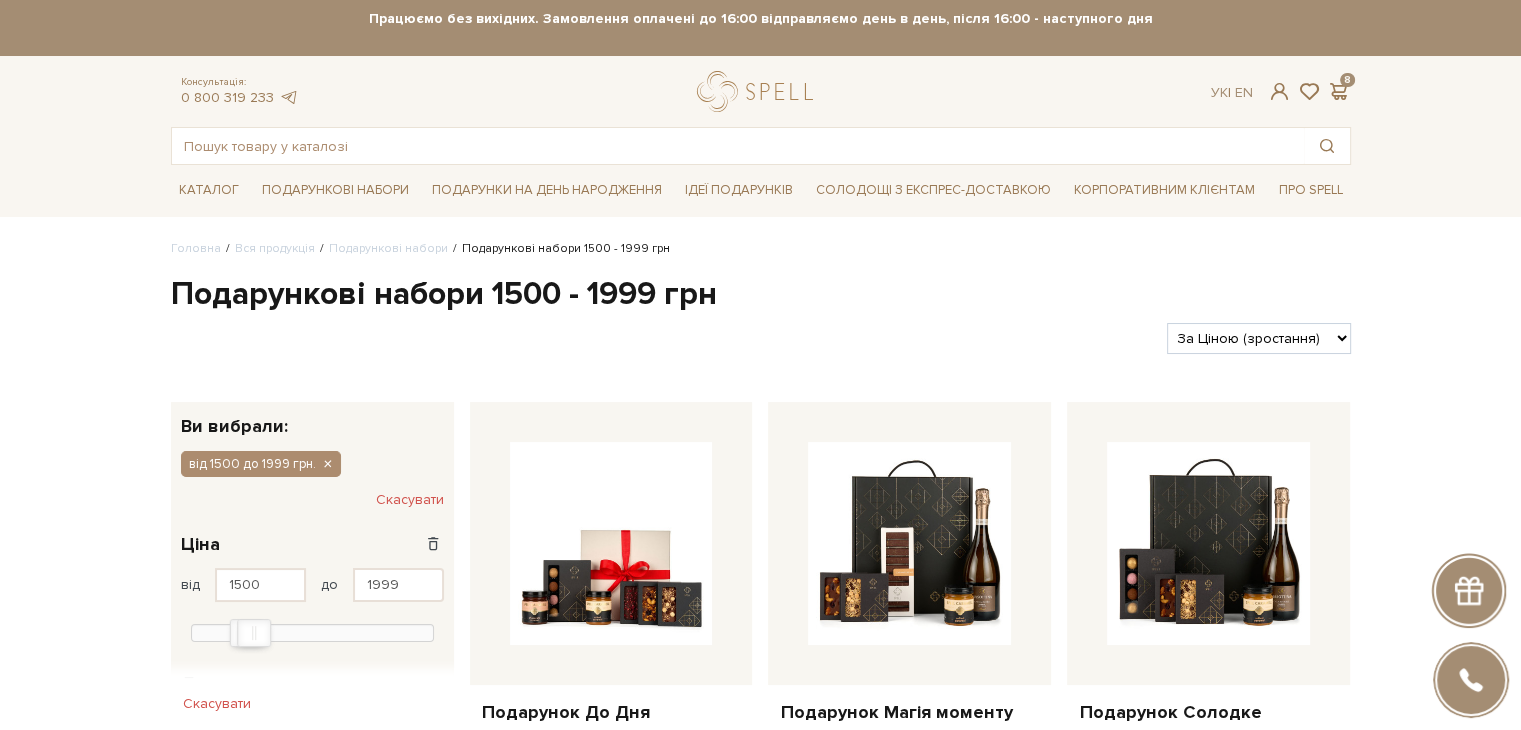 click on "За замовчуванням
За Ціною (зростання)
За Ціною (зменшення)
Новинки
За популярністю" at bounding box center (1258, 338) 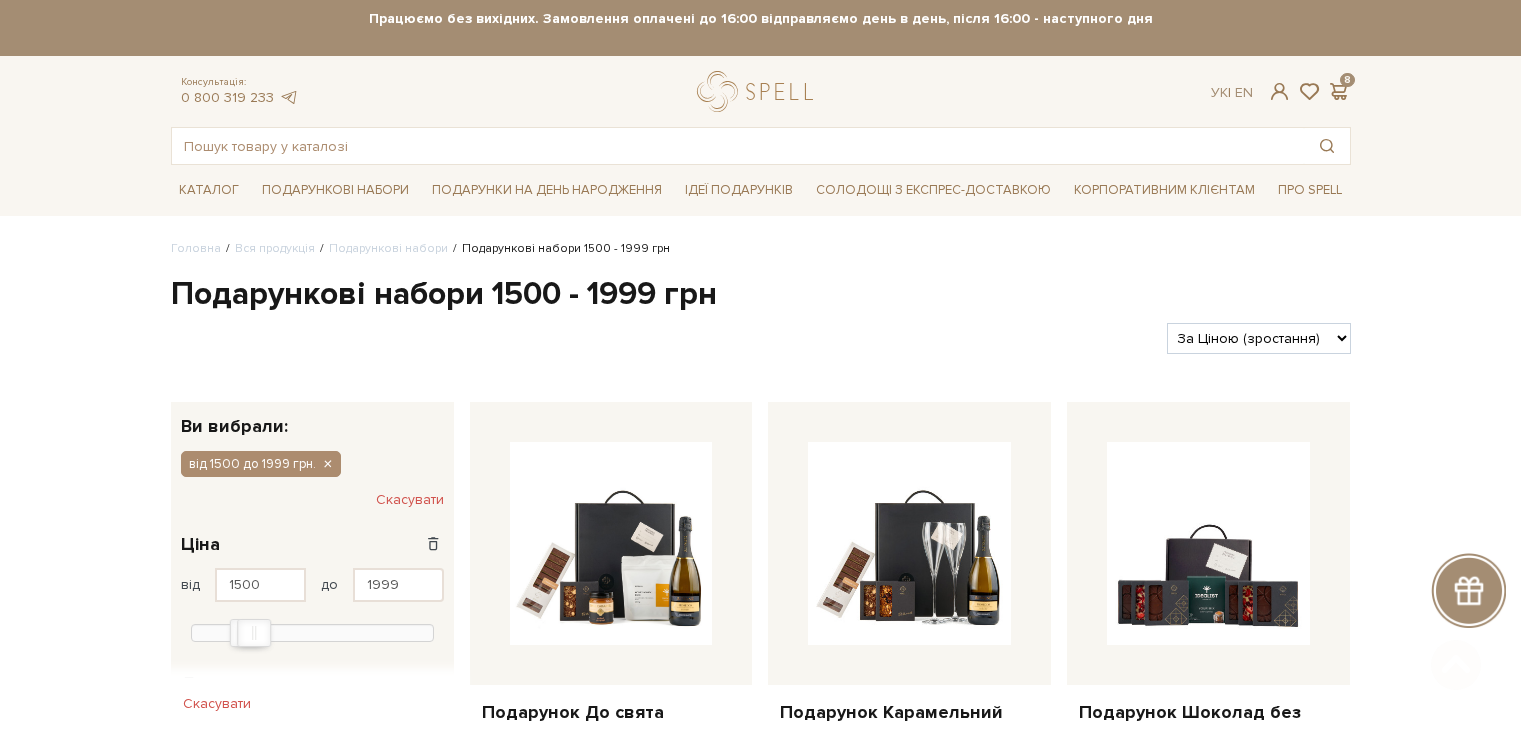 scroll, scrollTop: 300, scrollLeft: 0, axis: vertical 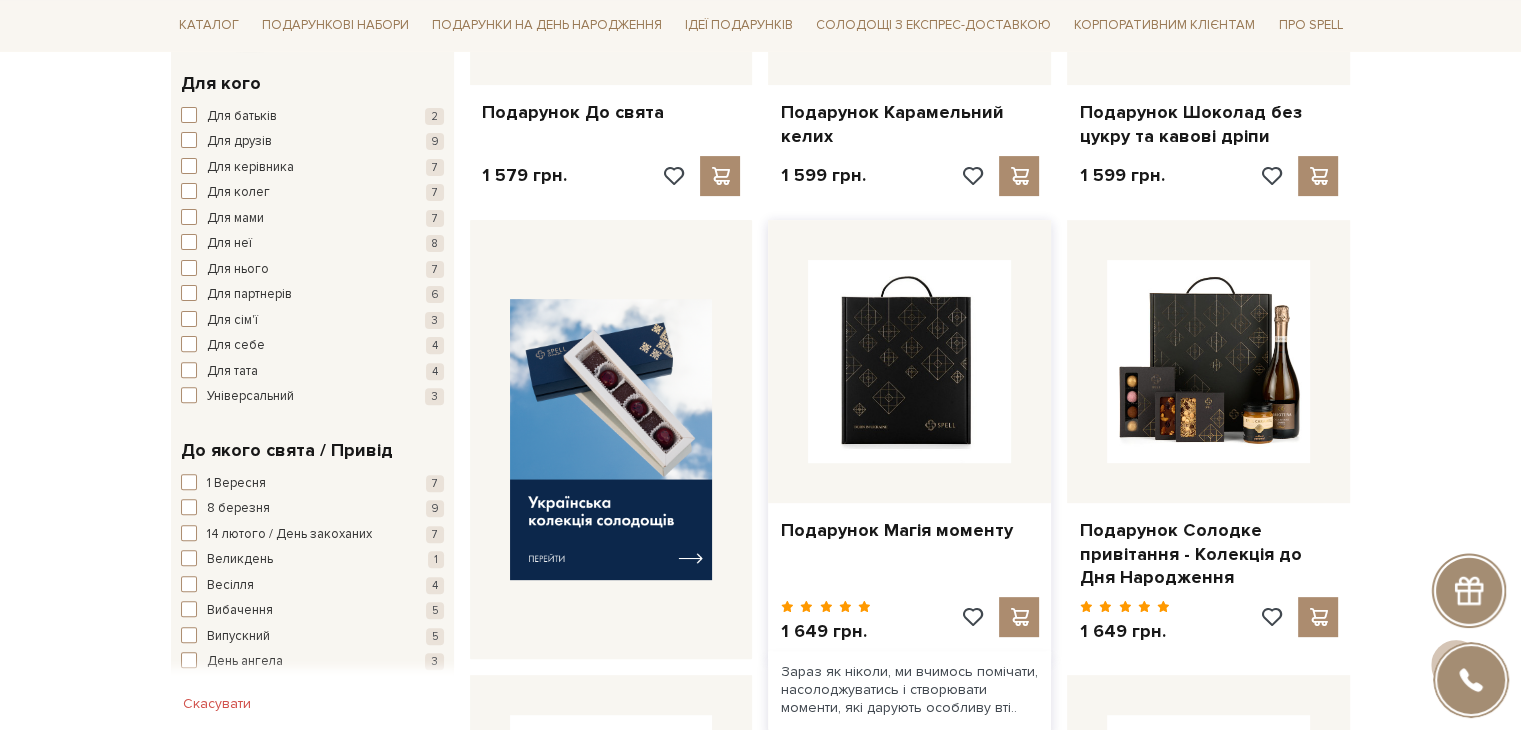 click at bounding box center [909, 361] 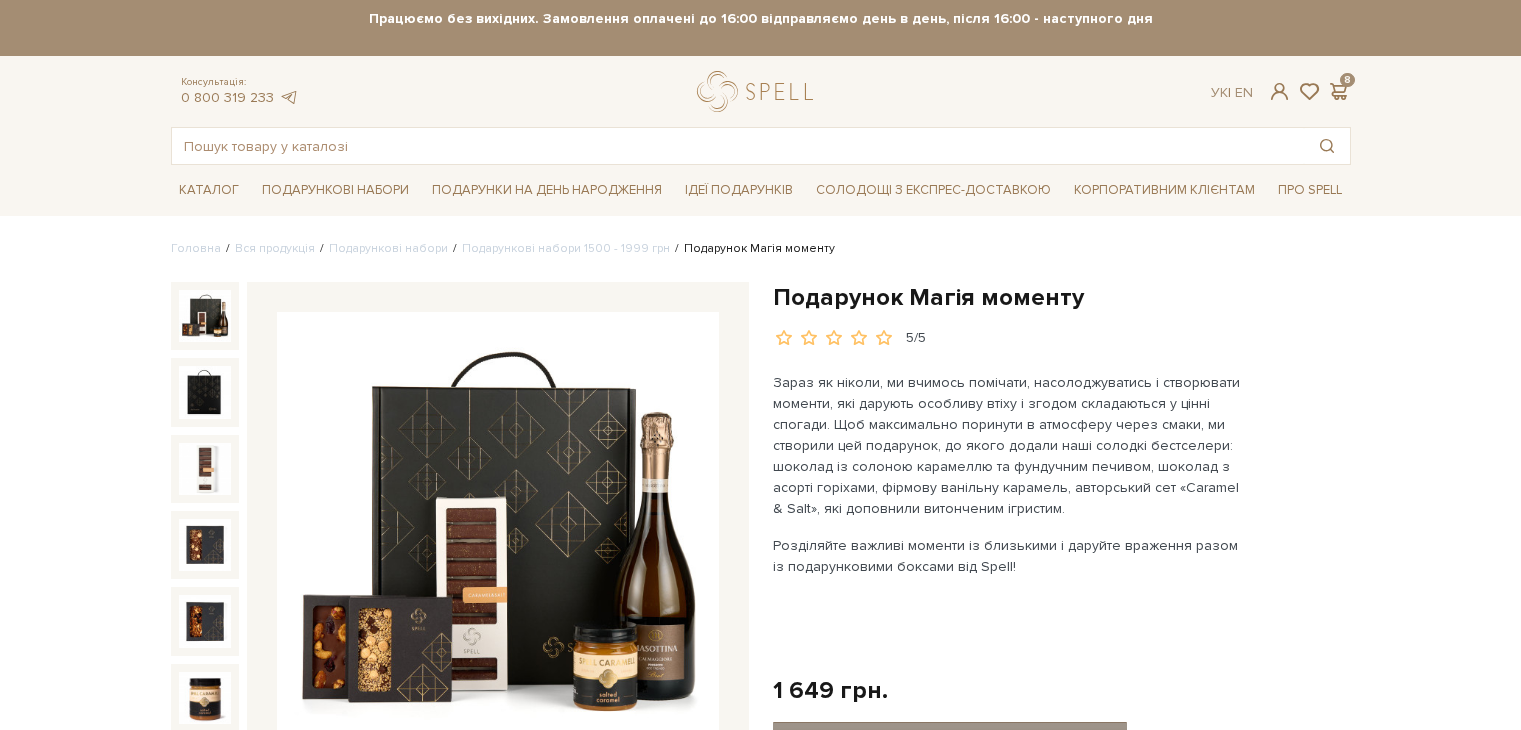 scroll, scrollTop: 0, scrollLeft: 0, axis: both 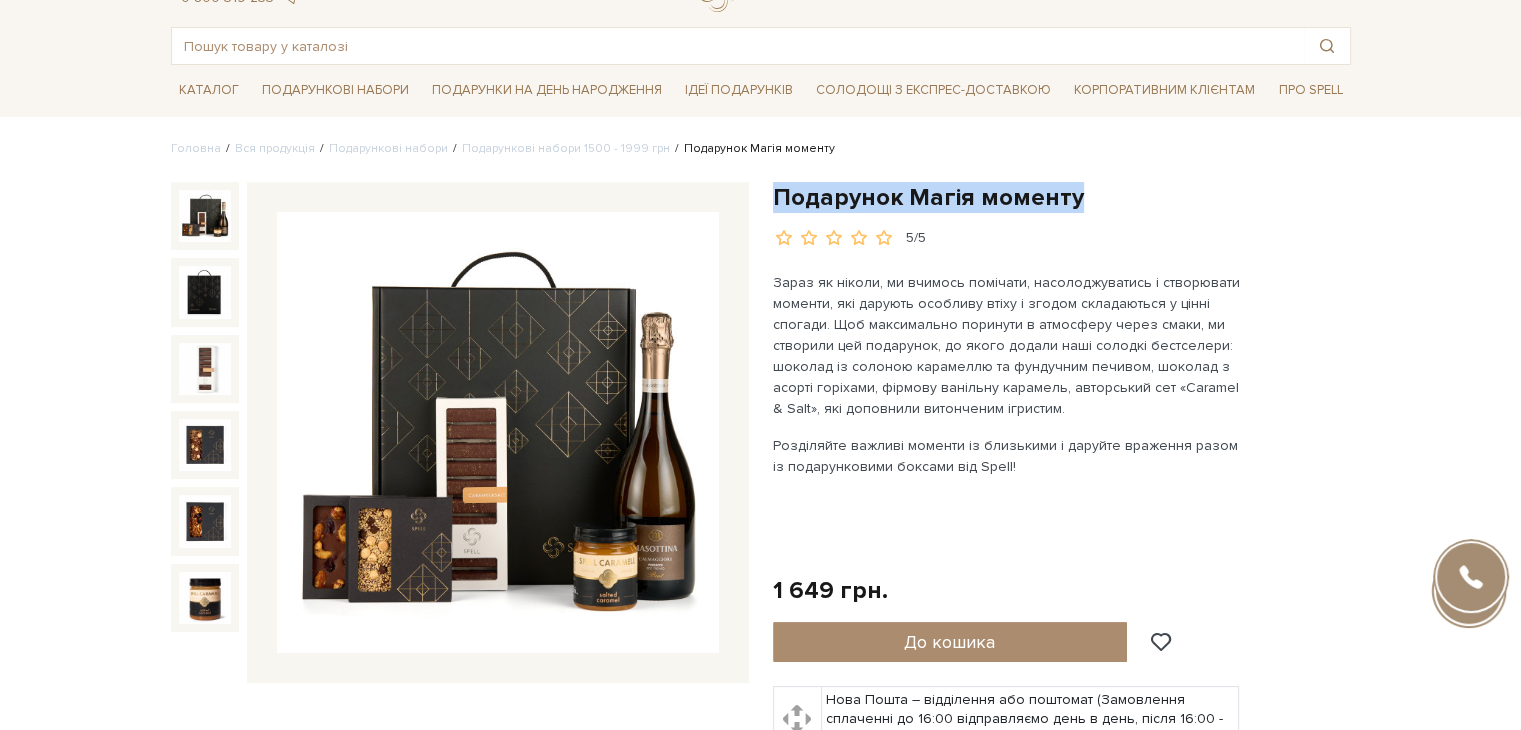 drag, startPoint x: 776, startPoint y: 193, endPoint x: 1095, endPoint y: 187, distance: 319.05643 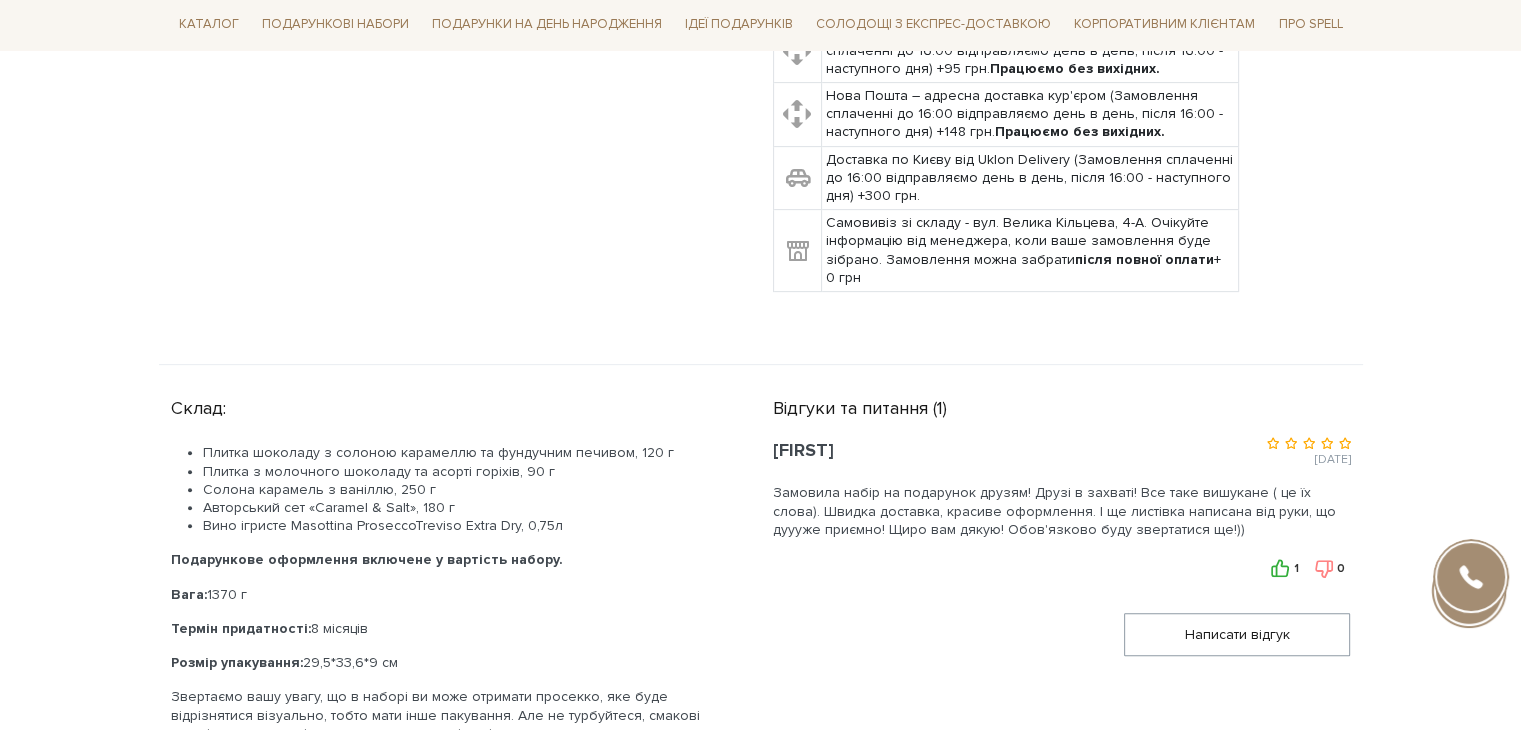 scroll, scrollTop: 1000, scrollLeft: 0, axis: vertical 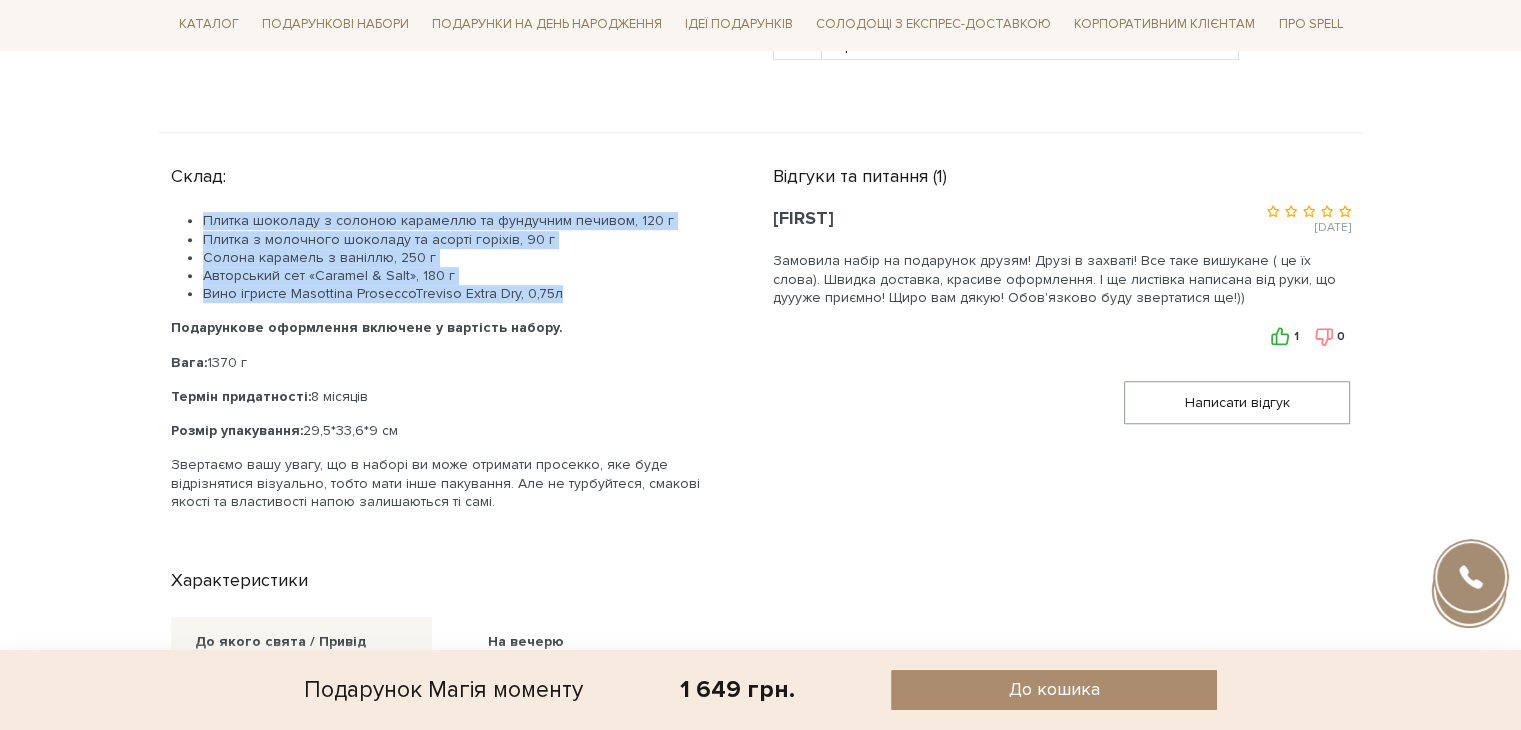 drag, startPoint x: 203, startPoint y: 213, endPoint x: 556, endPoint y: 292, distance: 361.73193 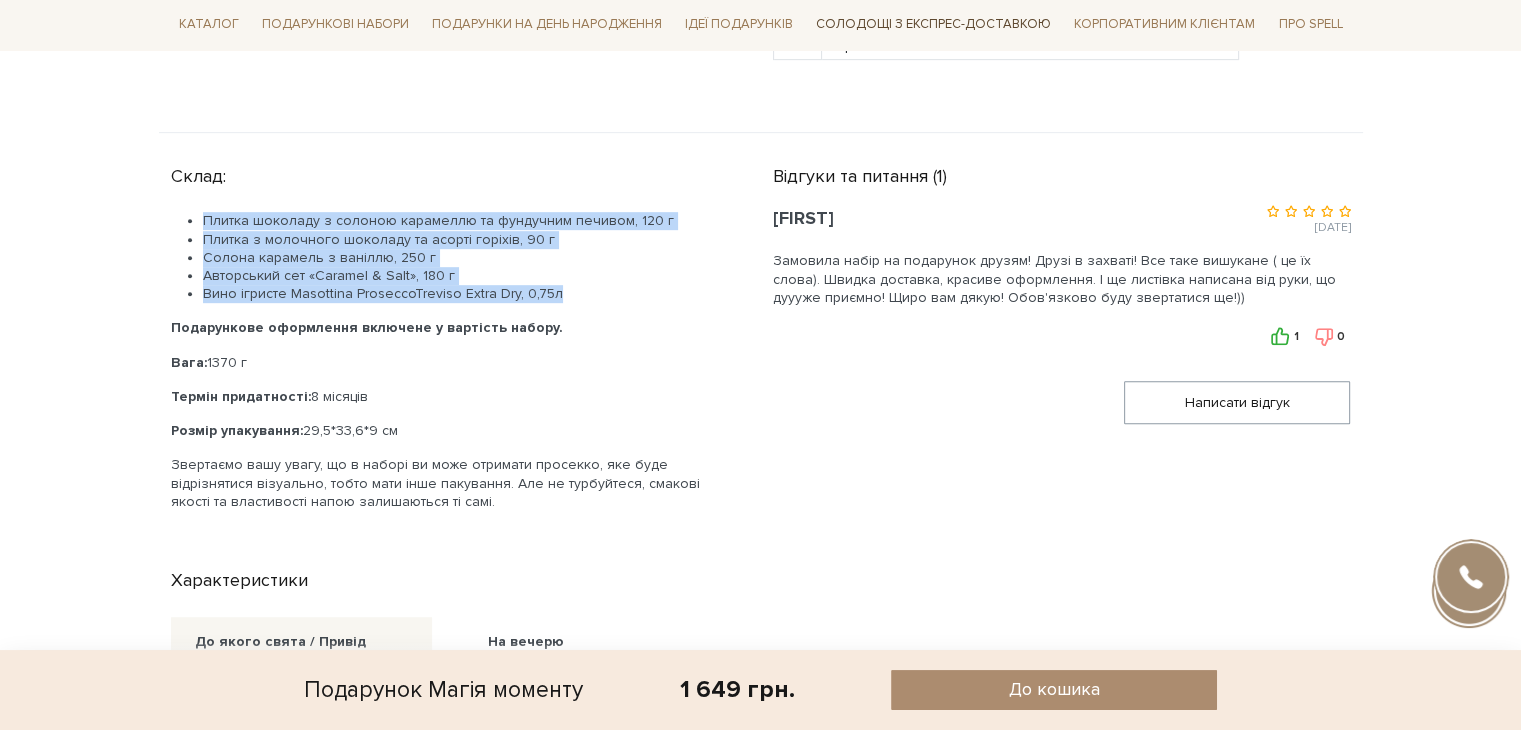 copy on "Плитка шоколаду з солоною карамеллю та фундучним печивом, 120 г
Плитка з молочного шоколаду та асорті горіхів,  90 г
Солона карамель з ваніллю, 250 г
Авторський сет «Caramel & Salt», 180 г
Вино ігристе Masottina ProseccoTreviso Extra Dry, 0,75л" 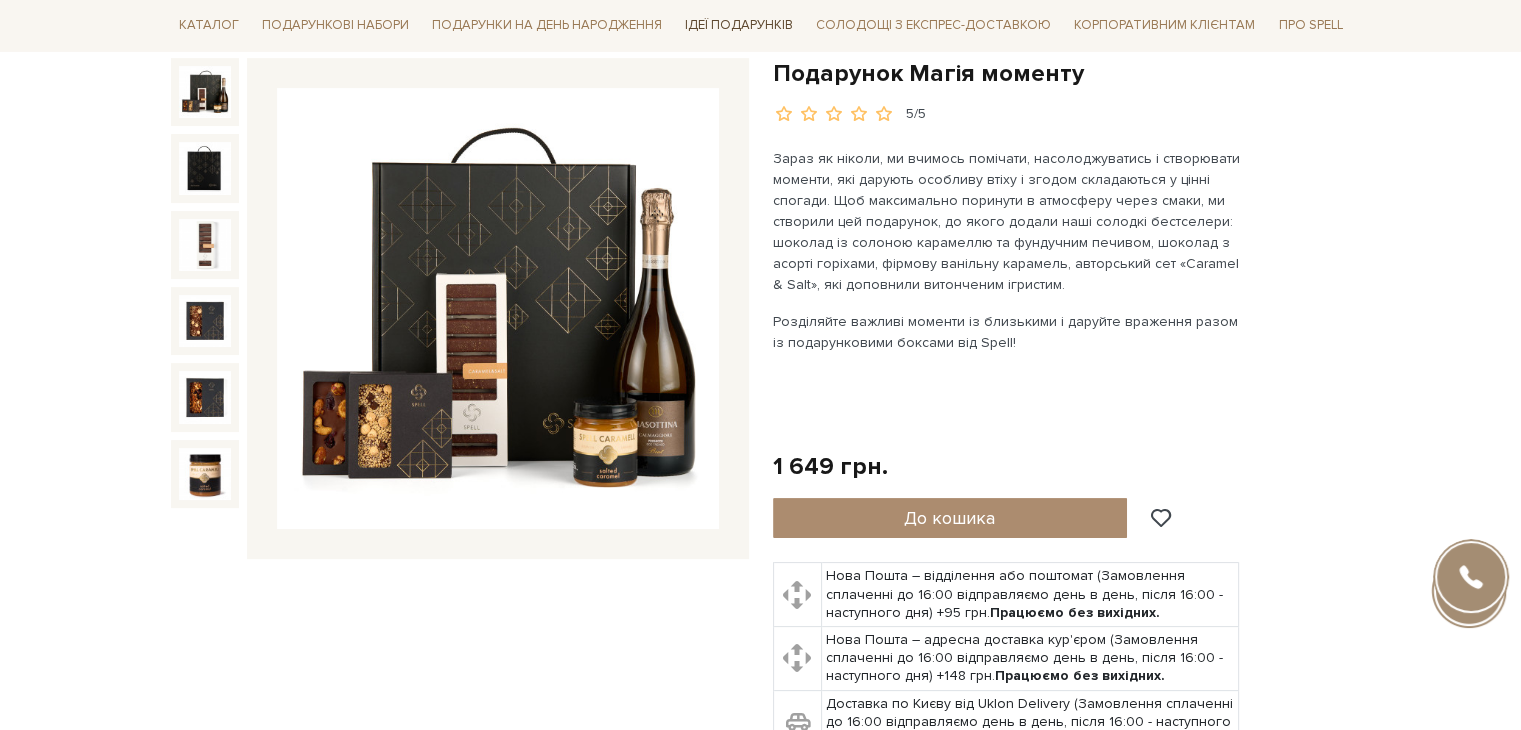 scroll, scrollTop: 0, scrollLeft: 0, axis: both 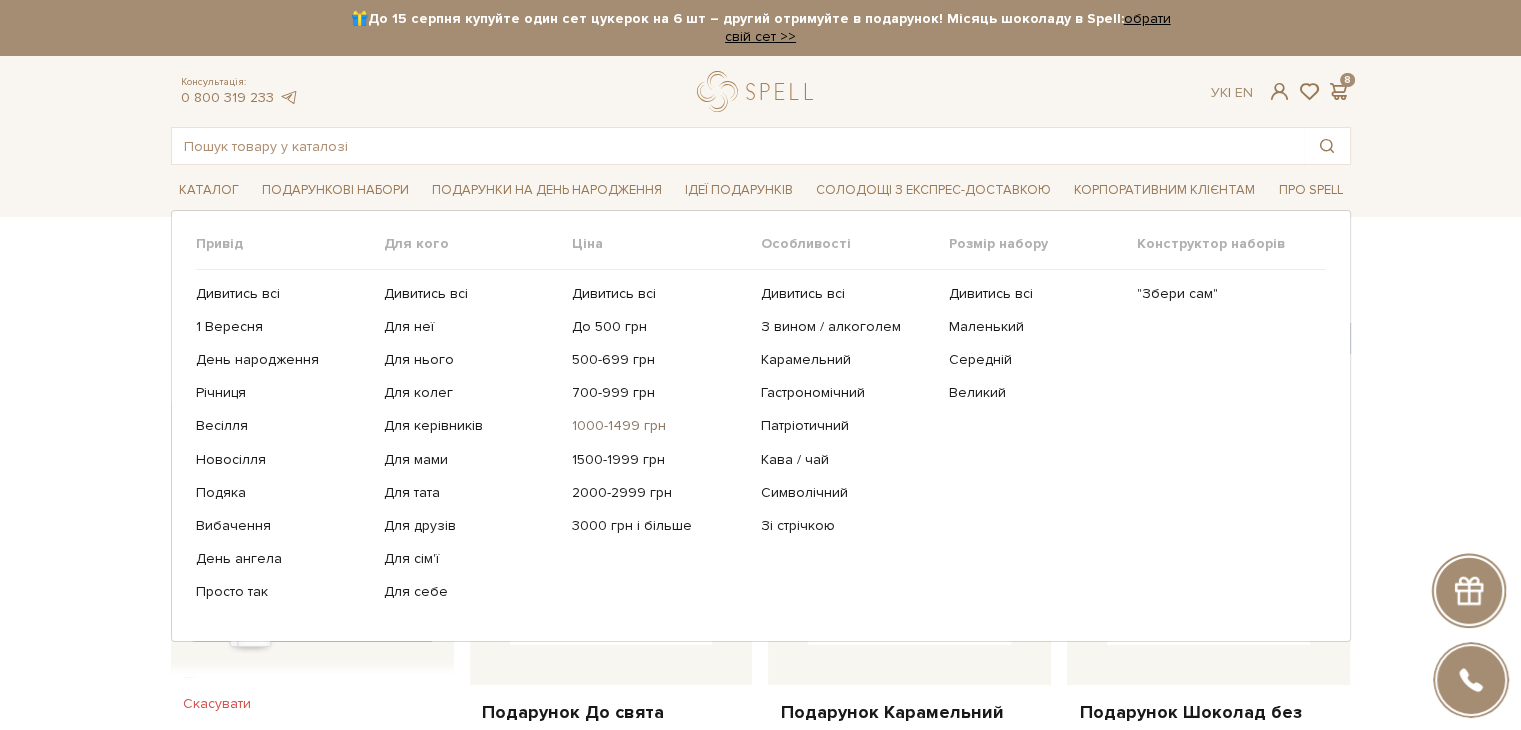 click on "1000-1499 грн" at bounding box center [658, 426] 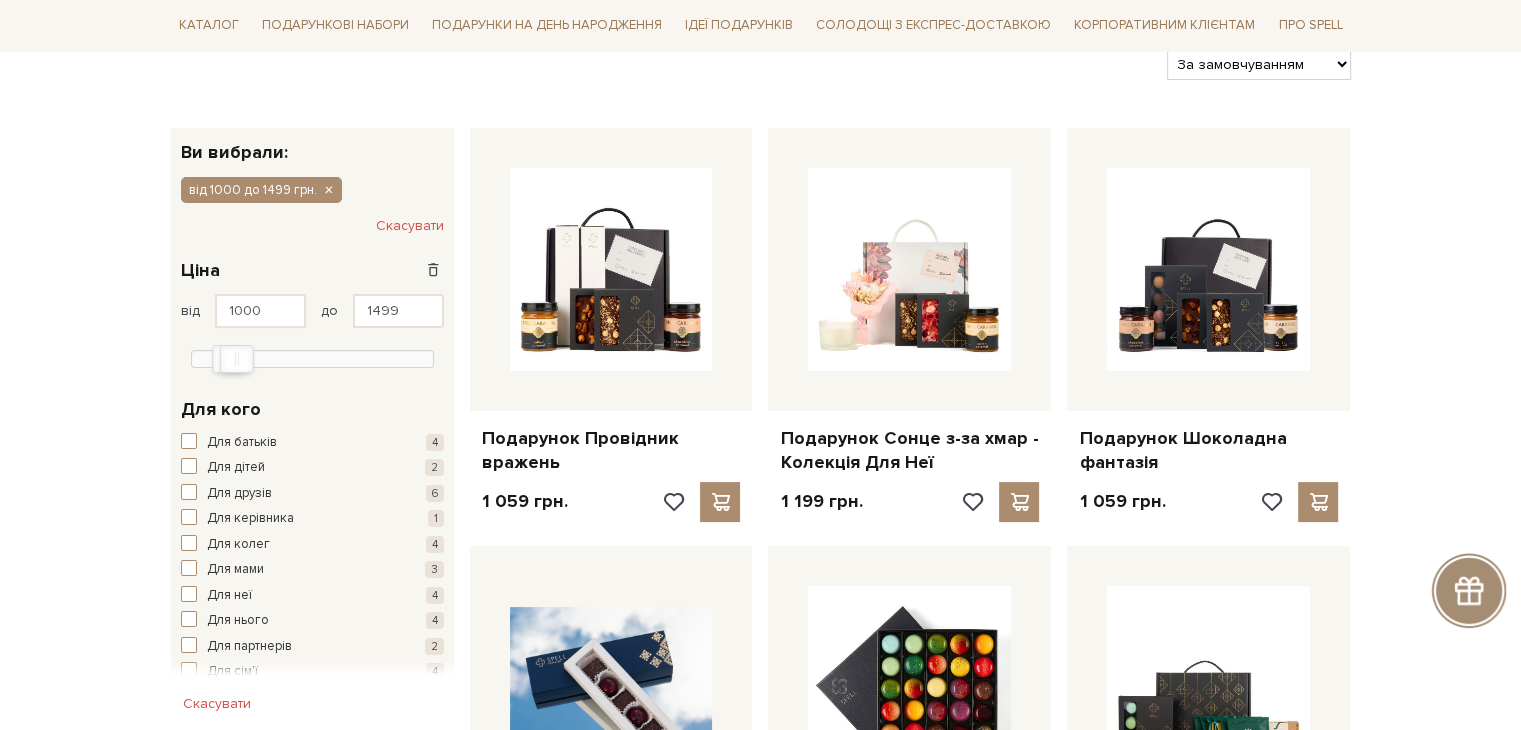 scroll, scrollTop: 300, scrollLeft: 0, axis: vertical 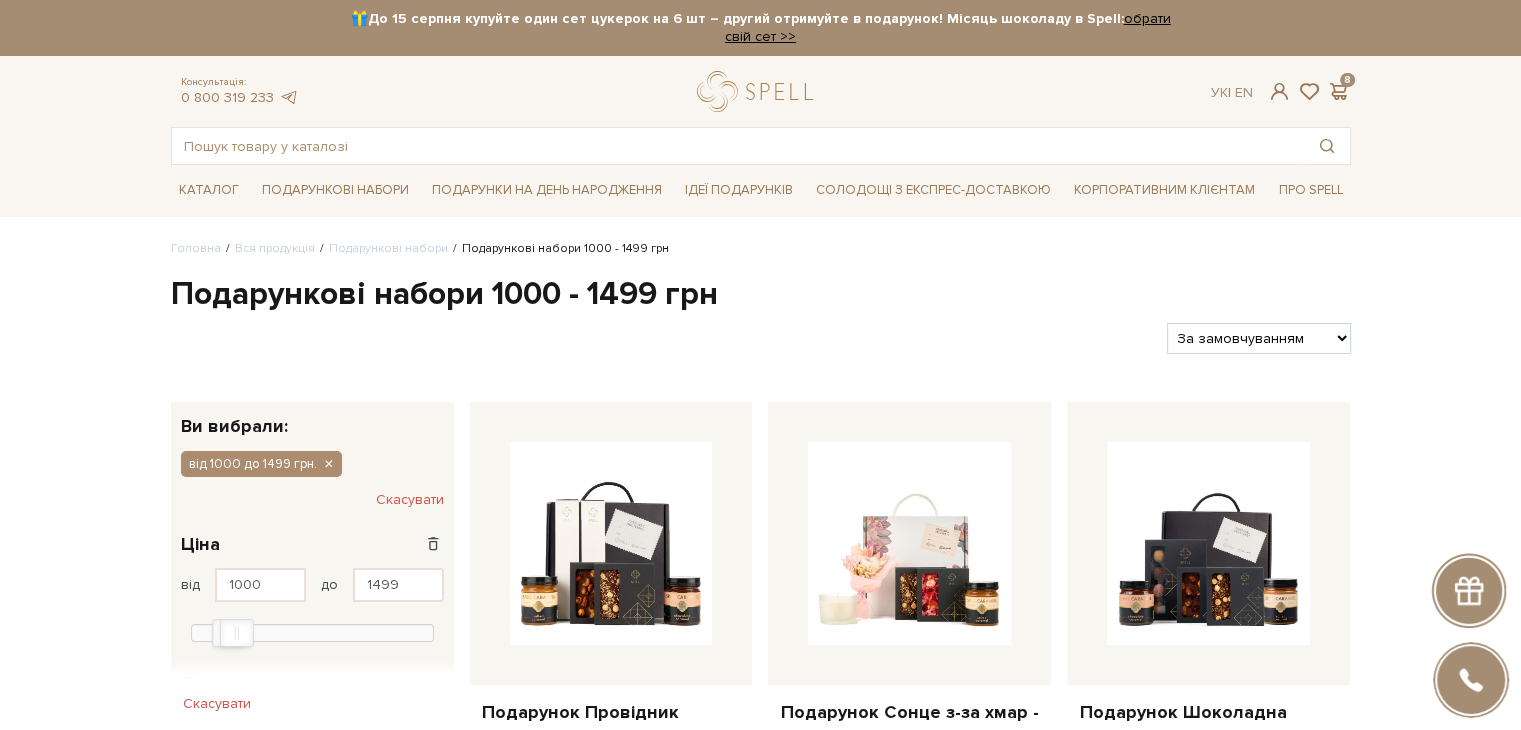 click on "За замовчуванням
За Ціною (зростання)
За Ціною (зменшення)
Новинки
За популярністю" at bounding box center (1258, 338) 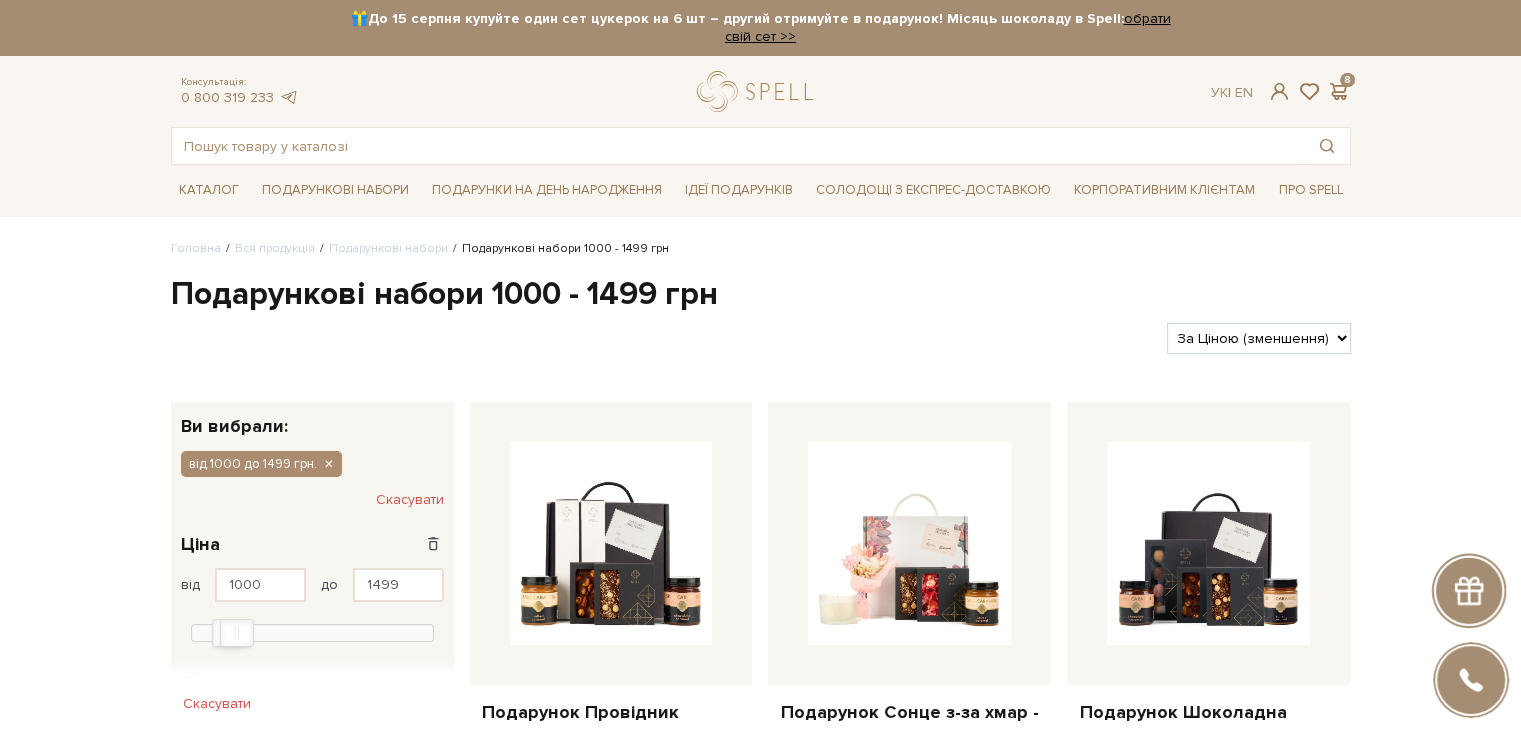 click on "За замовчуванням
За Ціною (зростання)
За Ціною (зменшення)
Новинки
За популярністю" at bounding box center [1258, 338] 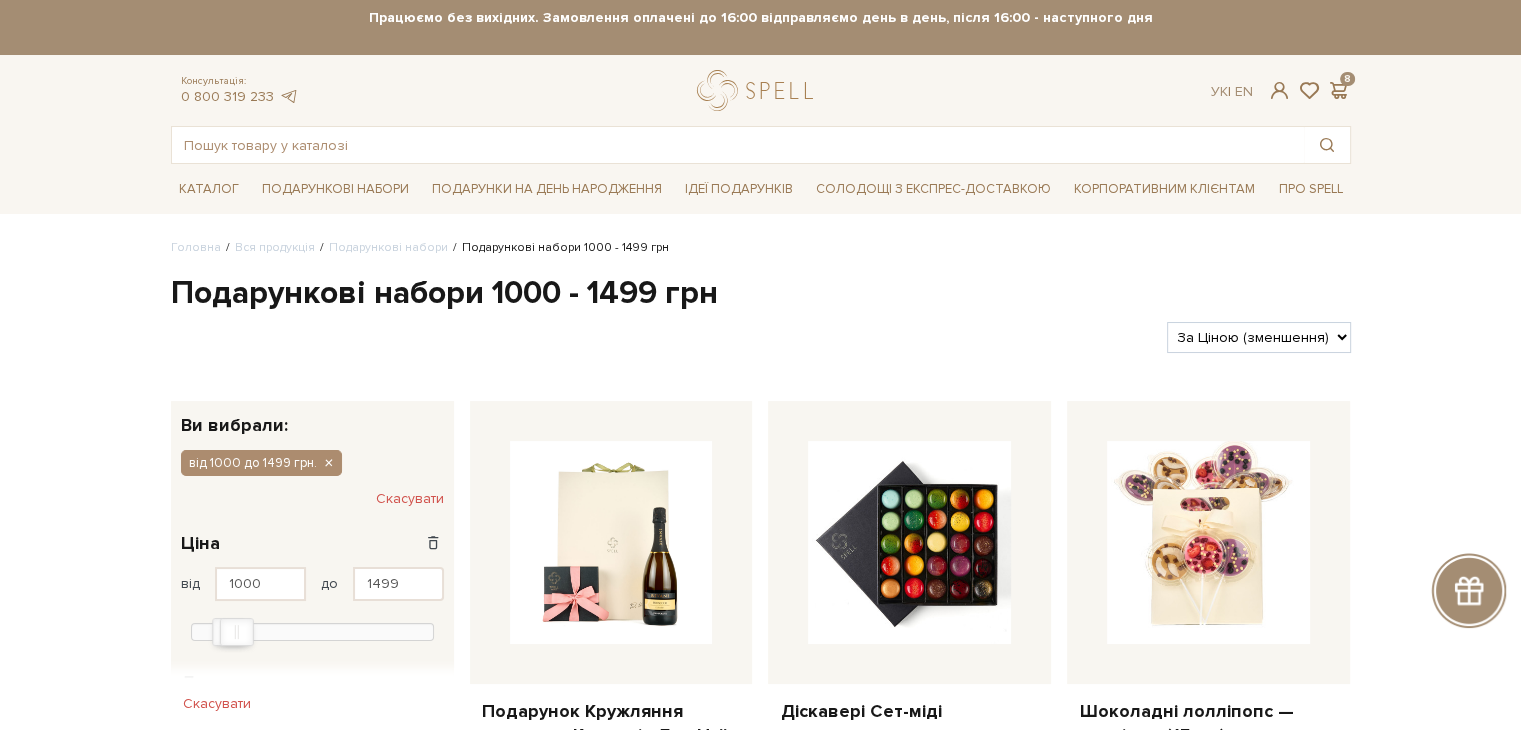 scroll, scrollTop: 0, scrollLeft: 0, axis: both 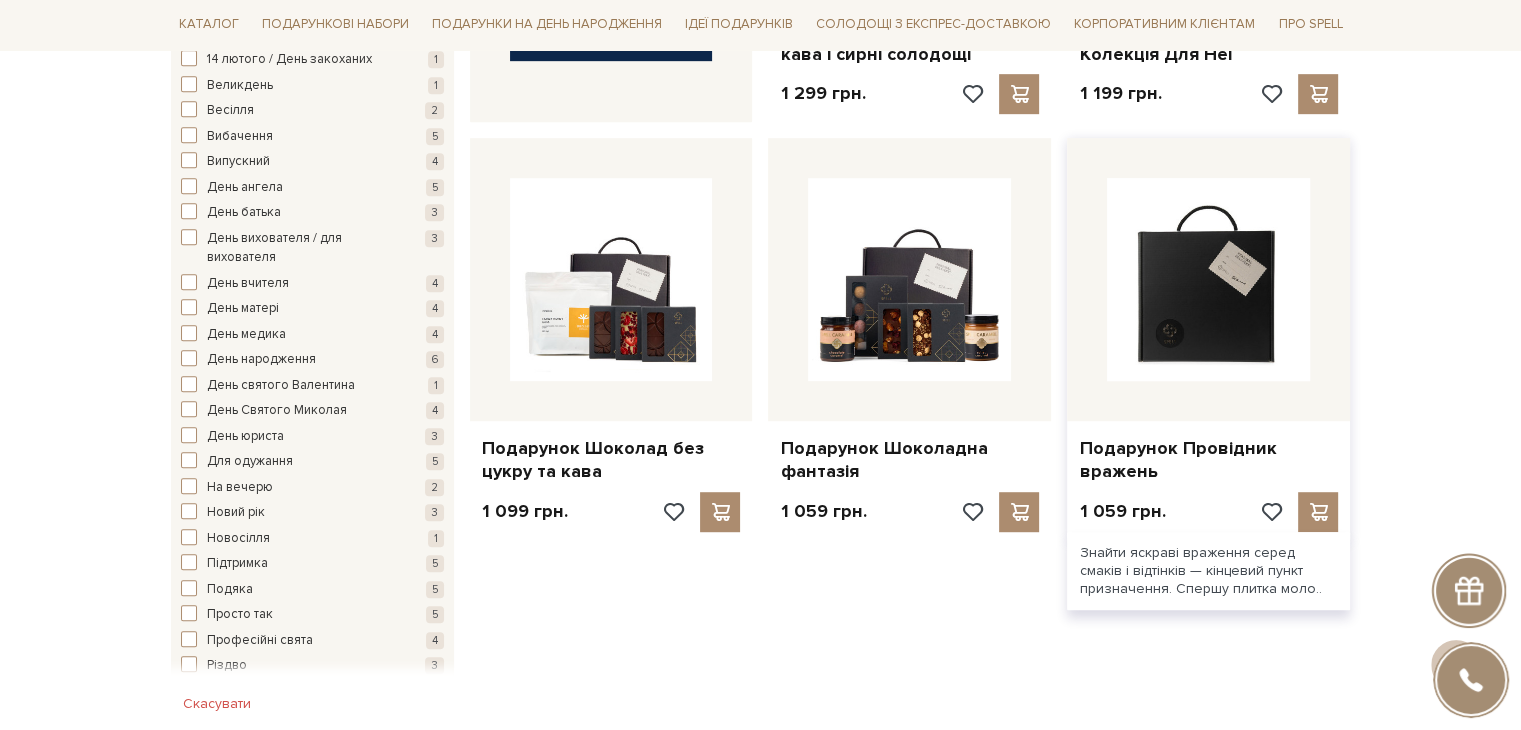 click at bounding box center [1208, 279] 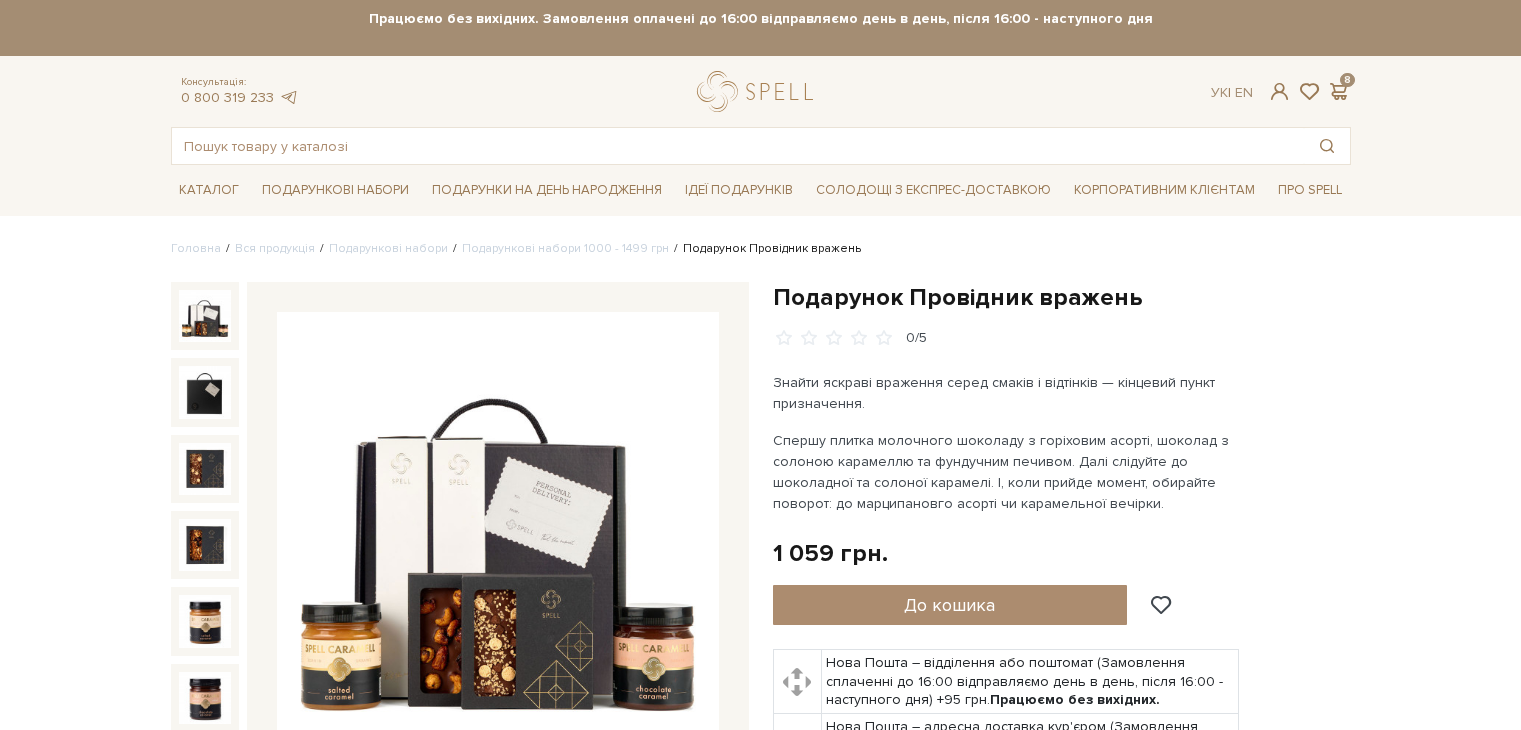 scroll, scrollTop: 0, scrollLeft: 0, axis: both 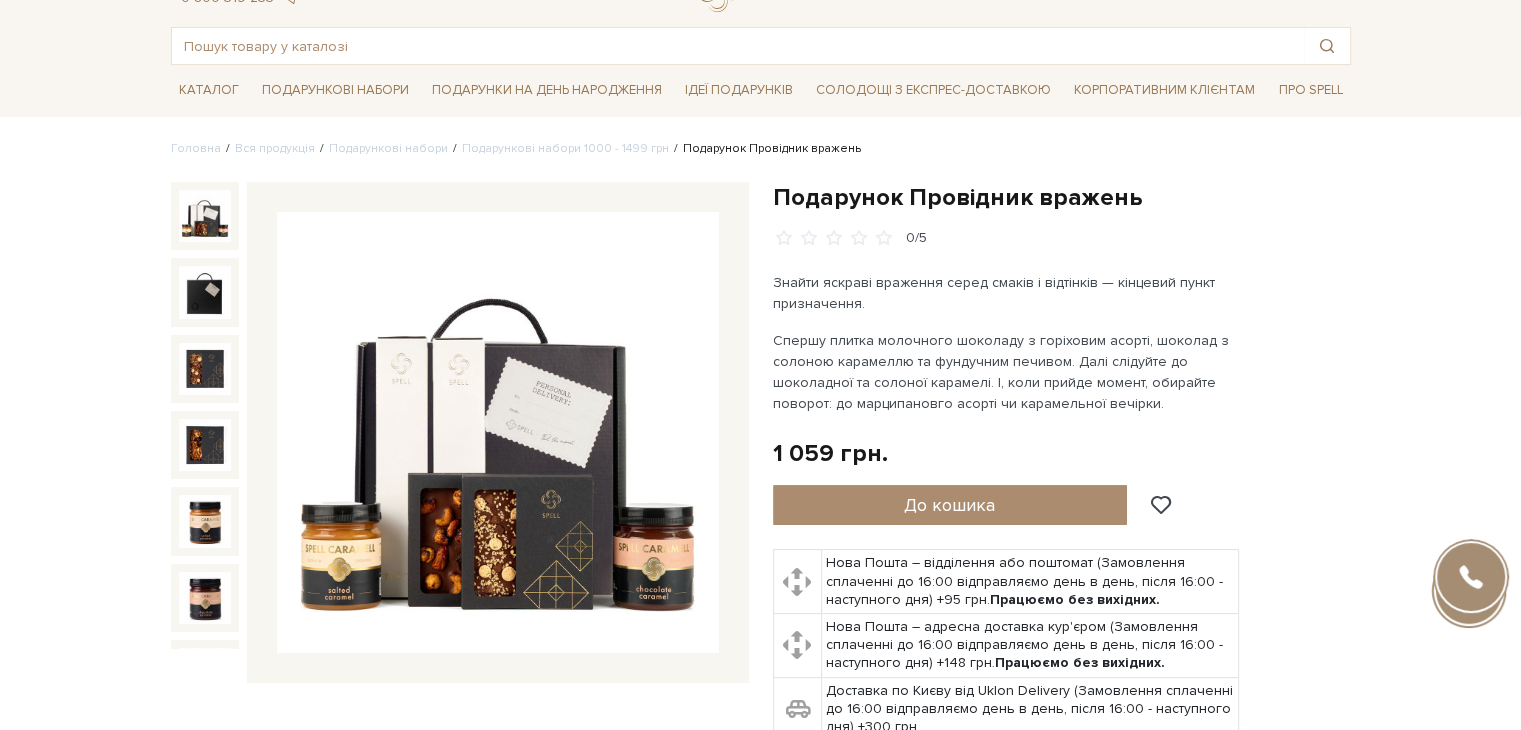 click at bounding box center (498, 433) 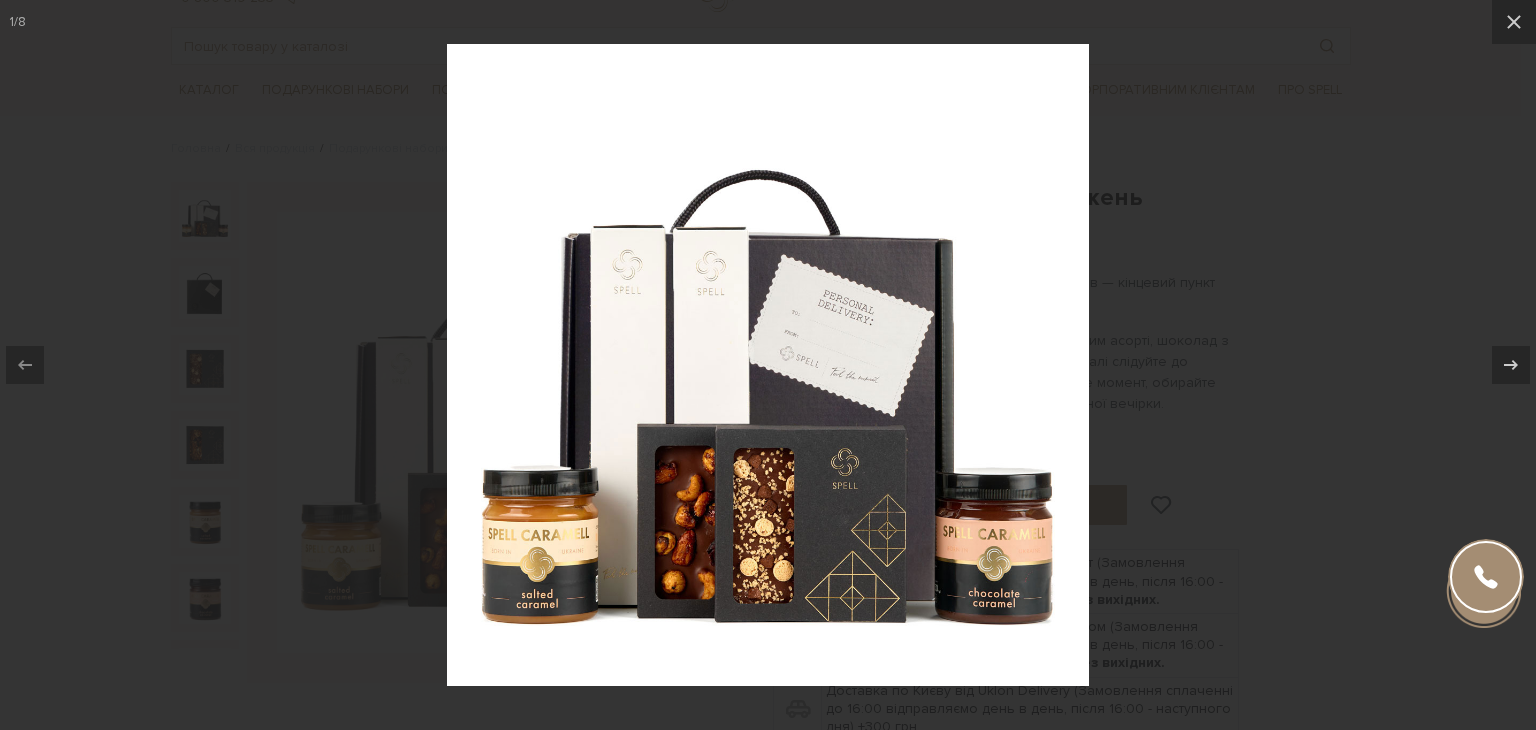 click at bounding box center [768, 365] 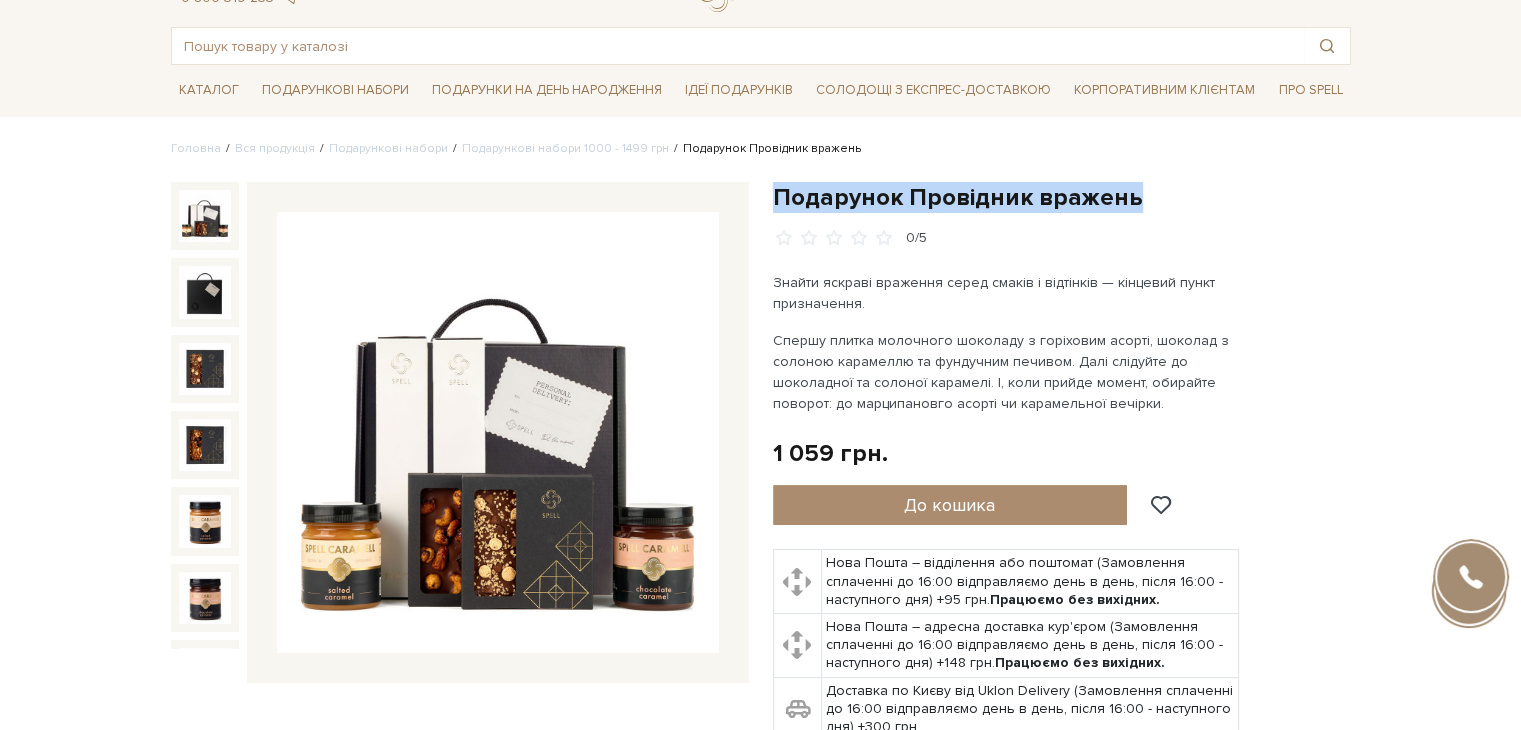 drag, startPoint x: 776, startPoint y: 201, endPoint x: 1128, endPoint y: 180, distance: 352.62585 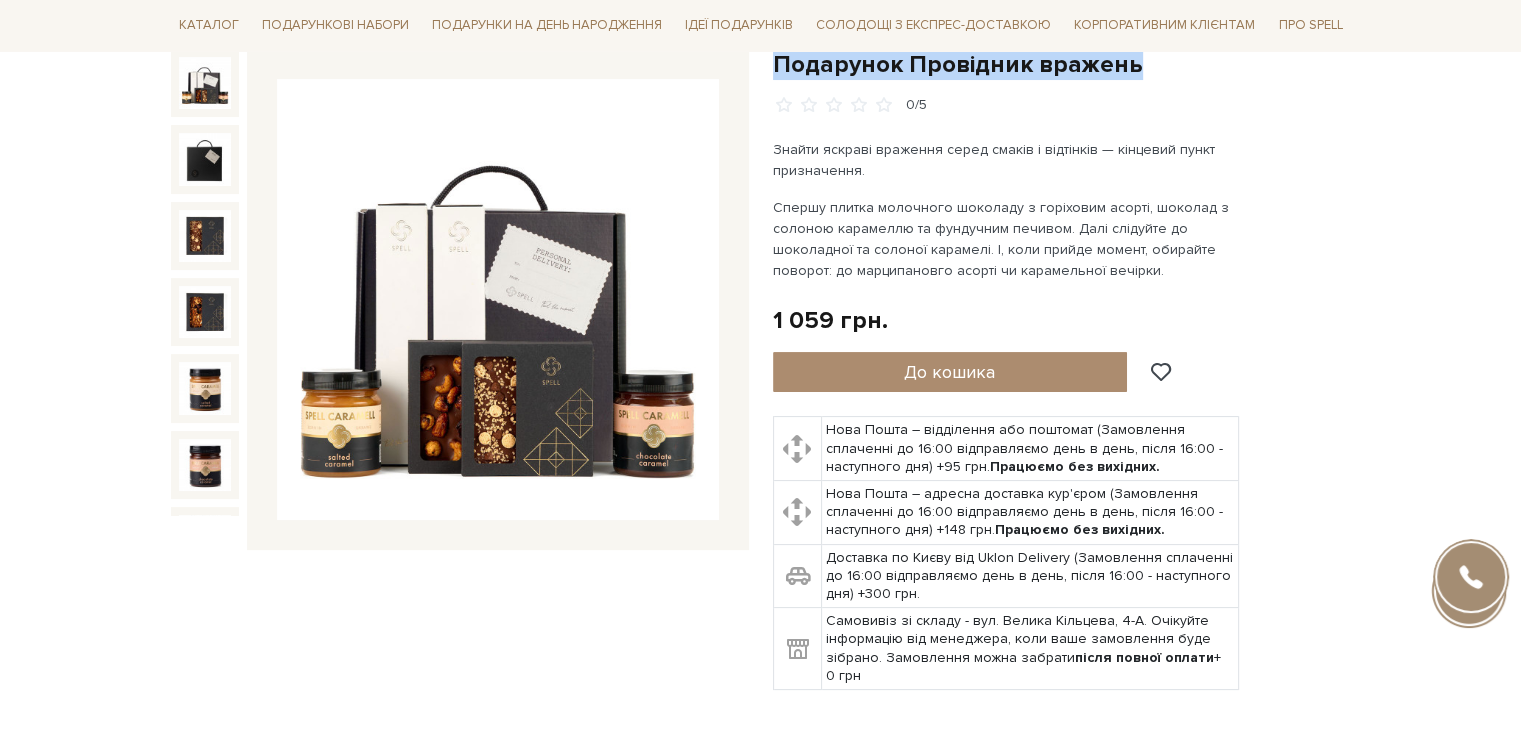 scroll, scrollTop: 600, scrollLeft: 0, axis: vertical 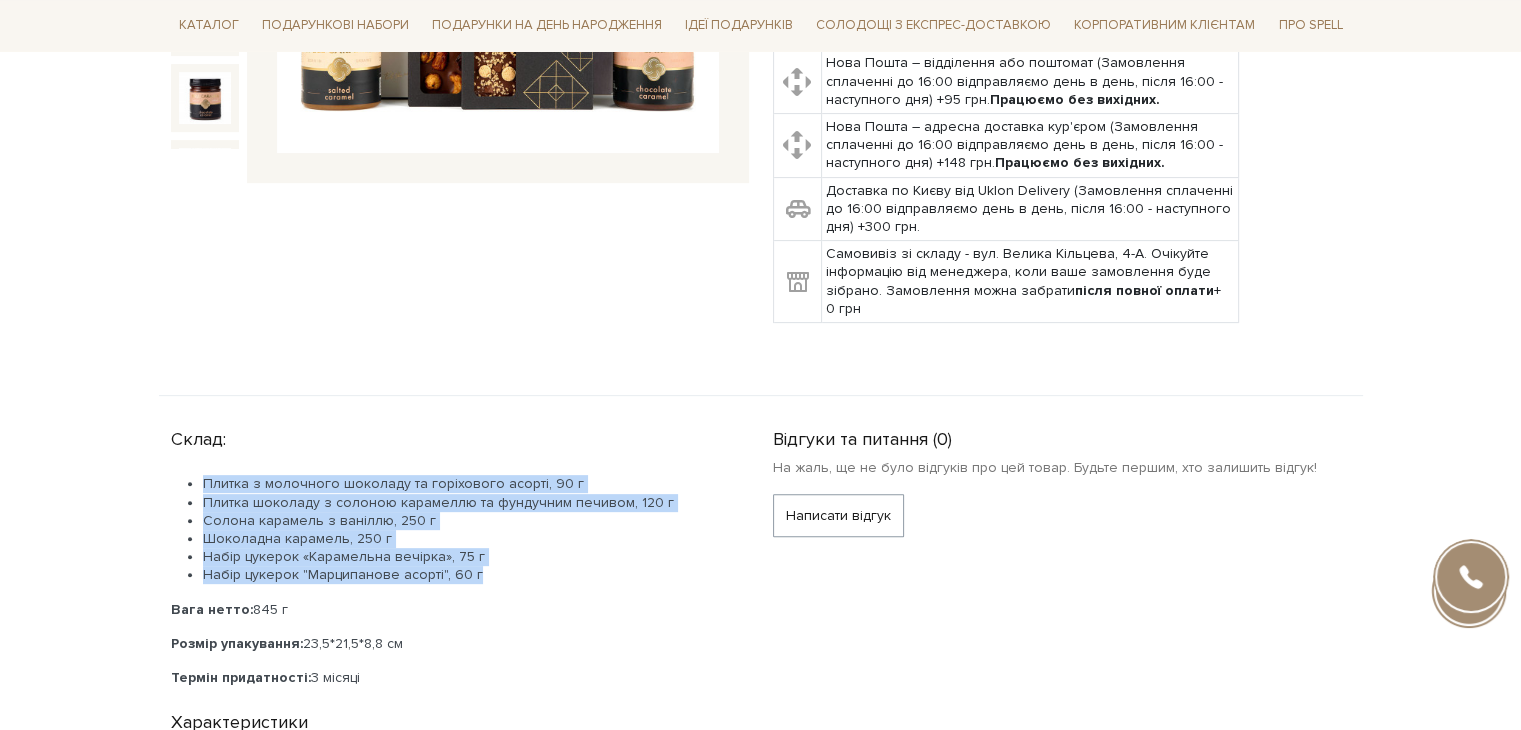 drag, startPoint x: 205, startPoint y: 480, endPoint x: 486, endPoint y: 571, distance: 295.36755 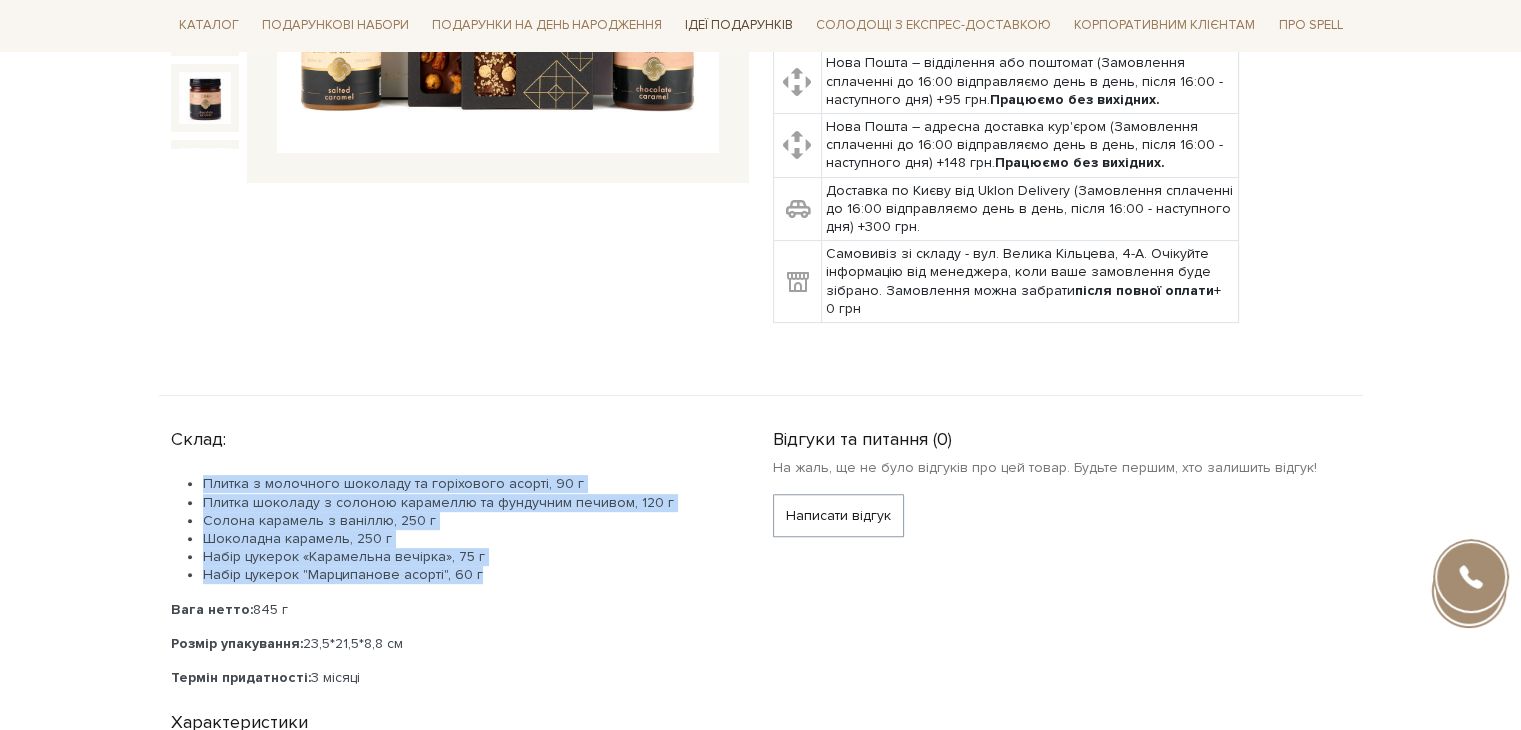copy on "Плитка з молочного шоколаду та горіхового асорті, 90 г
Плитка шоколаду з солоною карамеллю та фундучним печивом, 120 г
Солона карамель з ваніллю, 250 г
Шоколадна карамель, 250 г
Набір цукерок «Карамельна вечірка», 75 г
Набір цукерок "Марципанове асорті", 60 г" 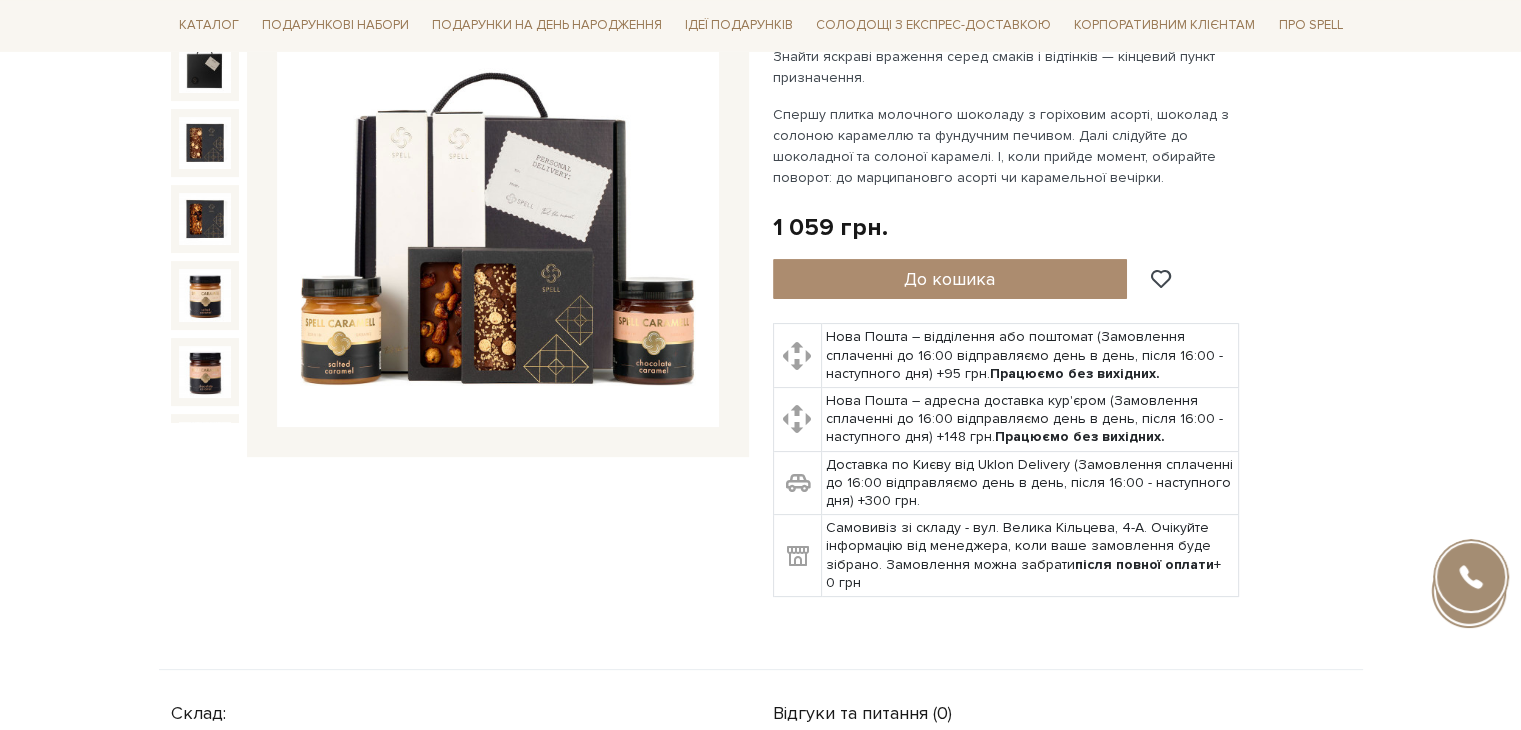 scroll, scrollTop: 100, scrollLeft: 0, axis: vertical 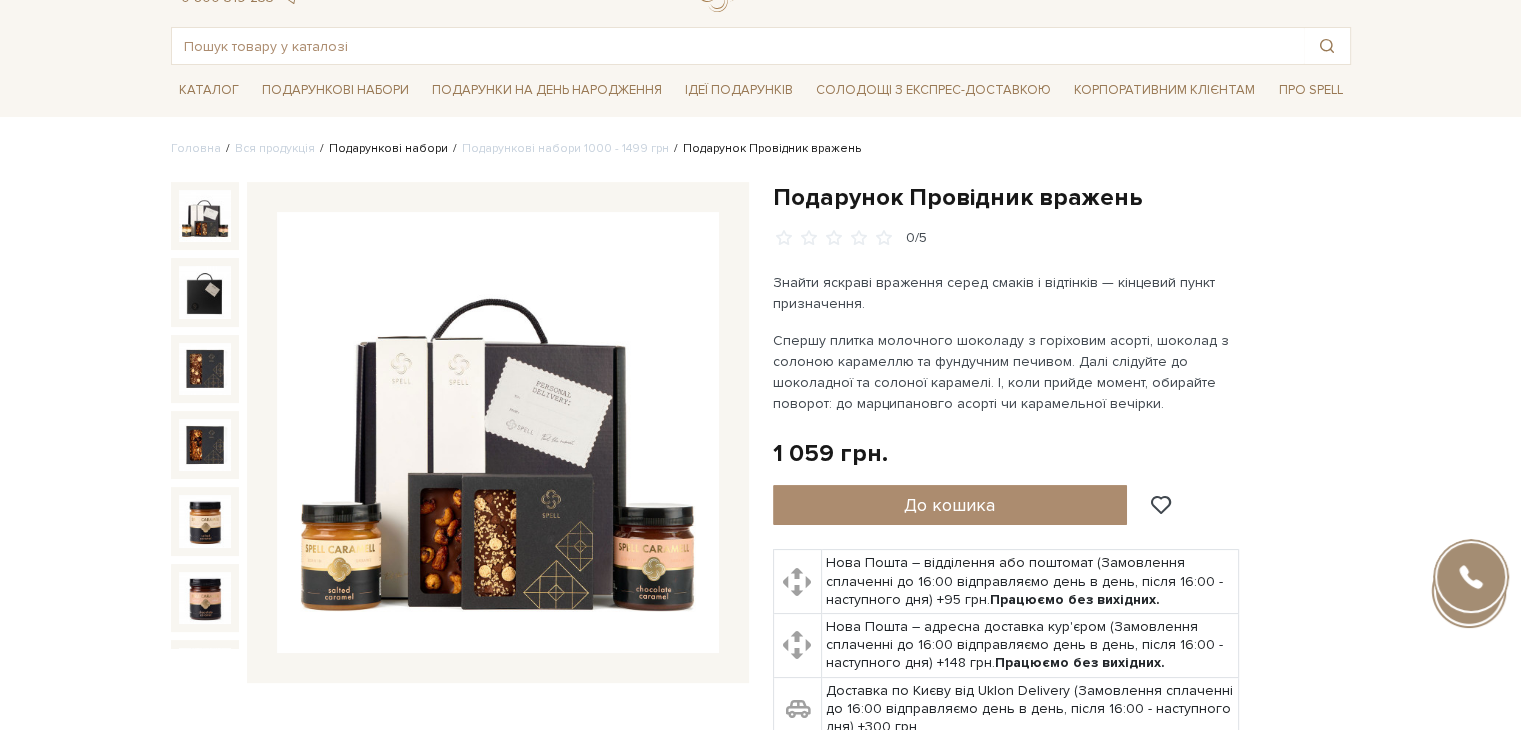 click on "Подарункові набори" at bounding box center (388, 148) 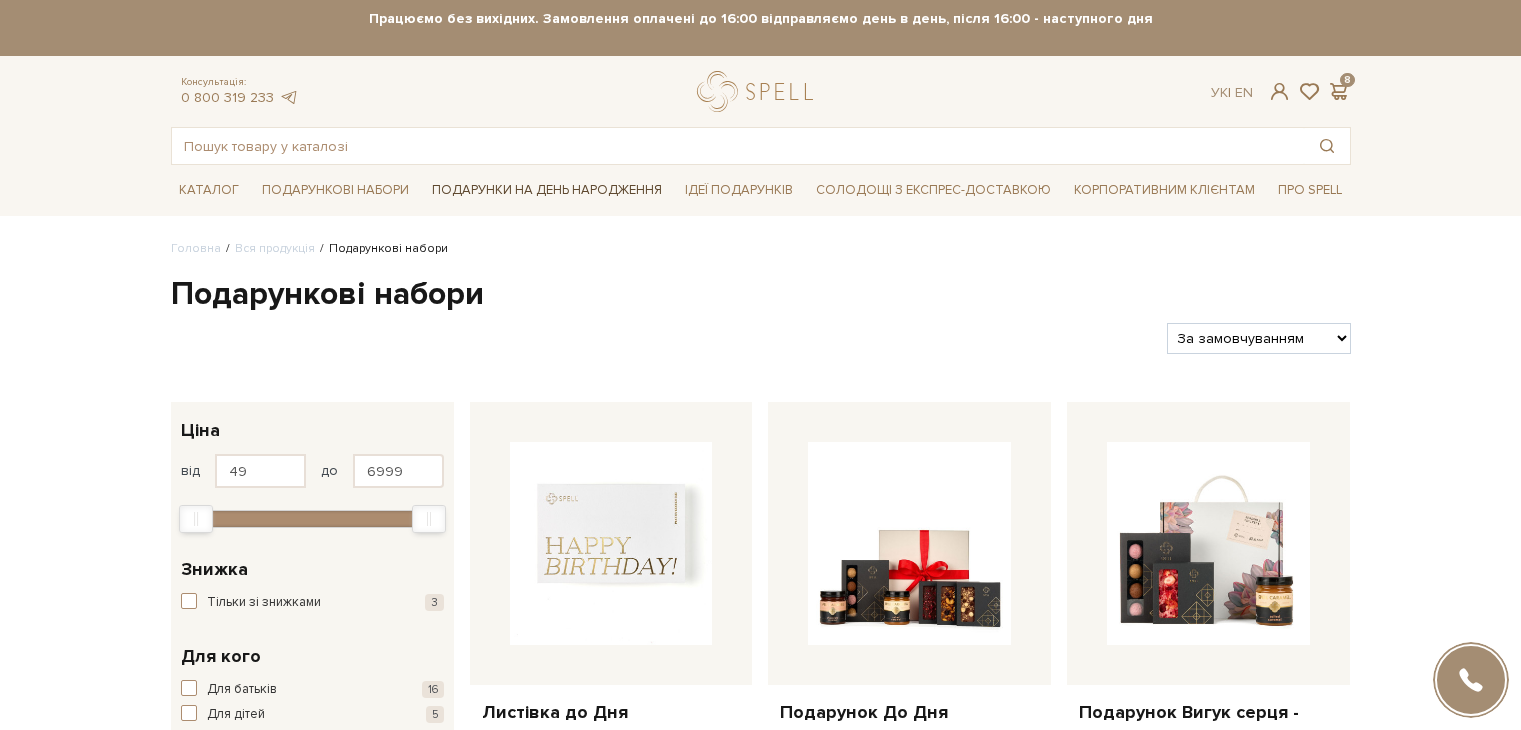 scroll, scrollTop: 0, scrollLeft: 0, axis: both 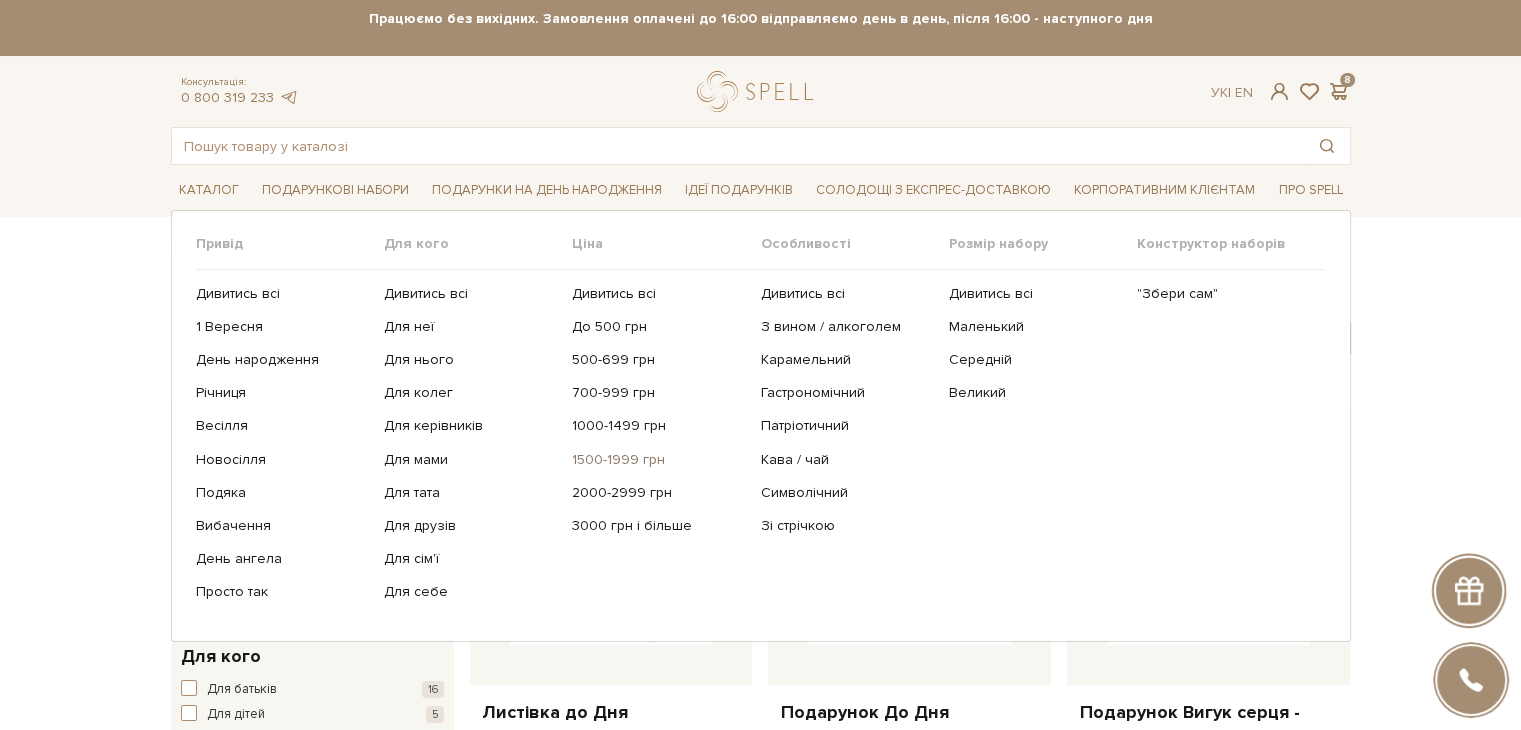 click on "1500-1999 грн" at bounding box center [658, 460] 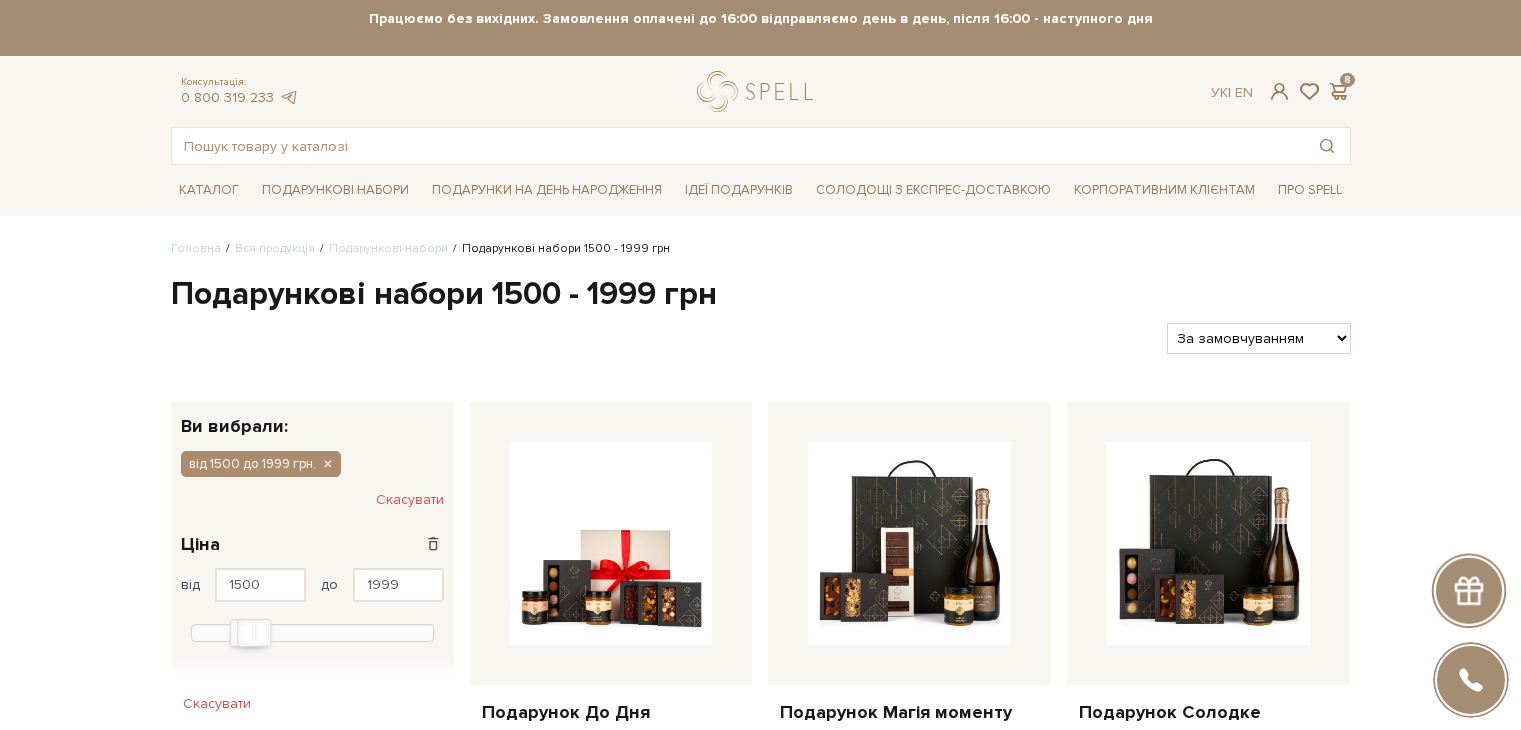scroll, scrollTop: 0, scrollLeft: 0, axis: both 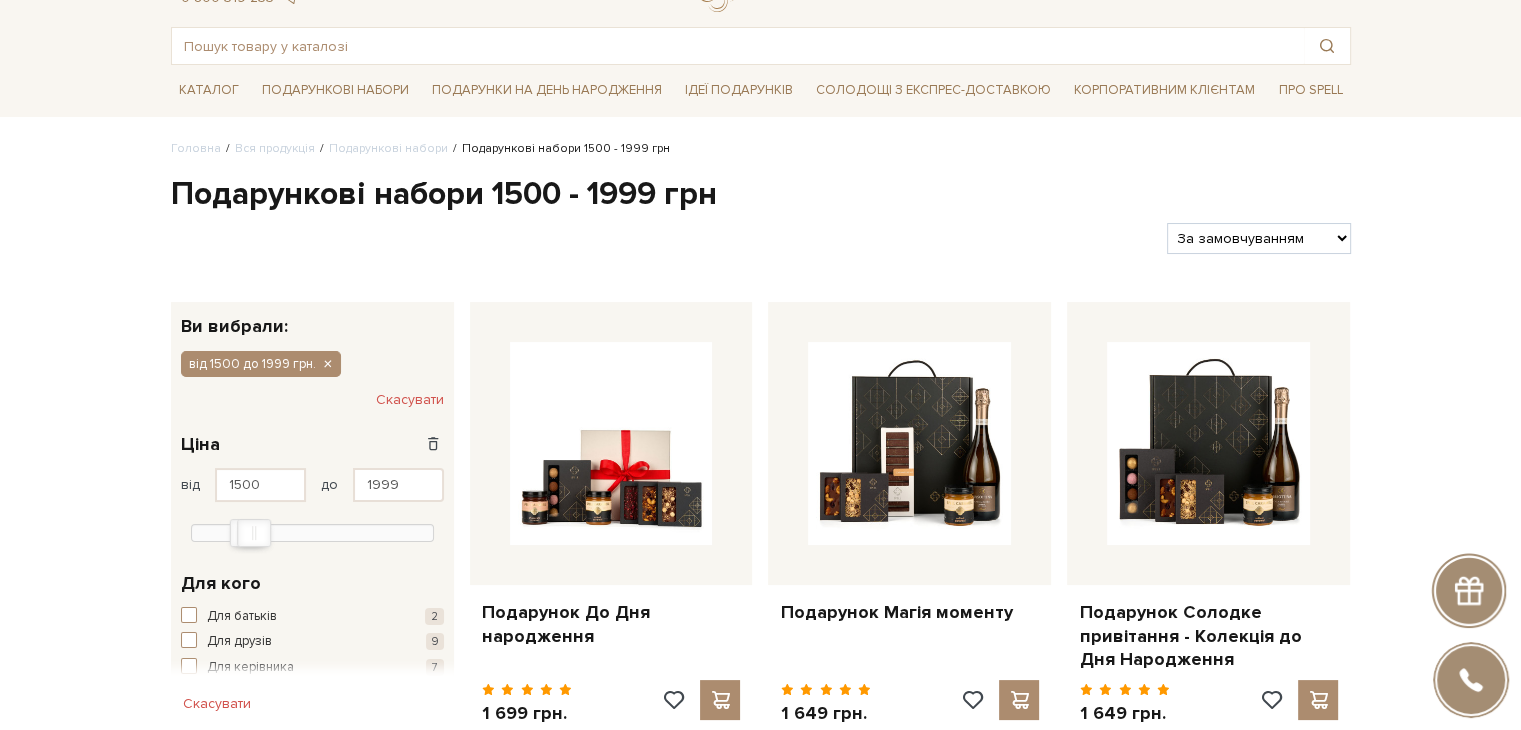 click on "За замовчуванням
За Ціною (зростання)
За Ціною (зменшення)
Новинки
За популярністю" at bounding box center [1258, 238] 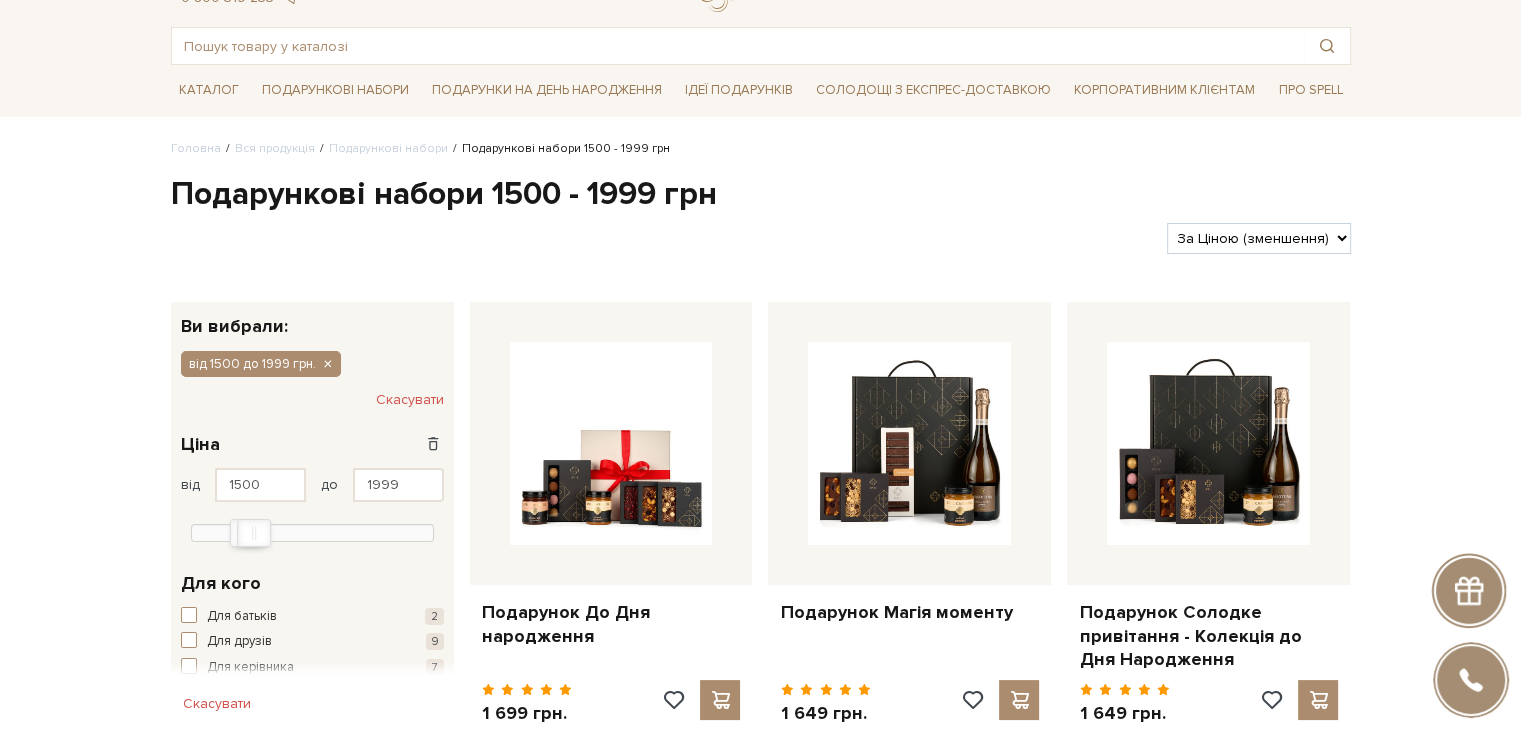 click on "За замовчуванням
За Ціною (зростання)
За Ціною (зменшення)
Новинки
За популярністю" at bounding box center [1258, 238] 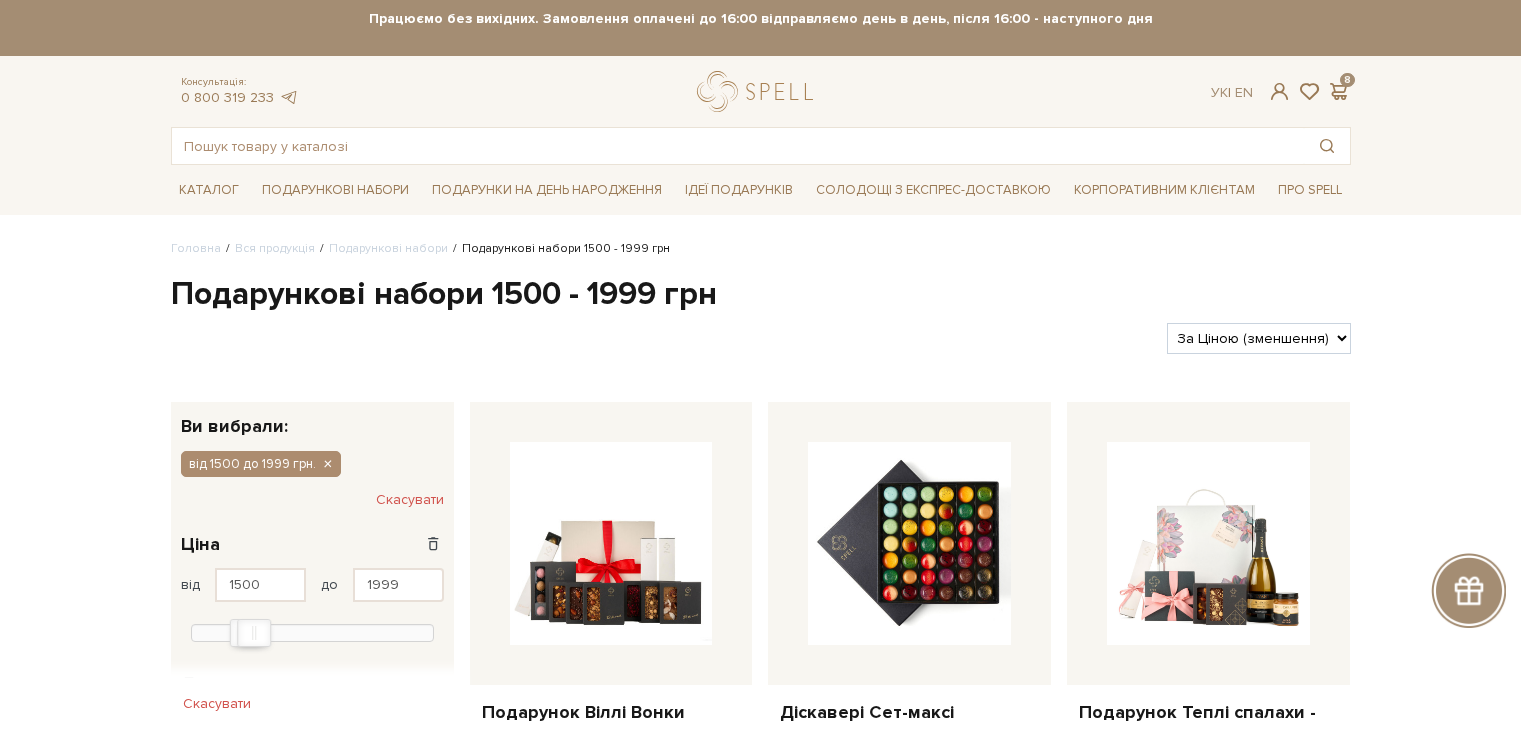scroll, scrollTop: 0, scrollLeft: 0, axis: both 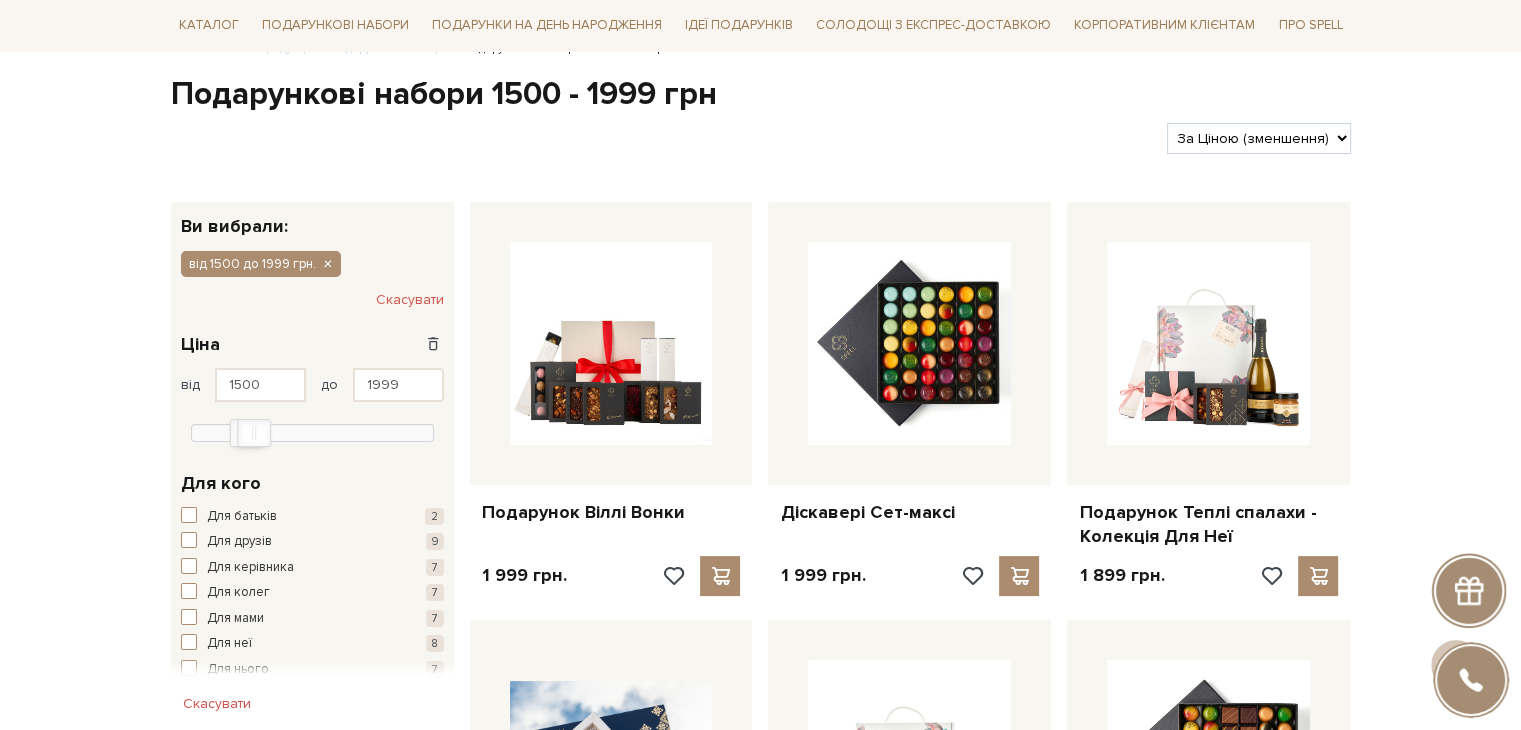click on "За замовчуванням
За Ціною (зростання)
За Ціною (зменшення)
Новинки
За популярністю" at bounding box center (1258, 138) 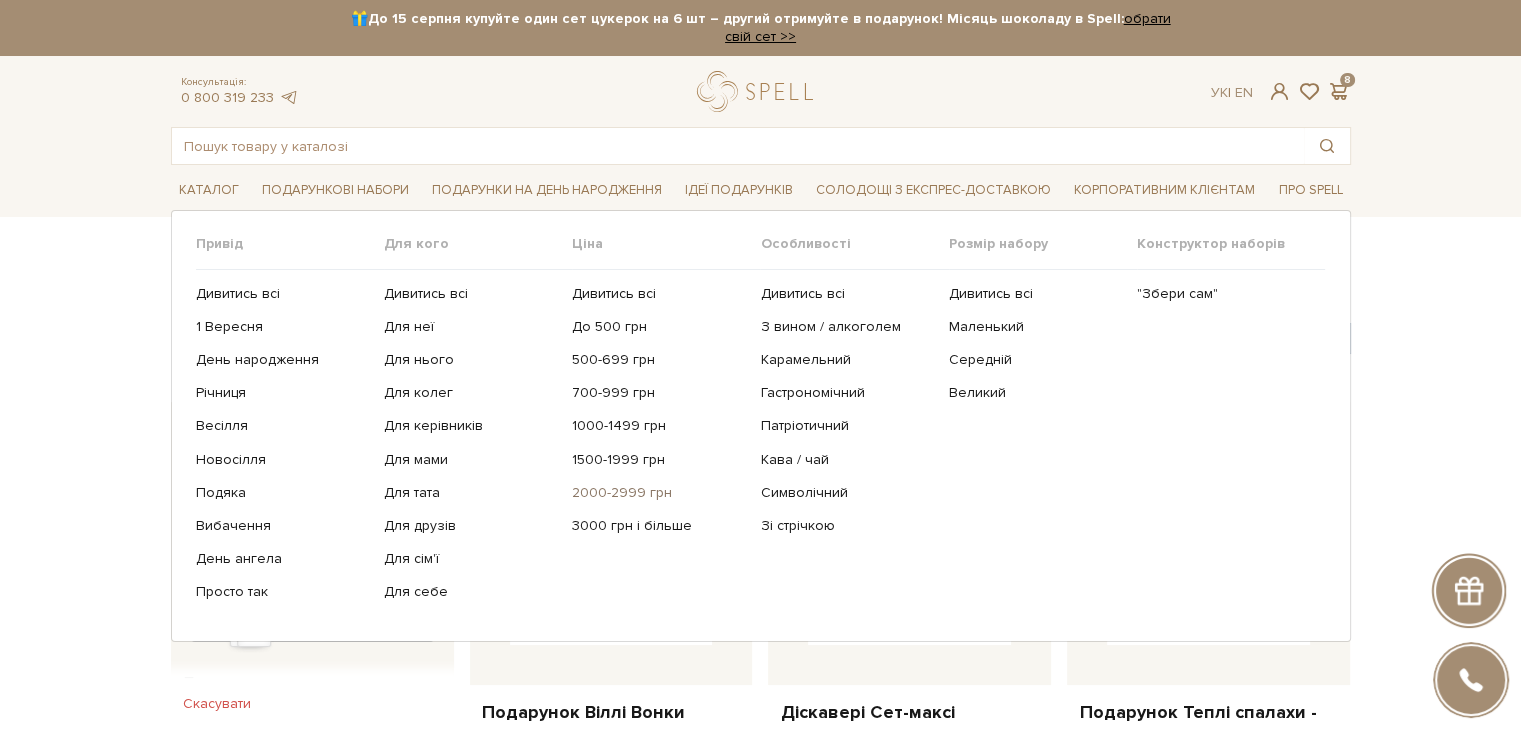 click on "2000-2999 грн" at bounding box center (658, 493) 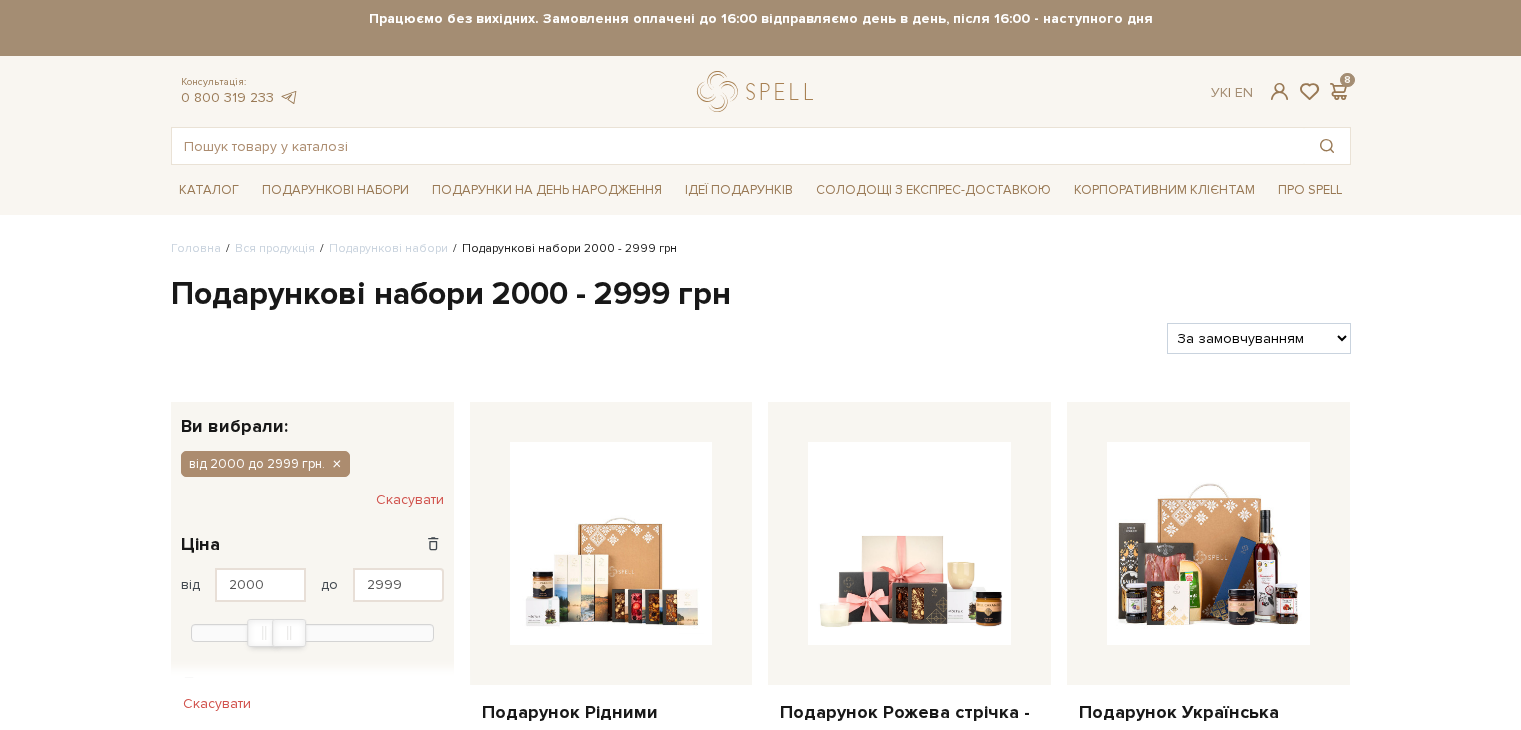 scroll, scrollTop: 0, scrollLeft: 0, axis: both 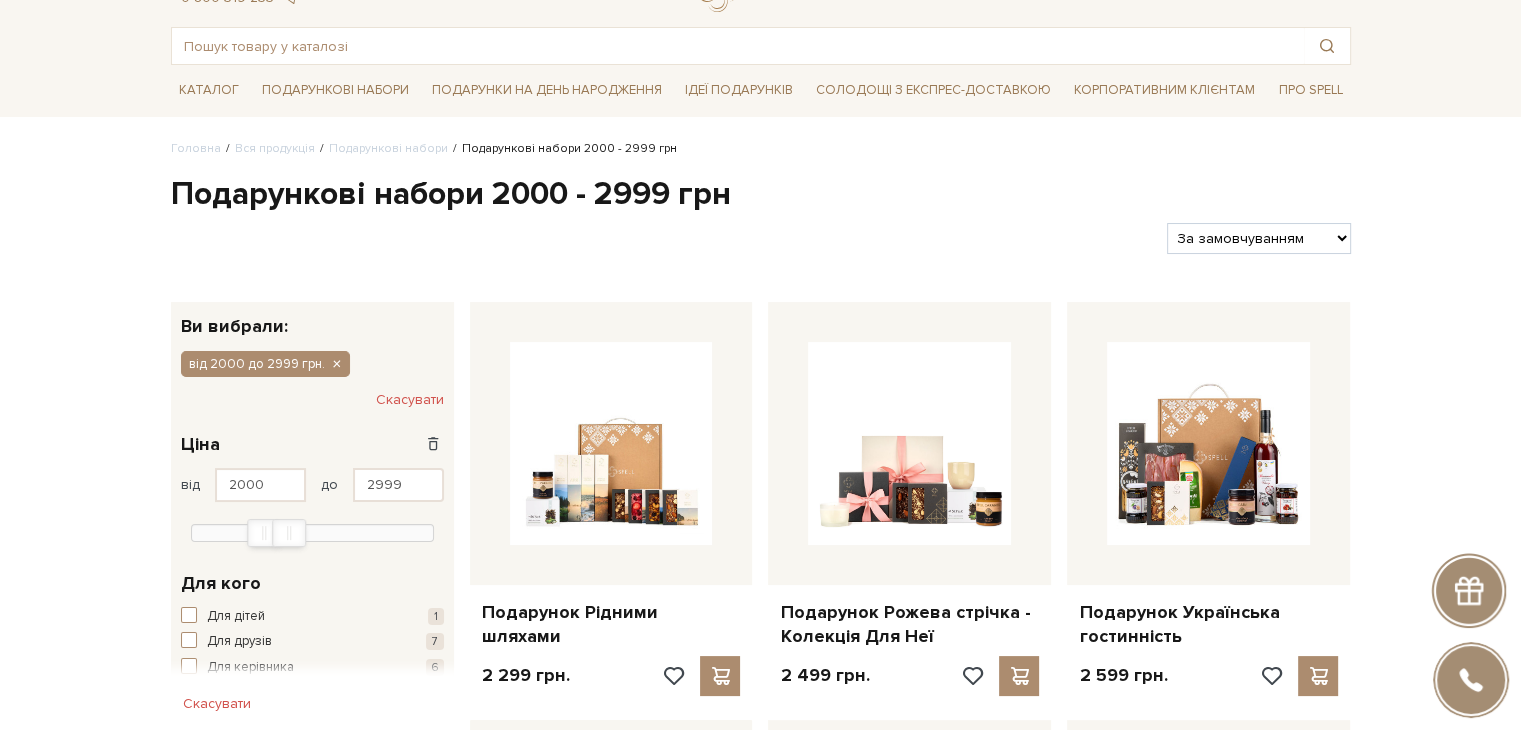 click on "За замовчуванням
За Ціною (зростання)
За Ціною (зменшення)
Новинки
За популярністю" at bounding box center (1258, 238) 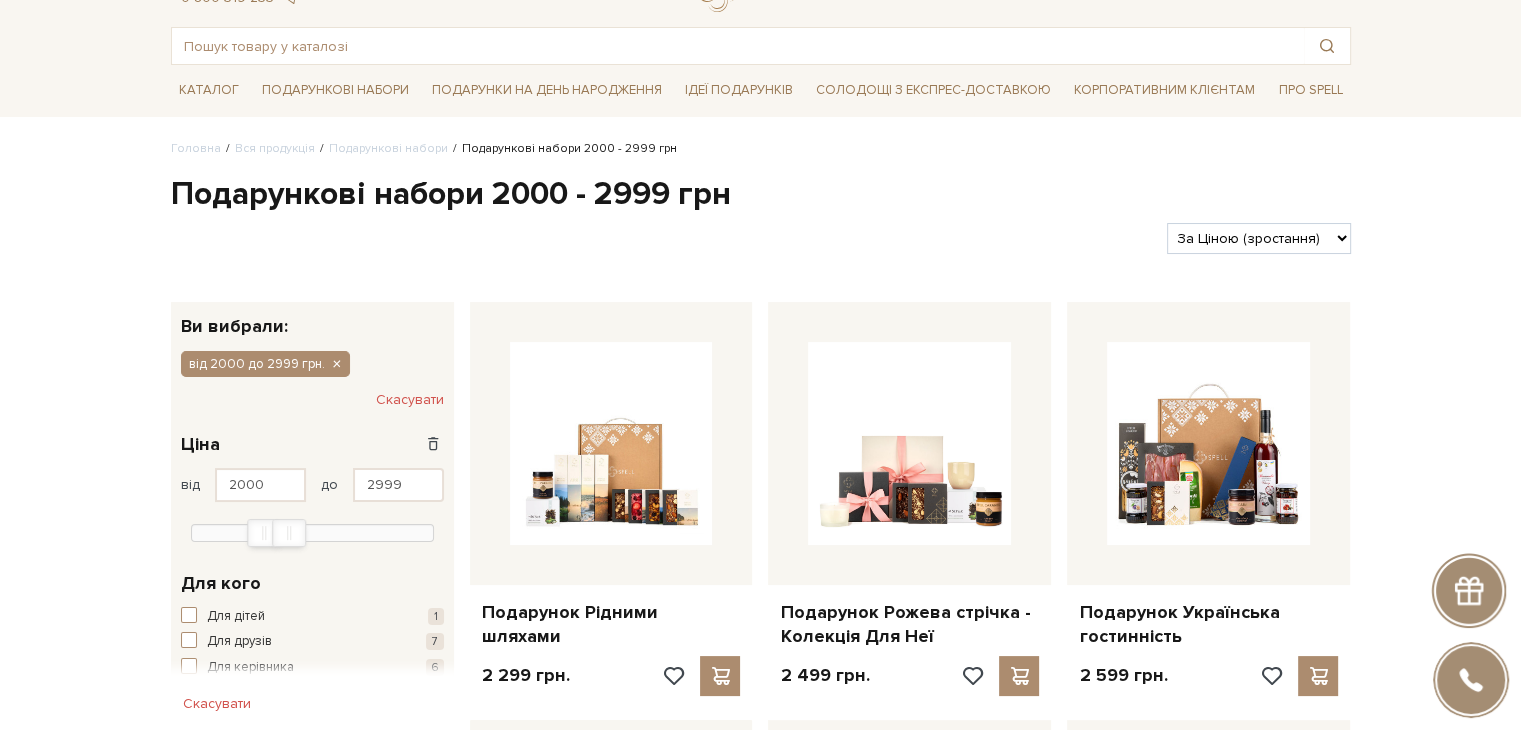 click on "За замовчуванням
За Ціною (зростання)
За Ціною (зменшення)
Новинки
За популярністю" at bounding box center (1258, 238) 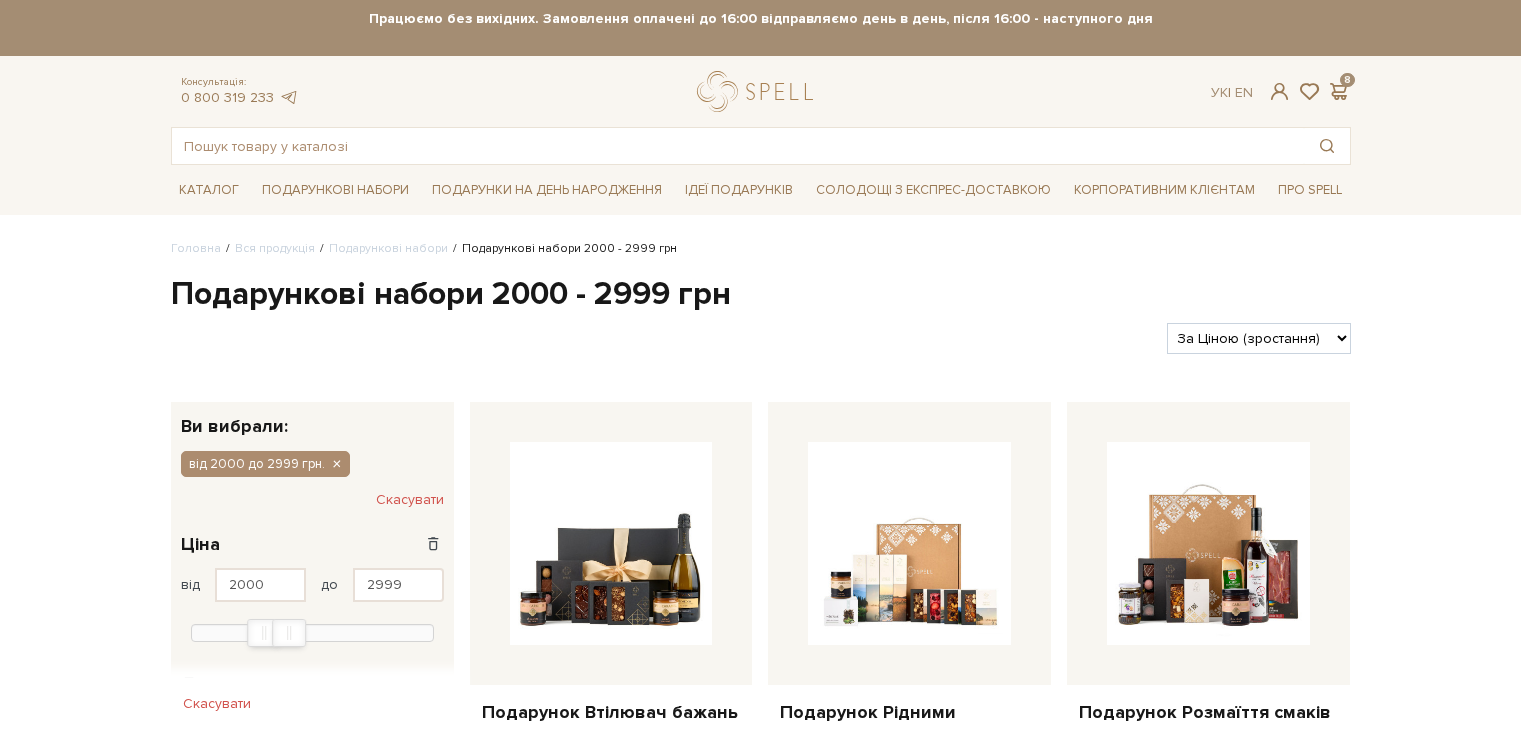 scroll, scrollTop: 180, scrollLeft: 0, axis: vertical 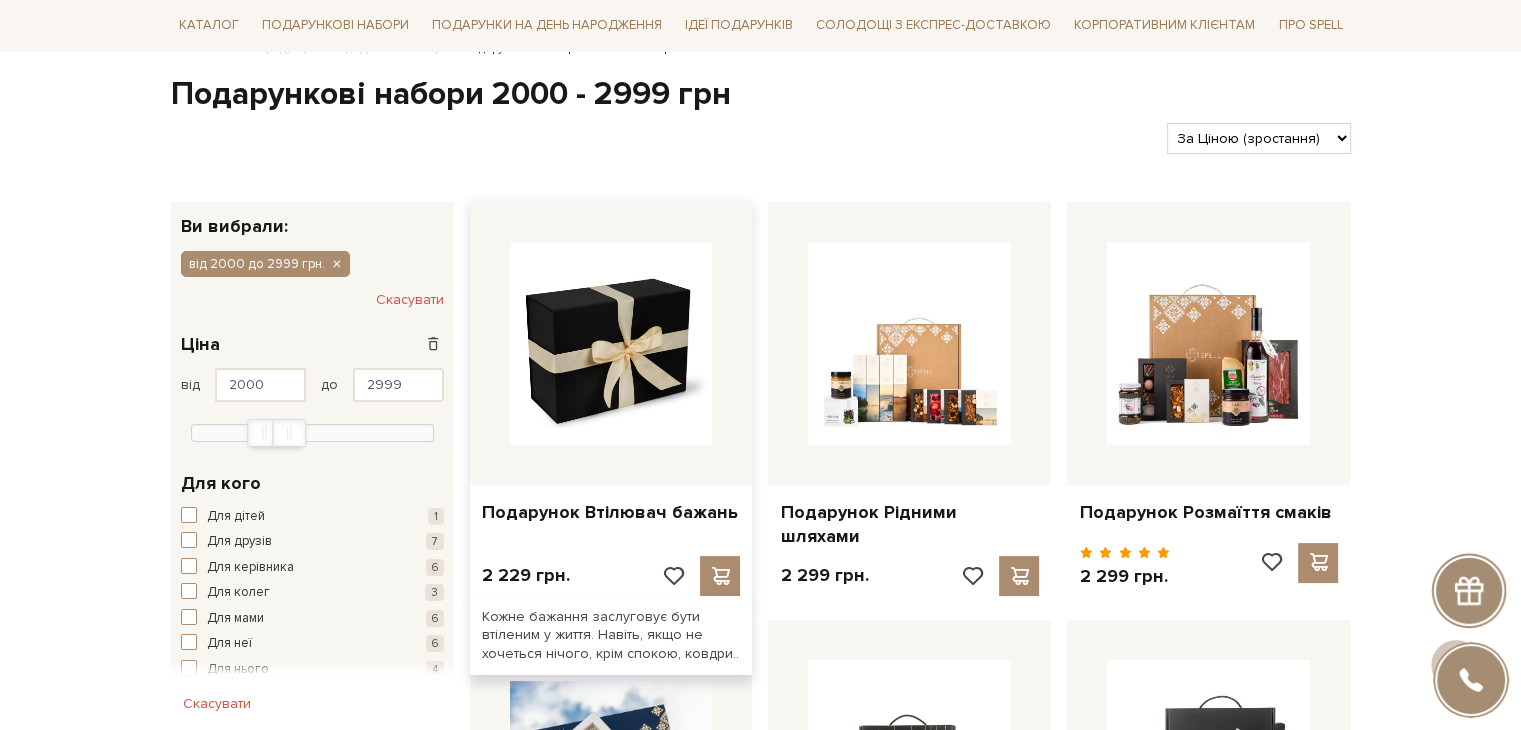 click at bounding box center [611, 343] 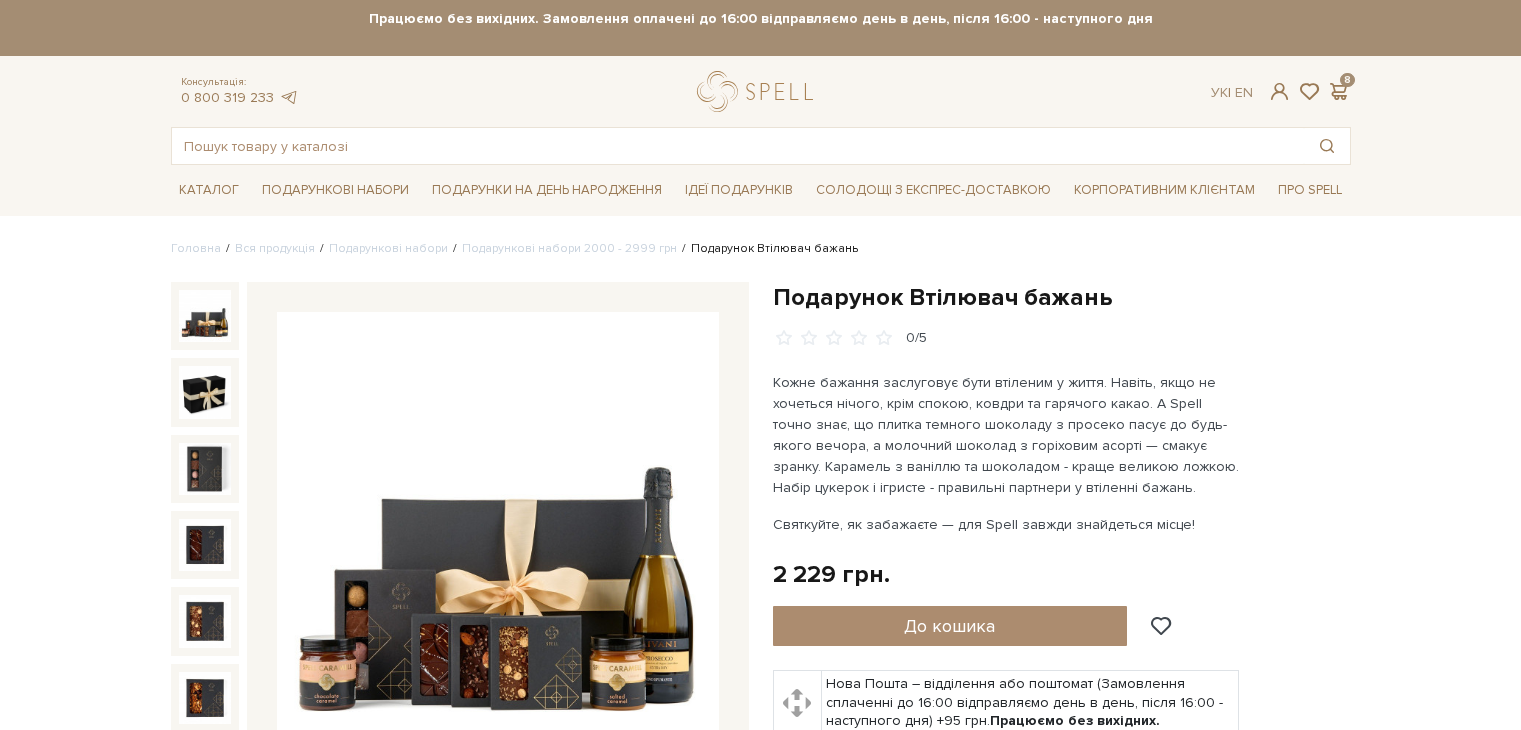 scroll, scrollTop: 0, scrollLeft: 0, axis: both 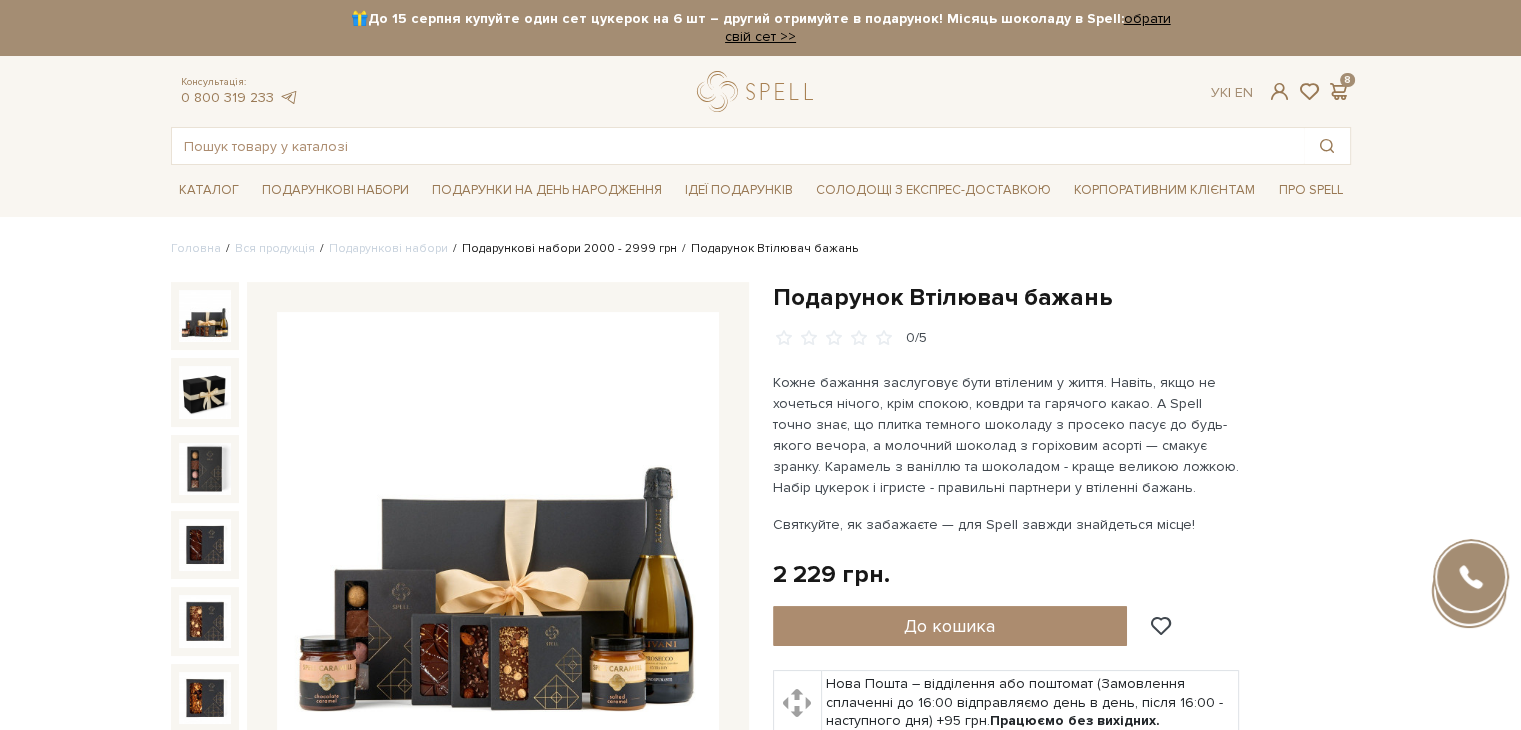 click on "Подарункові набори 2000 - 2999 грн" at bounding box center (569, 248) 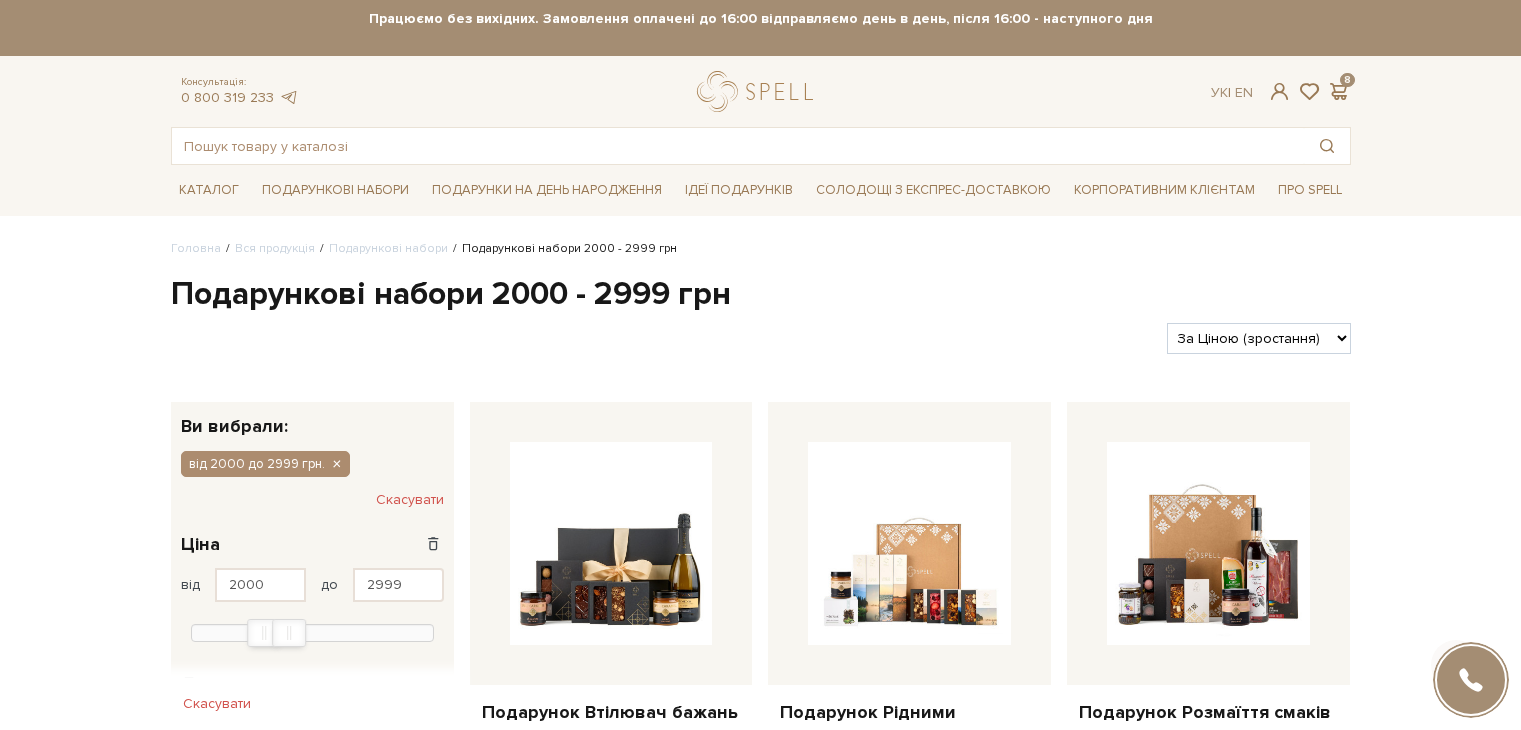 scroll, scrollTop: 200, scrollLeft: 0, axis: vertical 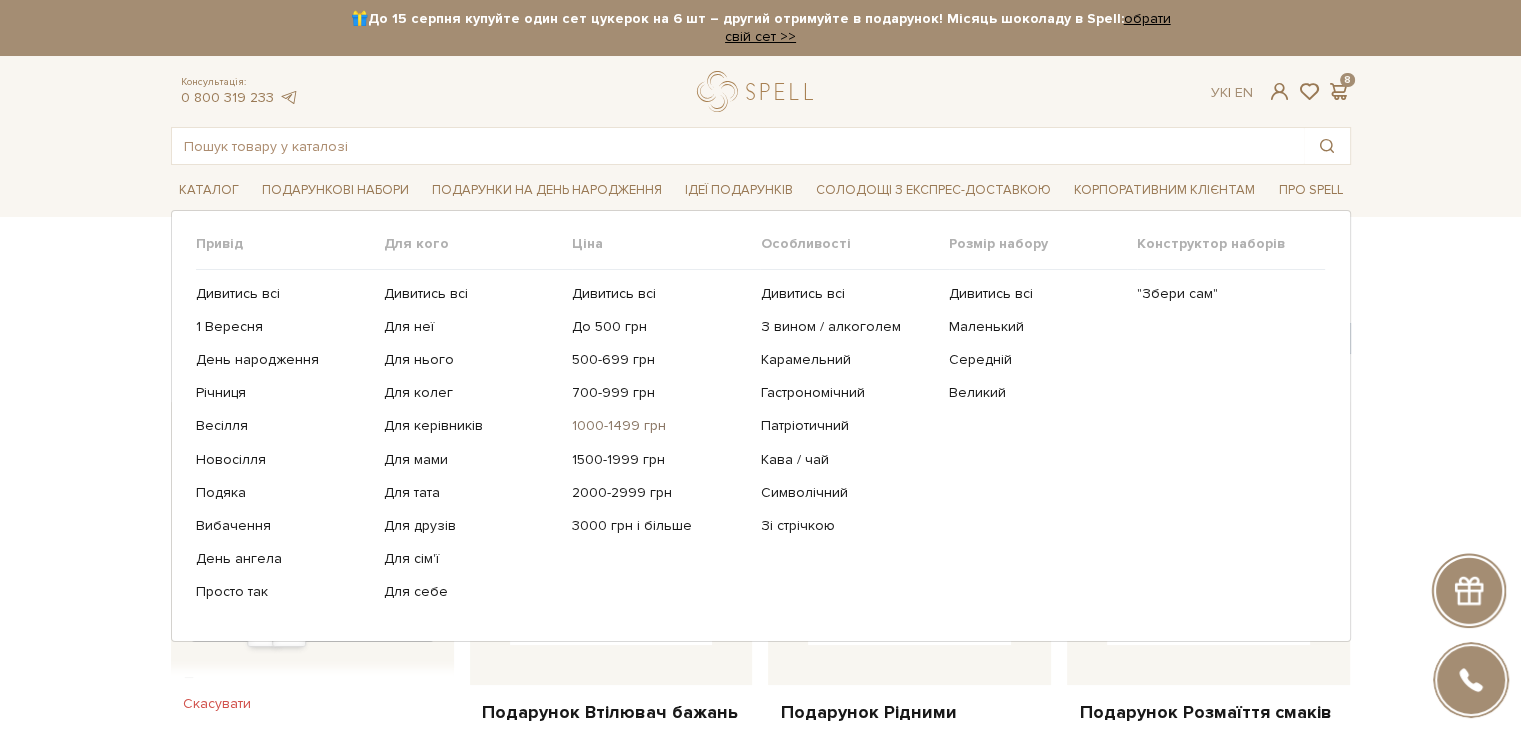 click on "1000-1499 грн" at bounding box center [658, 426] 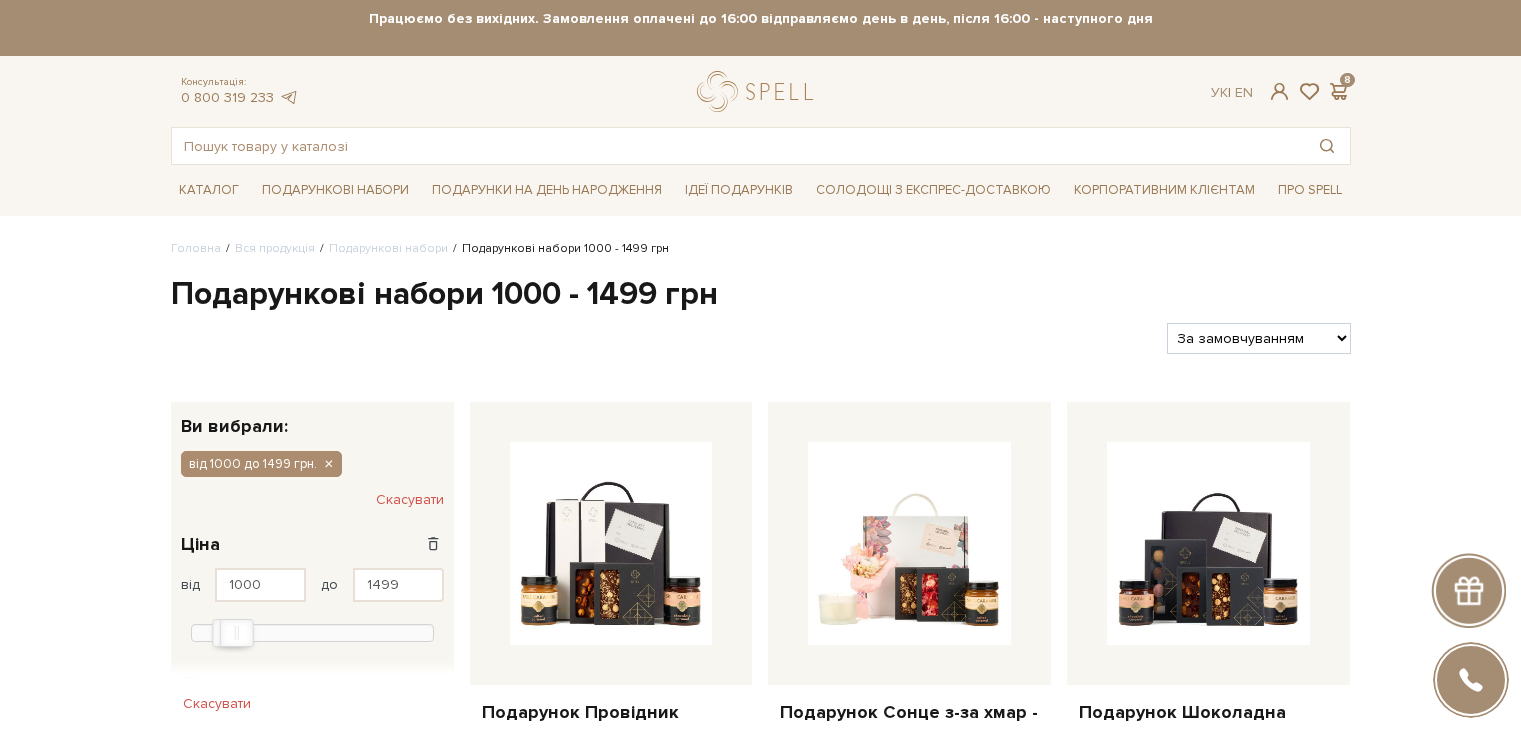 scroll, scrollTop: 300, scrollLeft: 0, axis: vertical 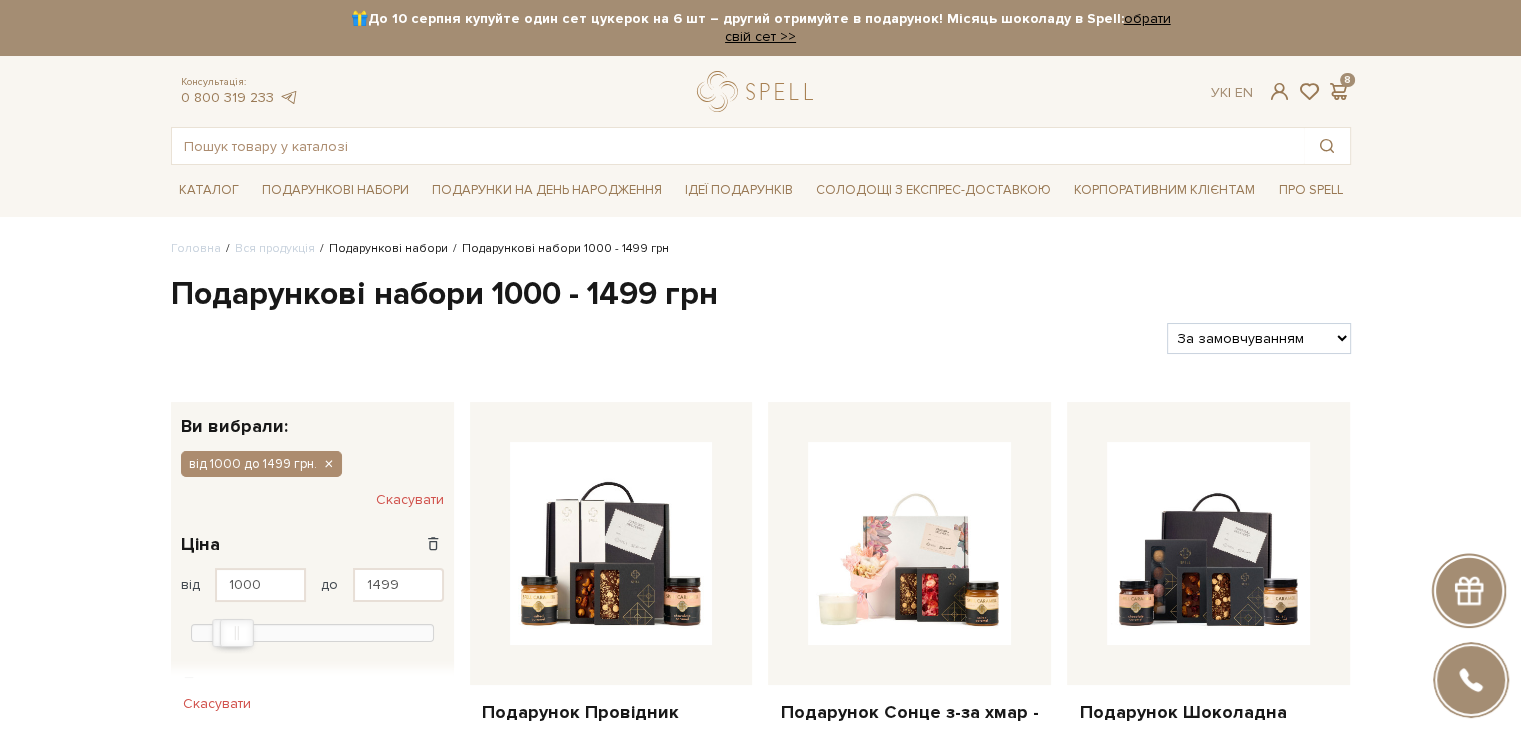 click on "Подарункові набори" at bounding box center [388, 248] 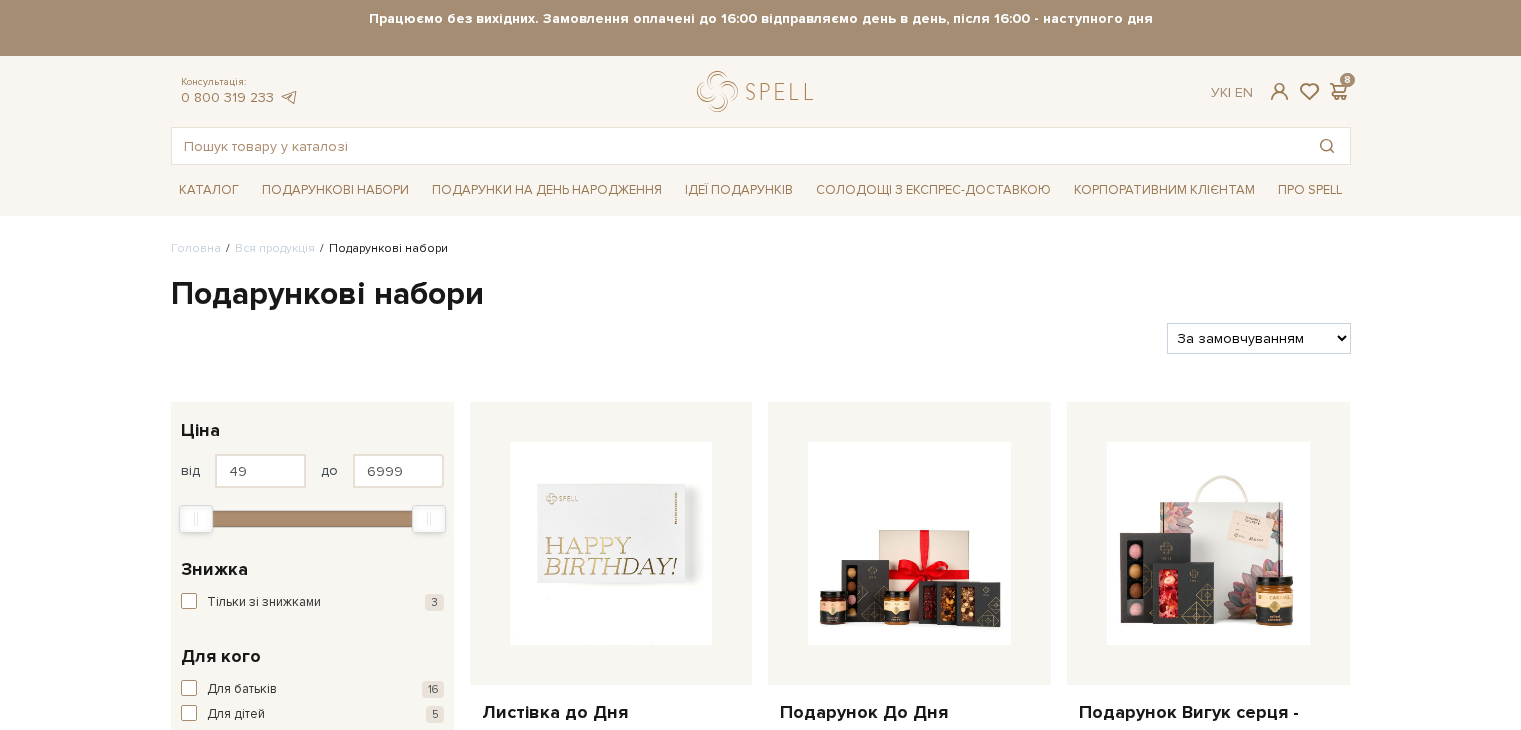 scroll, scrollTop: 0, scrollLeft: 0, axis: both 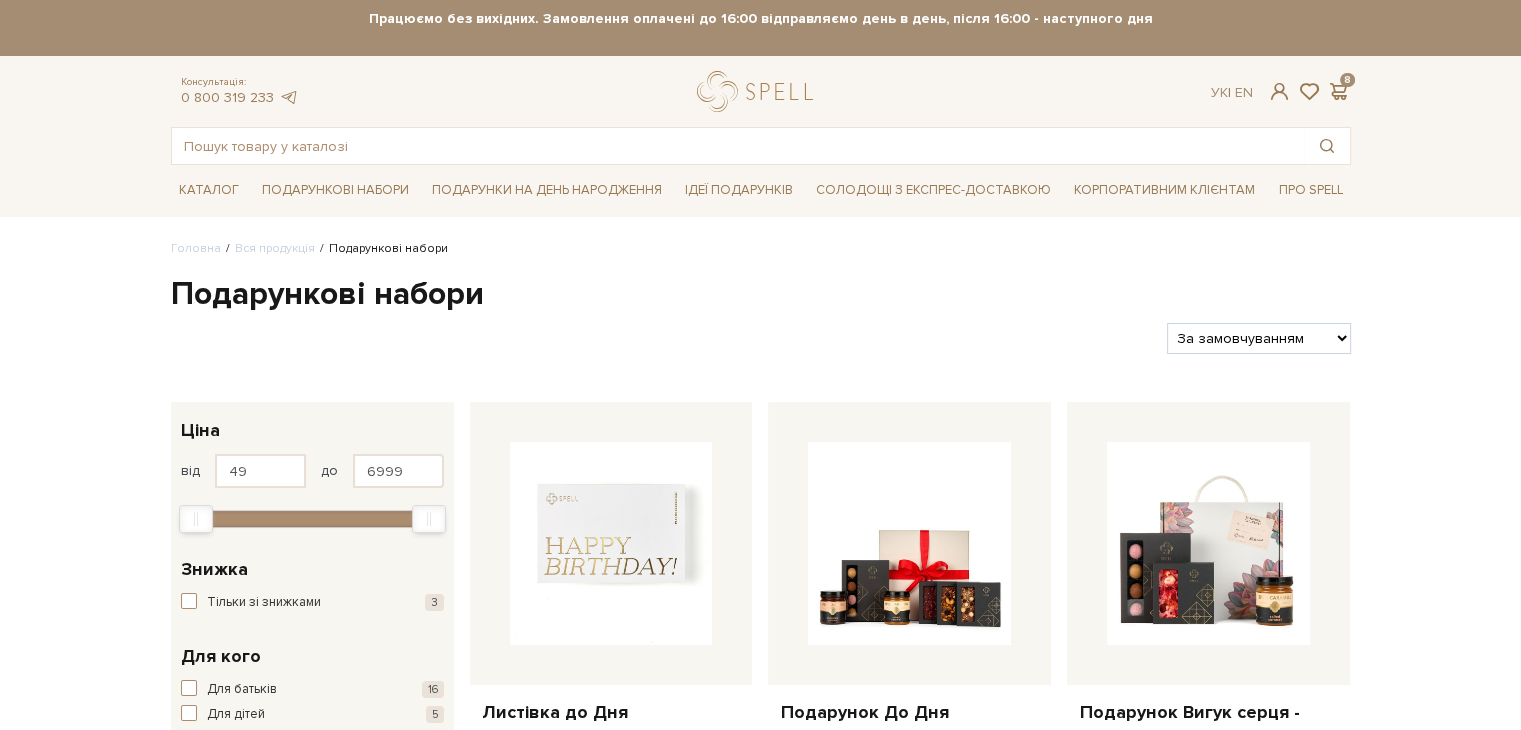 click on "За замовчуванням
За Ціною (зростання)
За Ціною (зменшення)
Новинки
За популярністю" at bounding box center [1258, 338] 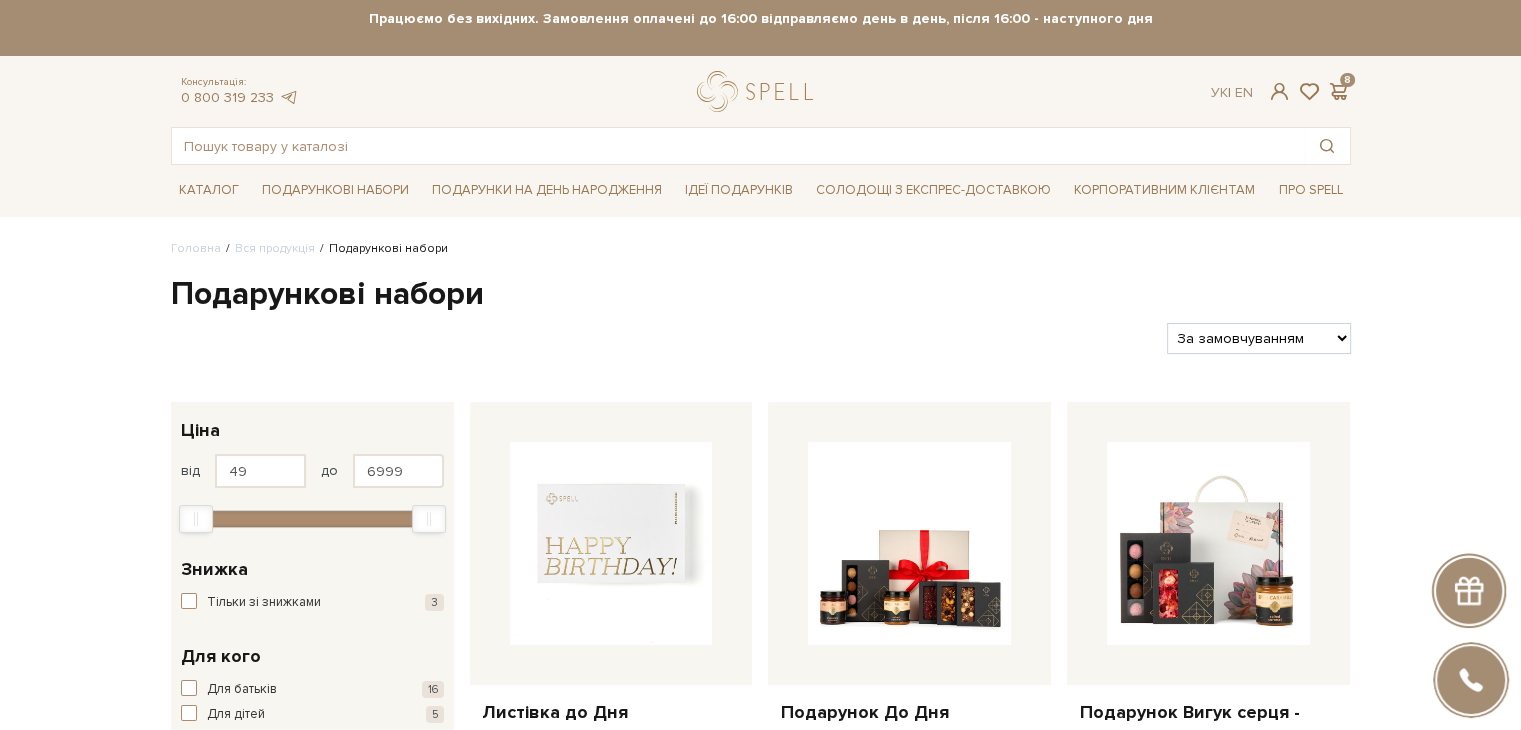 select on "https://spellchocolate.com/our-productions/podarunkovi-box/?sort=p.price&order=DESC" 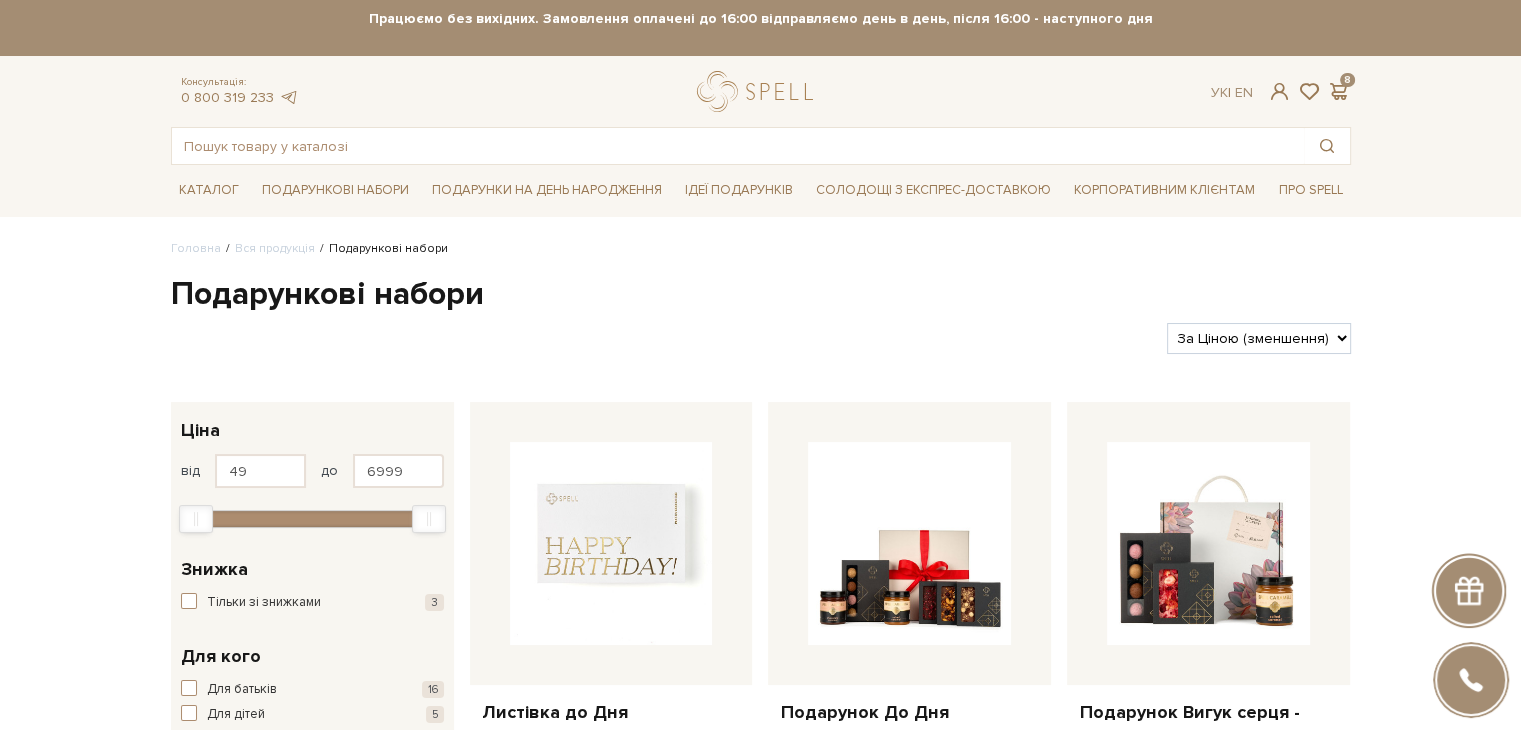 click on "За замовчуванням
За Ціною (зростання)
За Ціною (зменшення)
Новинки
За популярністю" at bounding box center (1258, 338) 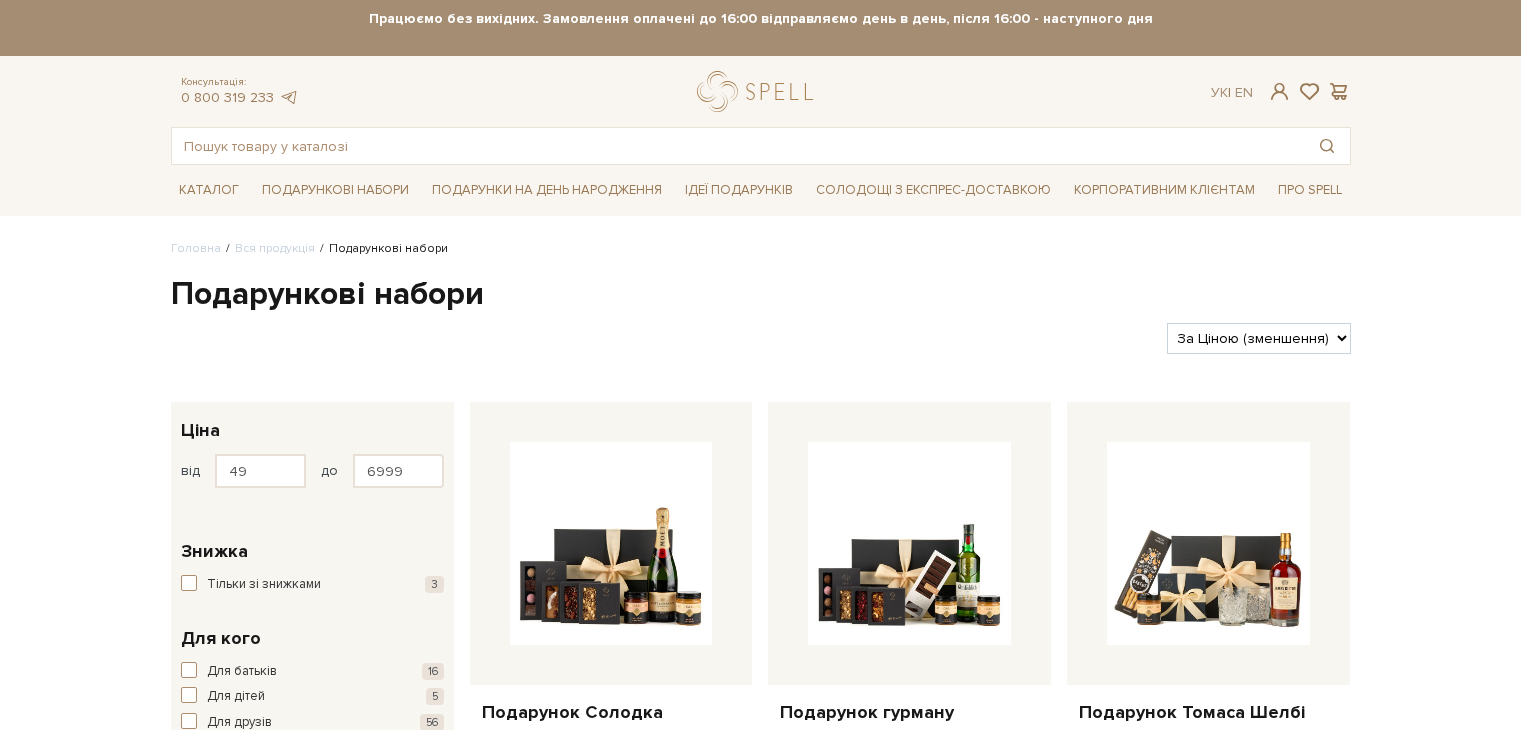 scroll, scrollTop: 191, scrollLeft: 0, axis: vertical 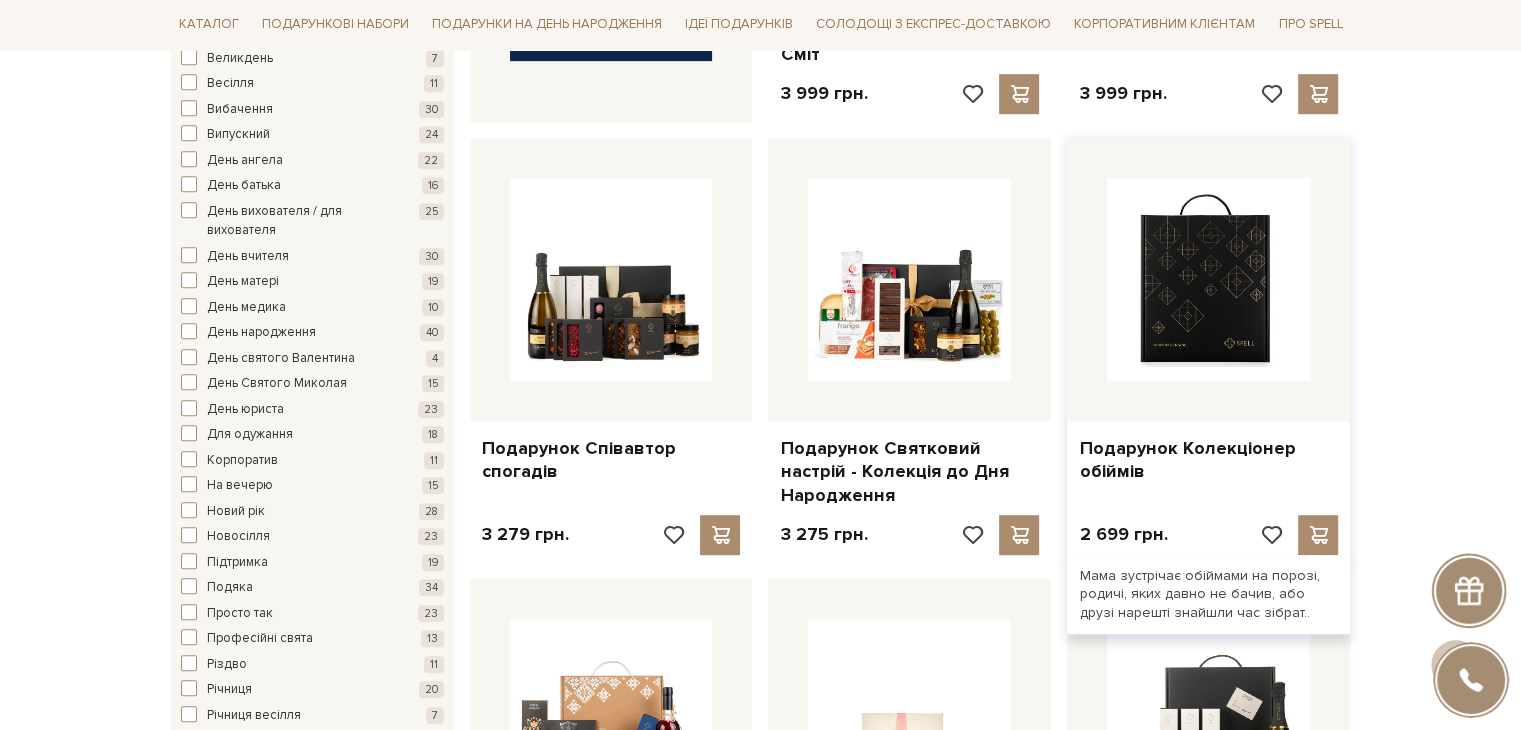 click at bounding box center (1208, 279) 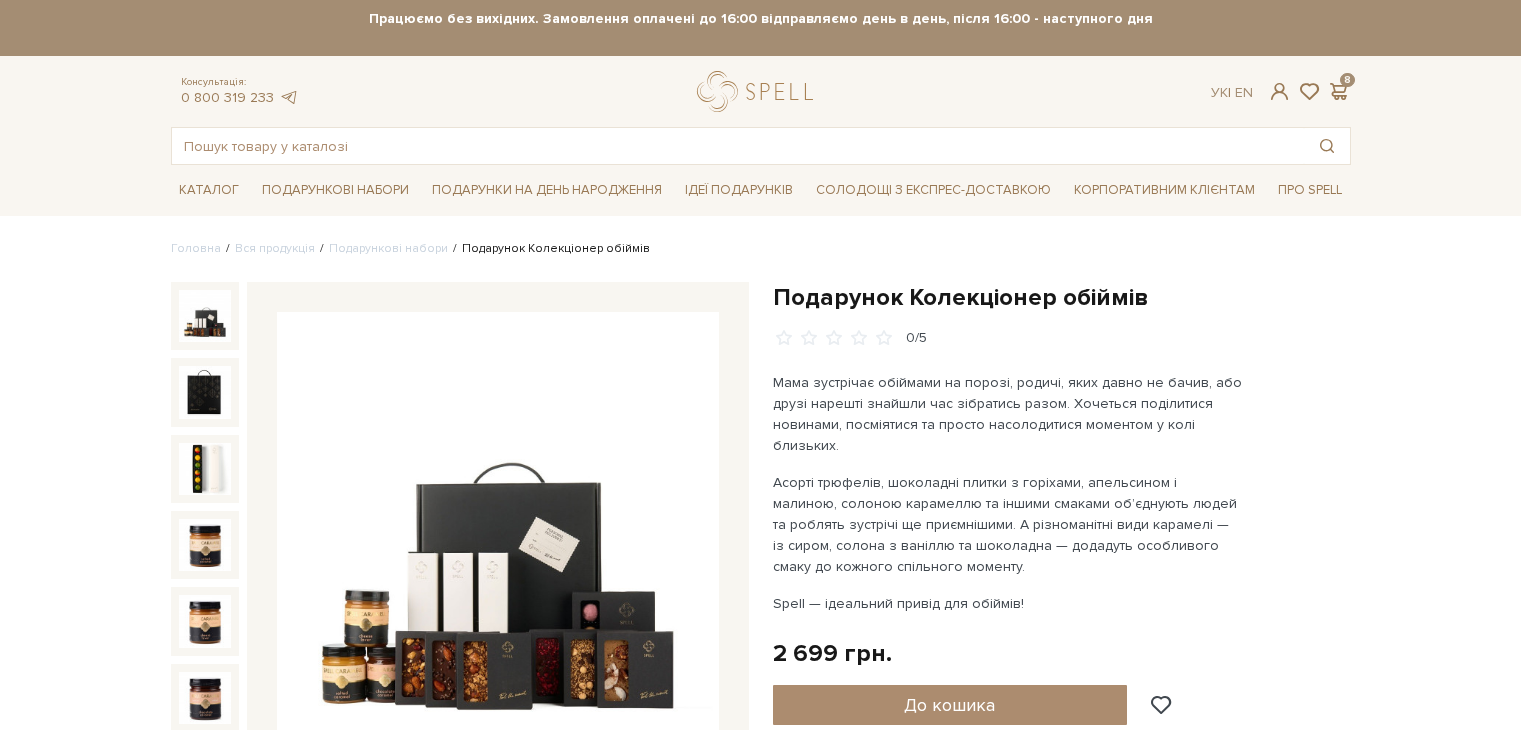 scroll, scrollTop: 0, scrollLeft: 0, axis: both 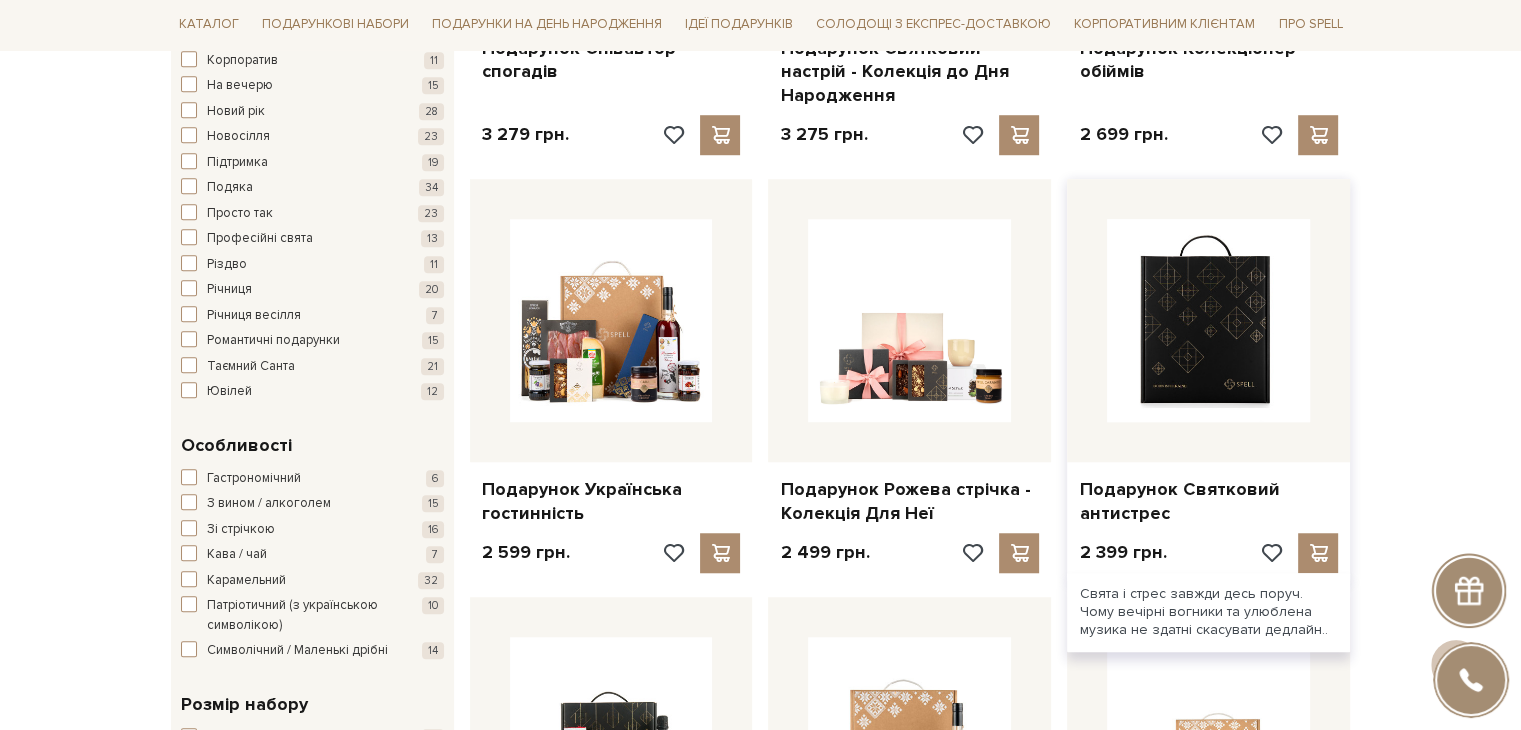 click at bounding box center [1208, 320] 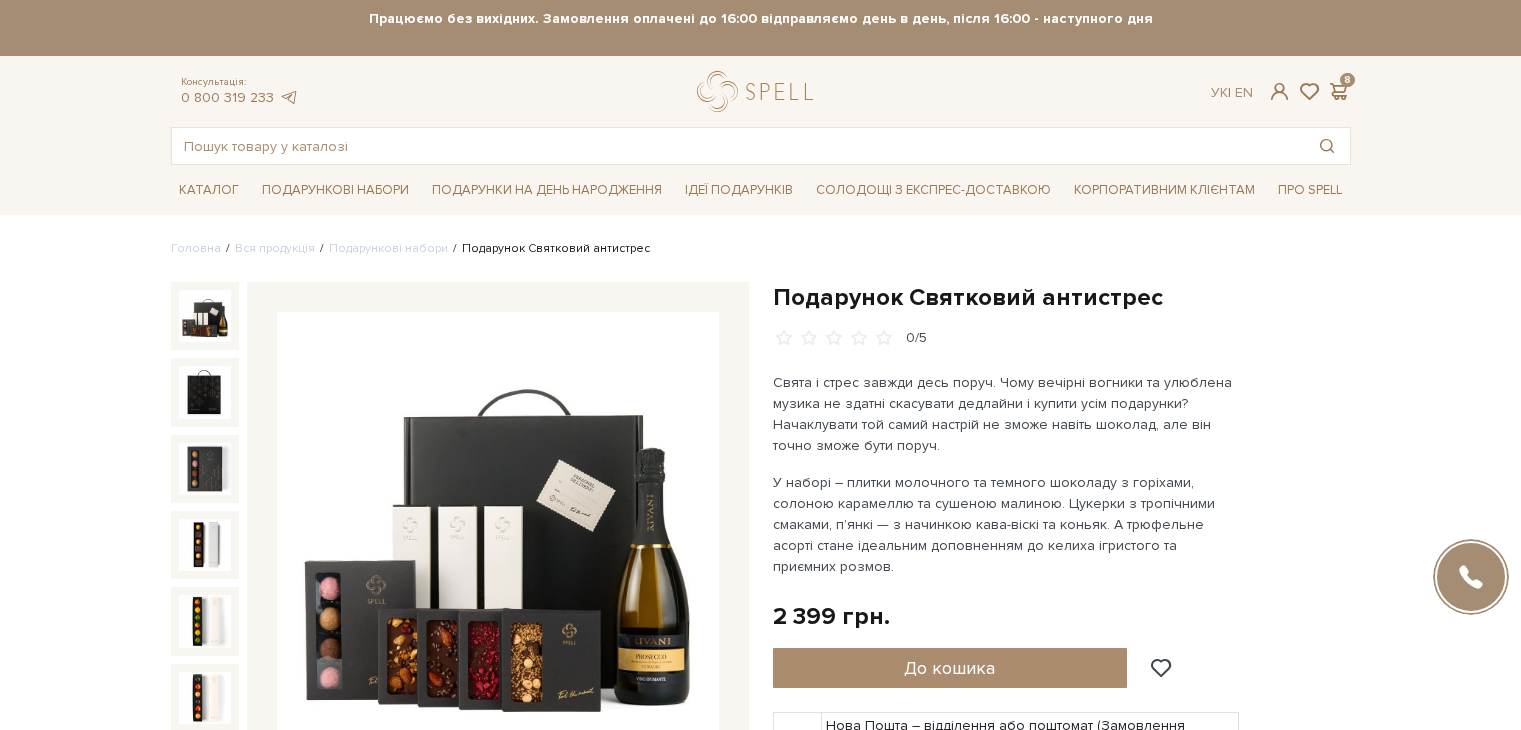 scroll, scrollTop: 0, scrollLeft: 0, axis: both 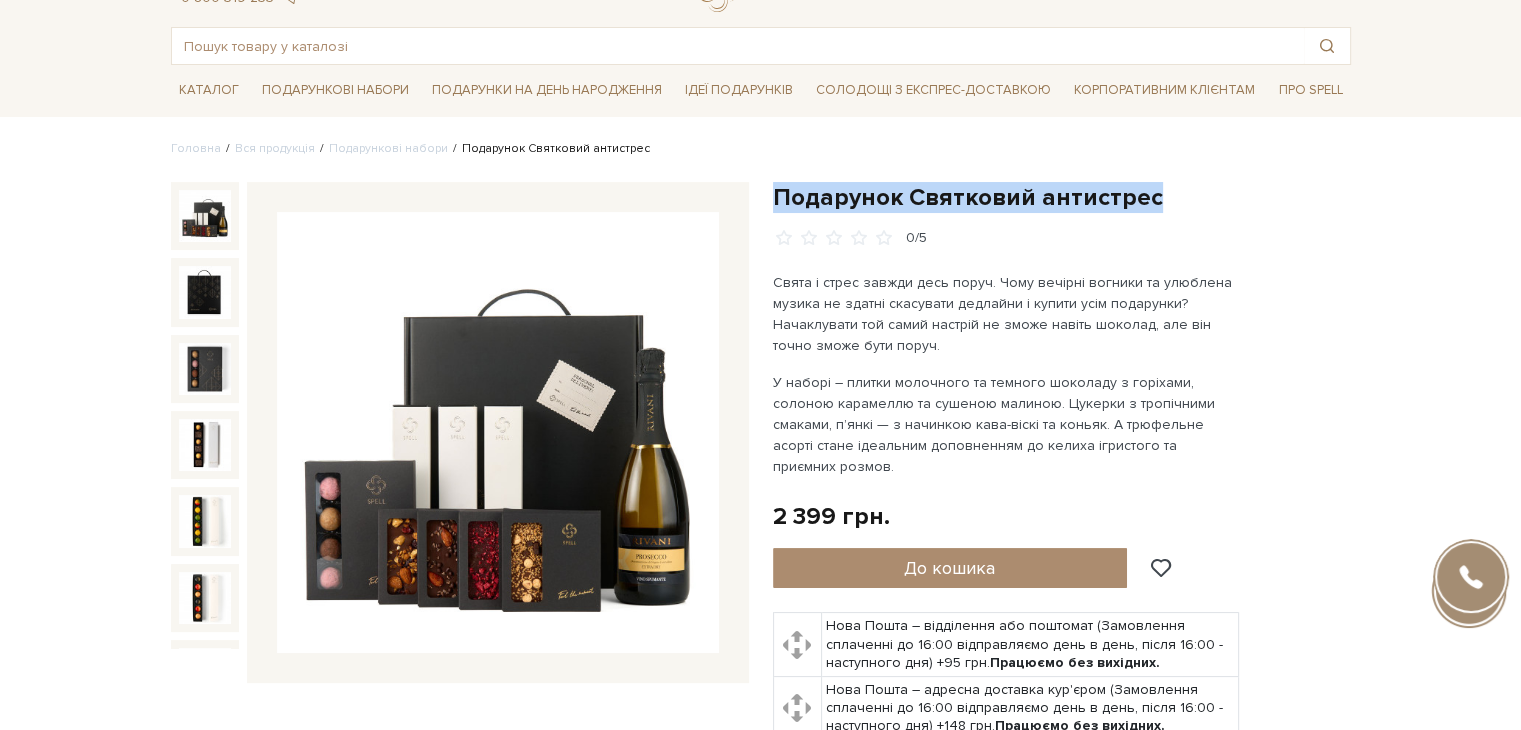 drag, startPoint x: 778, startPoint y: 192, endPoint x: 1145, endPoint y: 197, distance: 367.03406 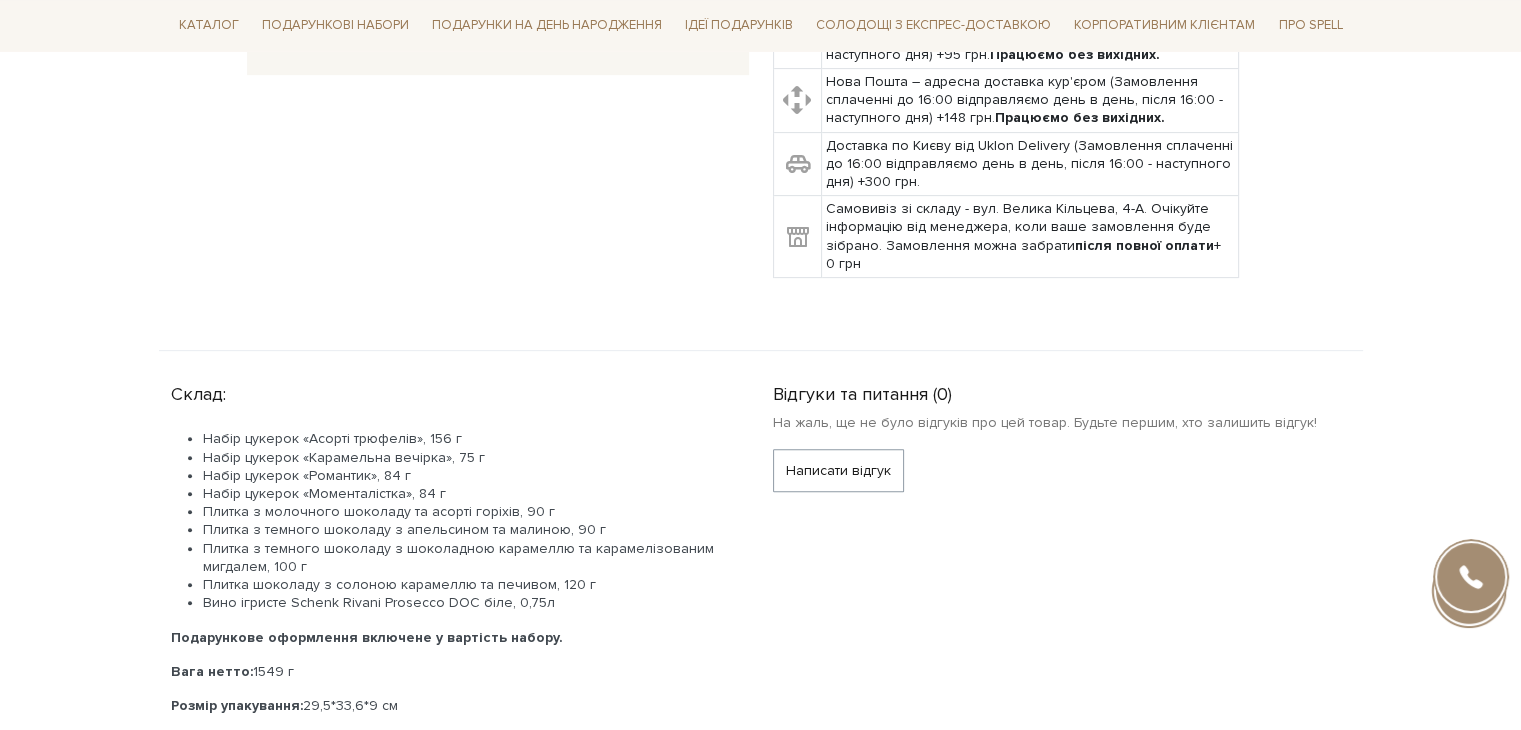 scroll, scrollTop: 800, scrollLeft: 0, axis: vertical 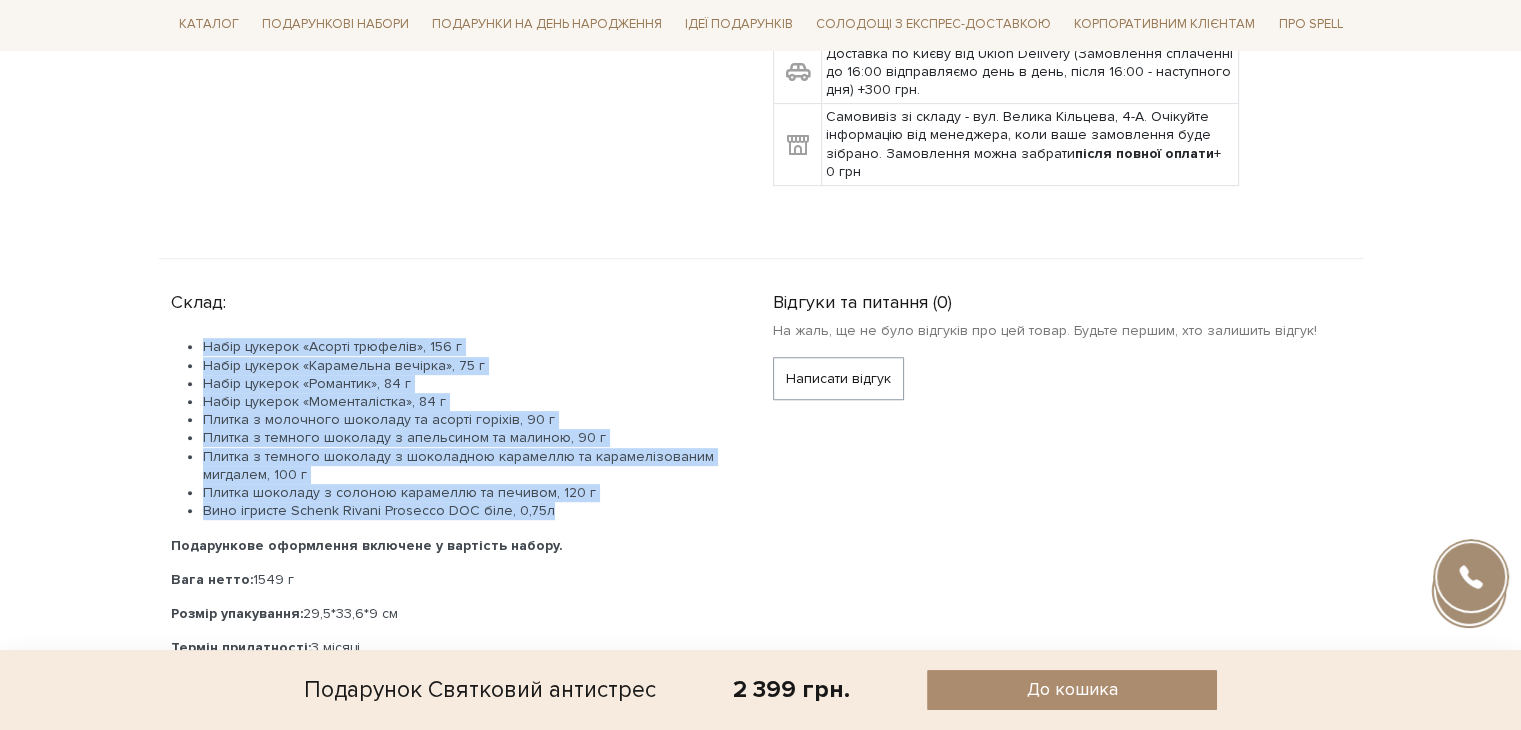 drag, startPoint x: 204, startPoint y: 325, endPoint x: 556, endPoint y: 490, distance: 388.75314 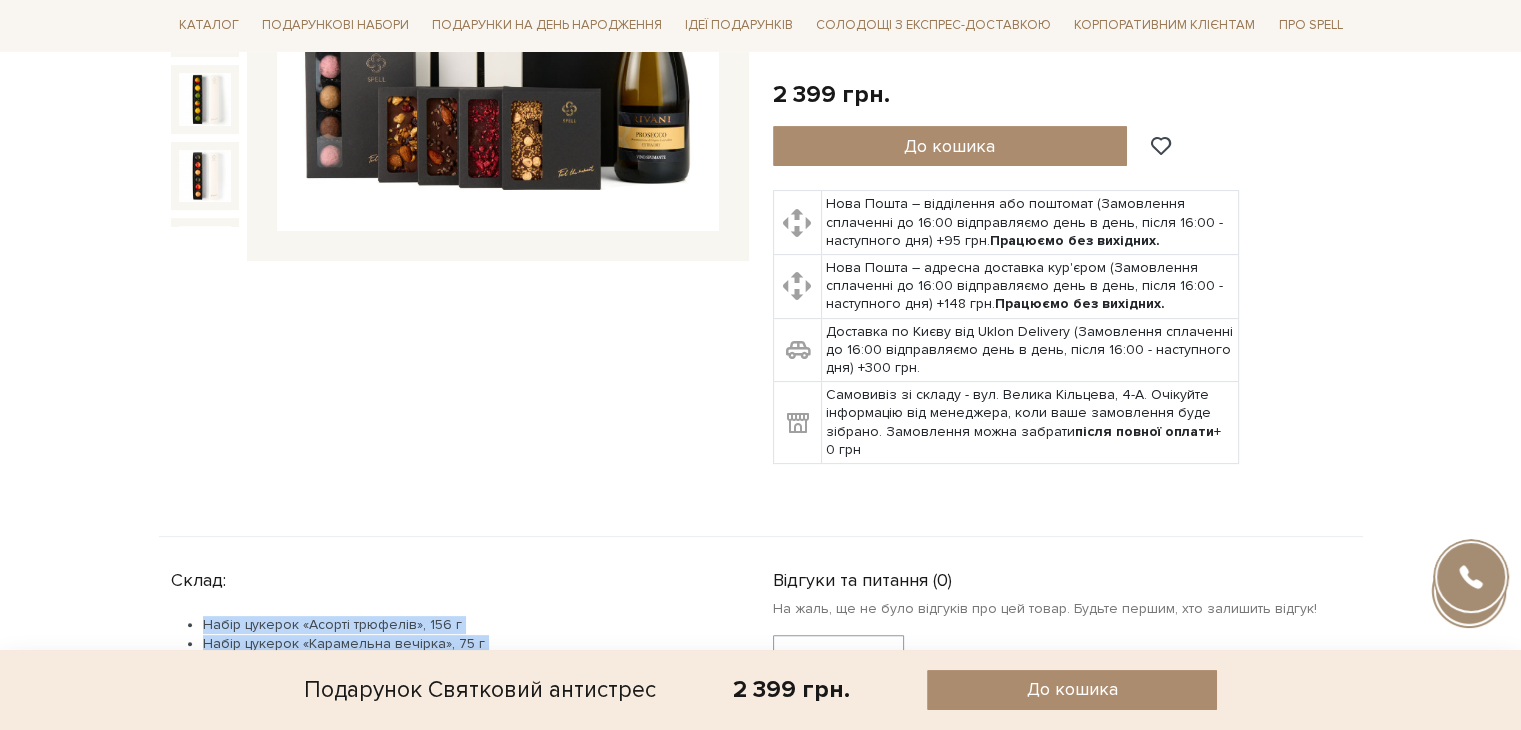 scroll, scrollTop: 300, scrollLeft: 0, axis: vertical 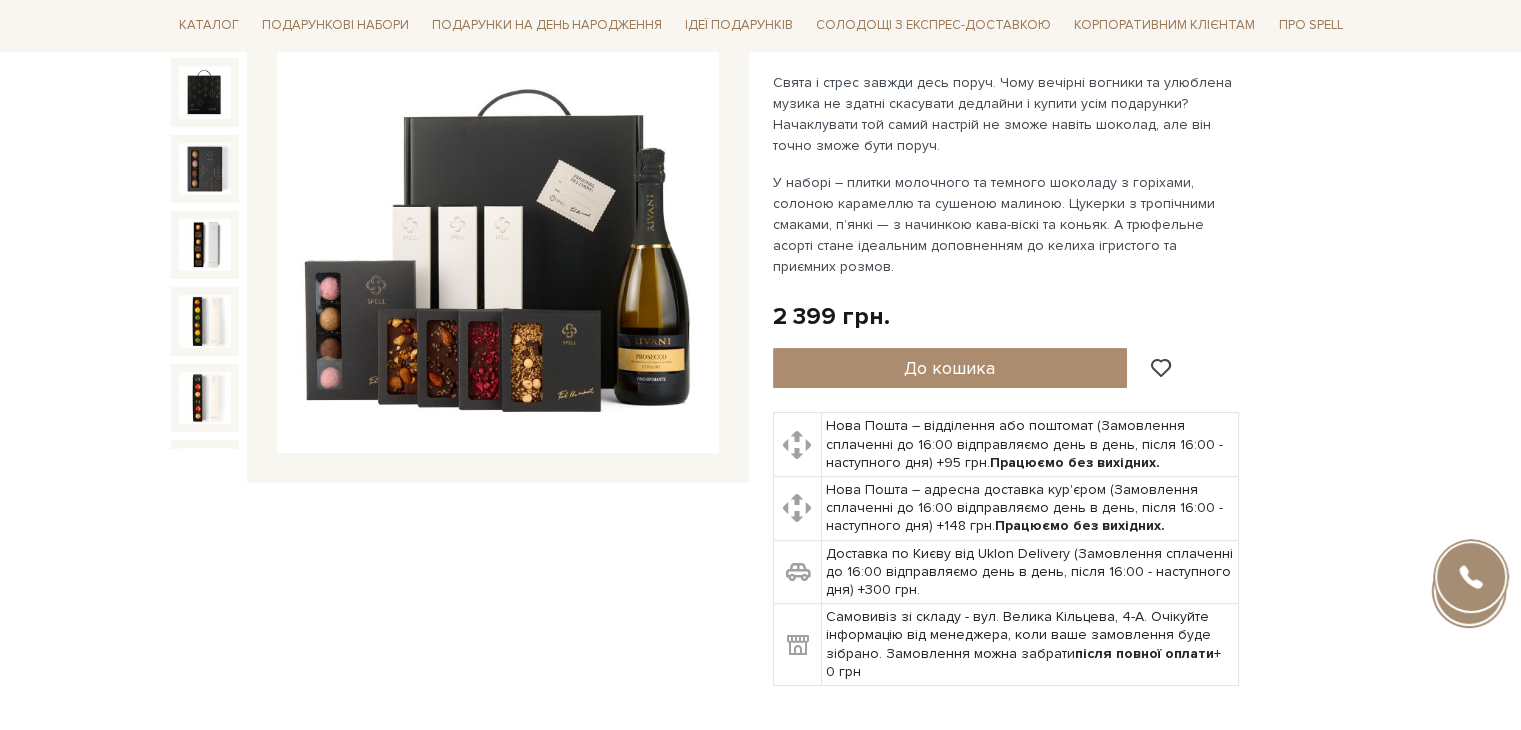 click at bounding box center [498, 233] 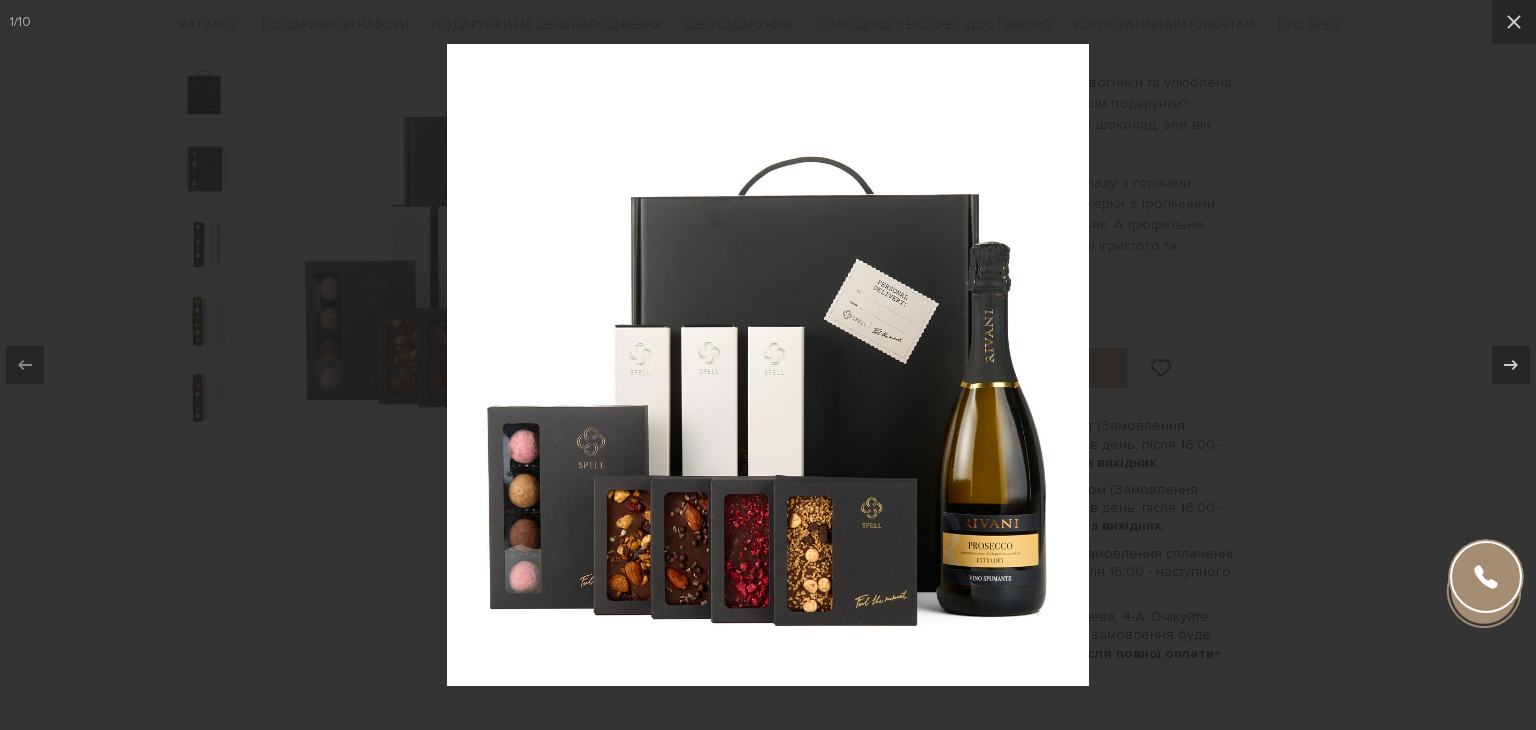 click at bounding box center [768, 365] 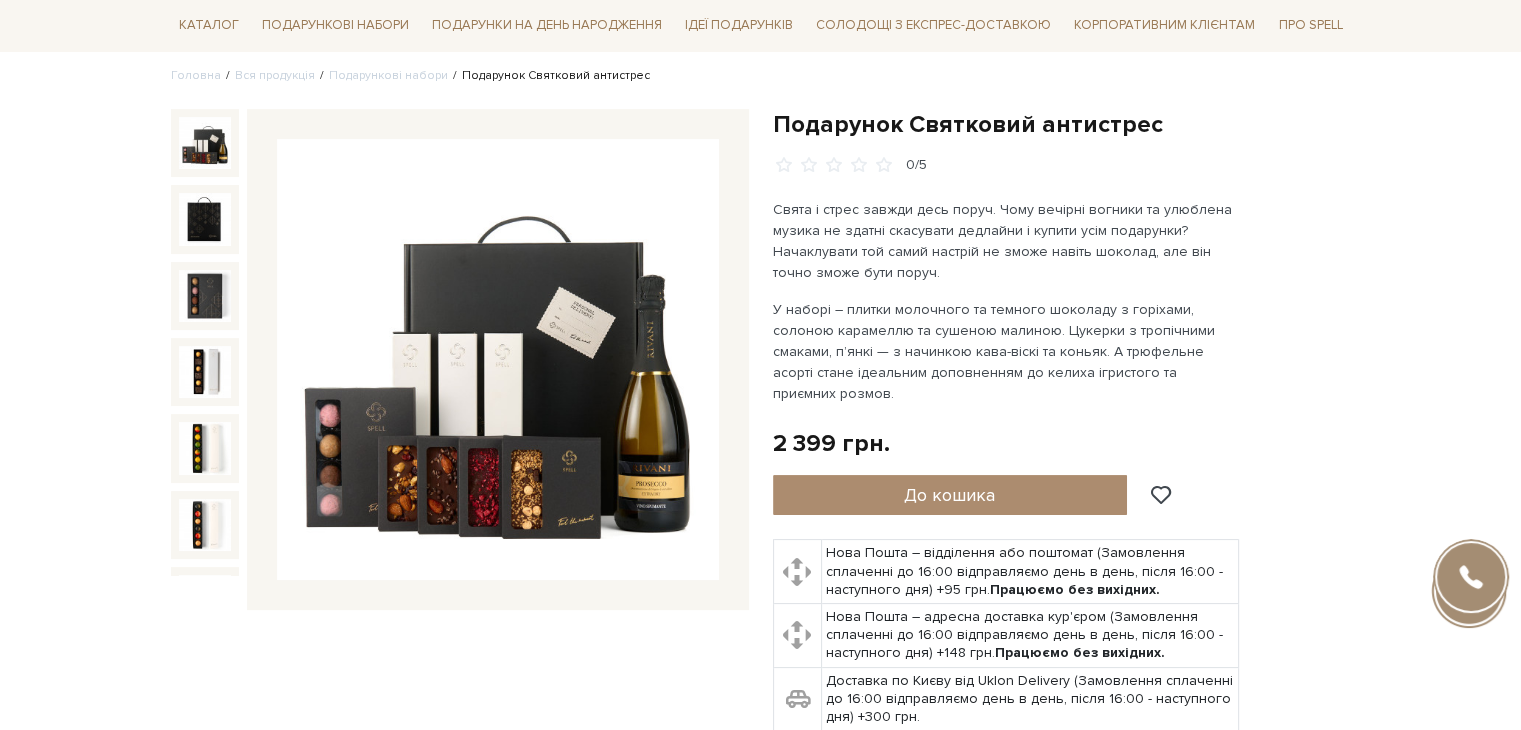 scroll, scrollTop: 0, scrollLeft: 0, axis: both 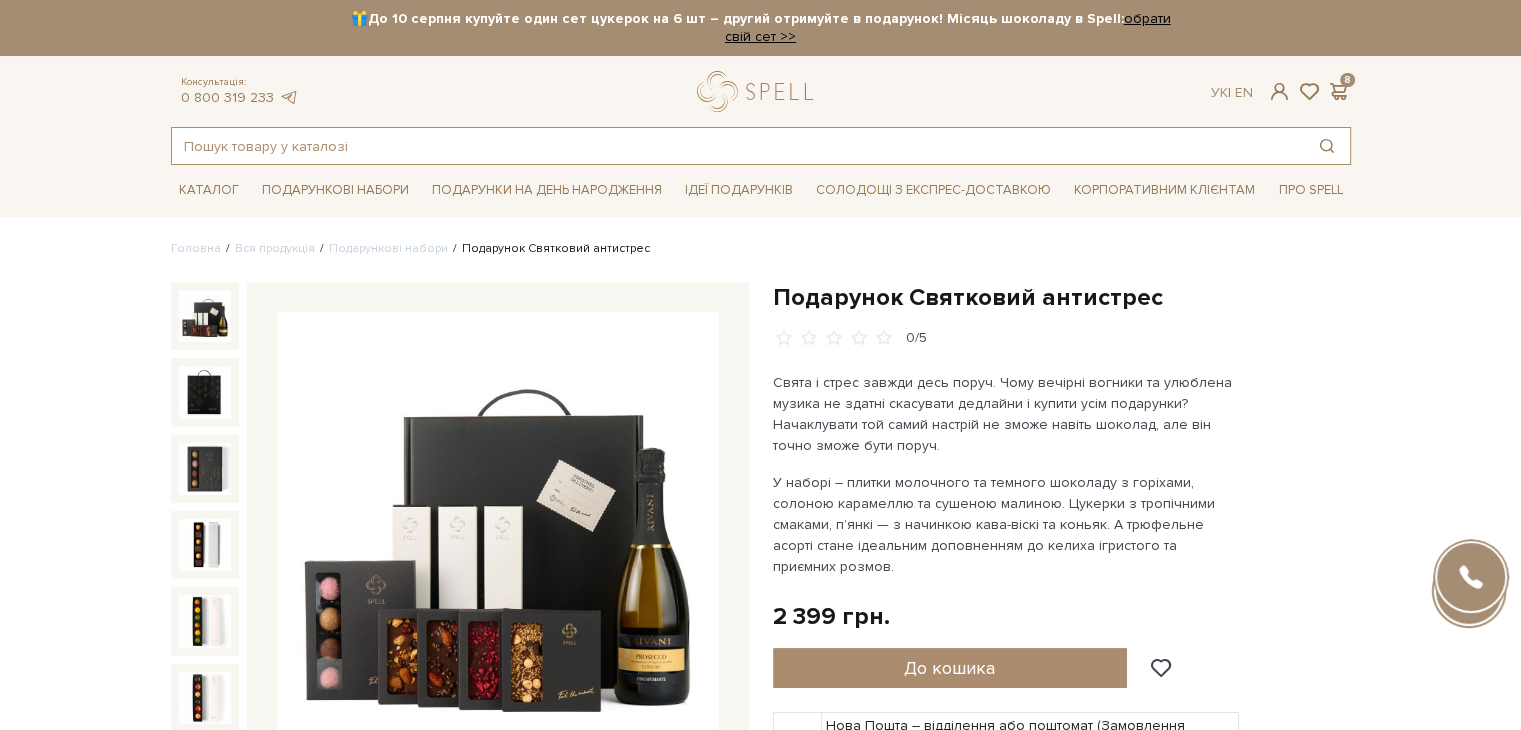 click at bounding box center [738, 146] 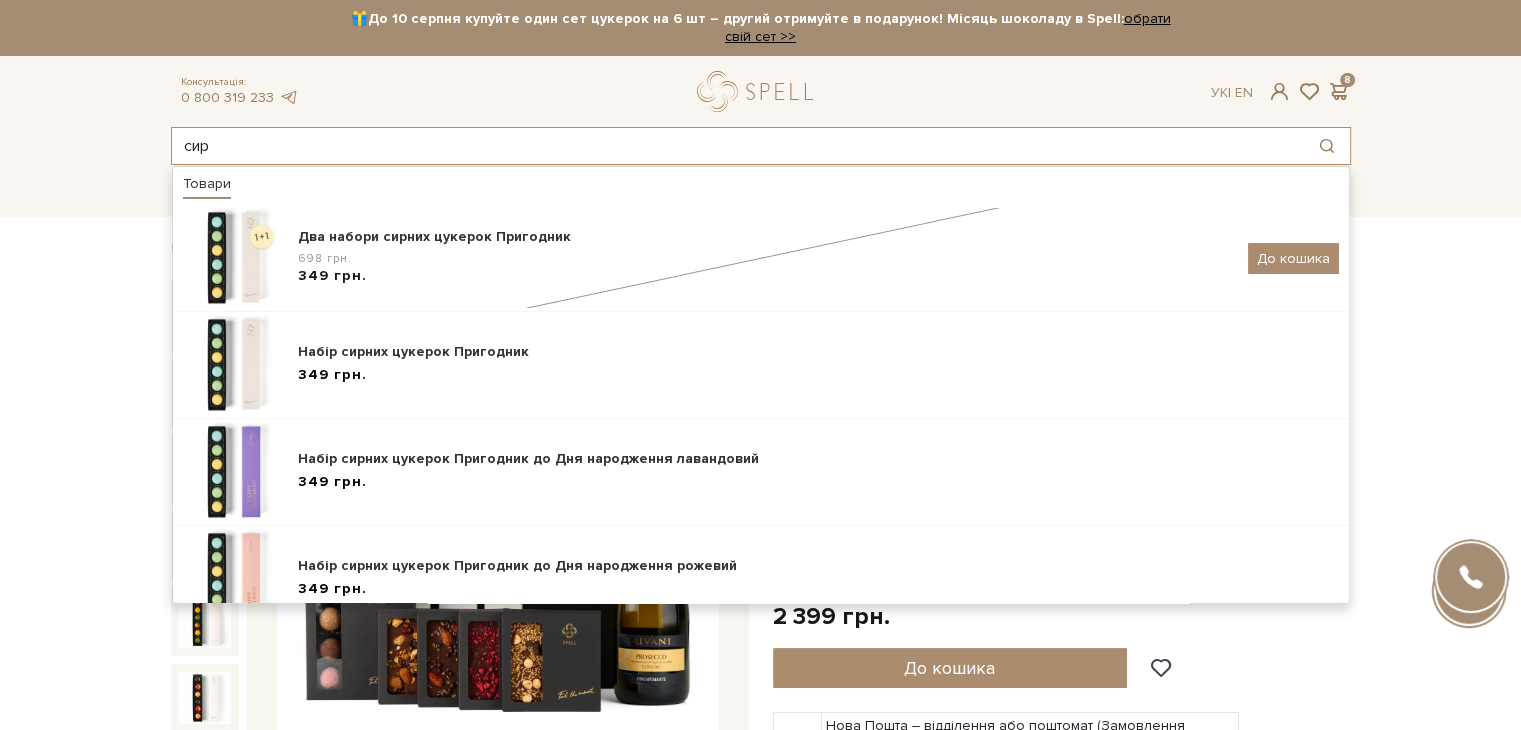 type on "сир" 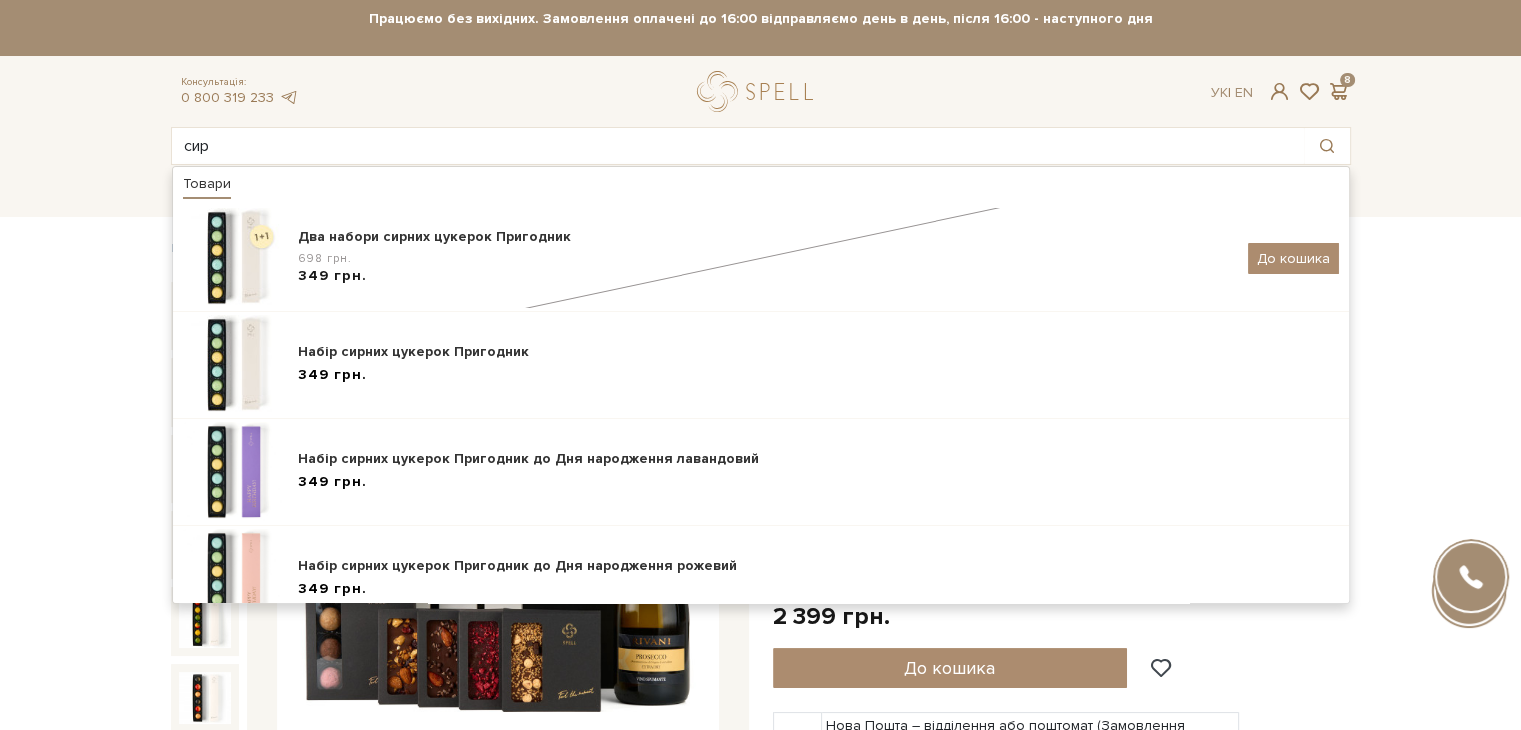 drag, startPoint x: 1452, startPoint y: 194, endPoint x: 640, endPoint y: 196, distance: 812.00244 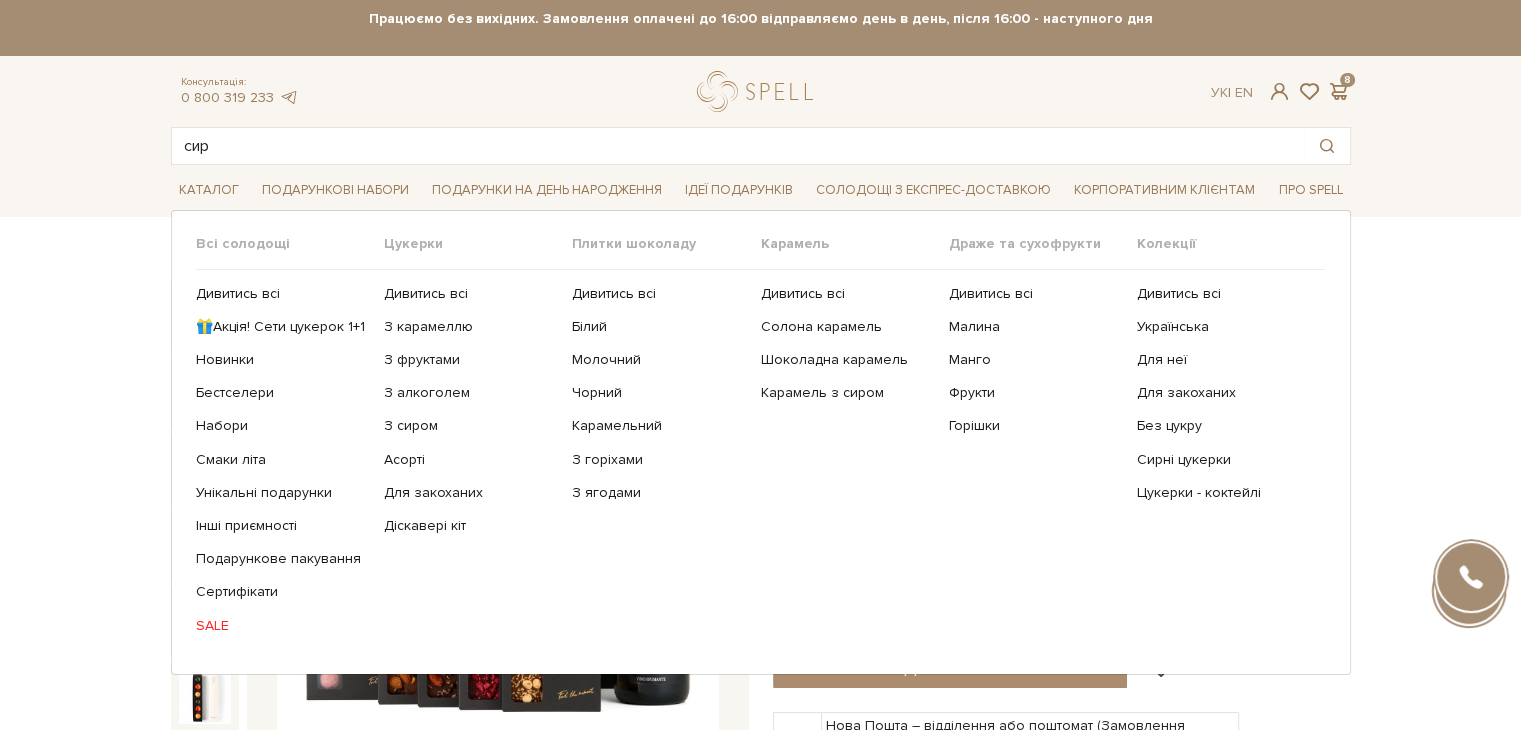 click on "Дивитись всі
🎁Акція! Сети цукерок 1+1
Новинки
Бестселери
Набори
SALE" at bounding box center (290, 460) 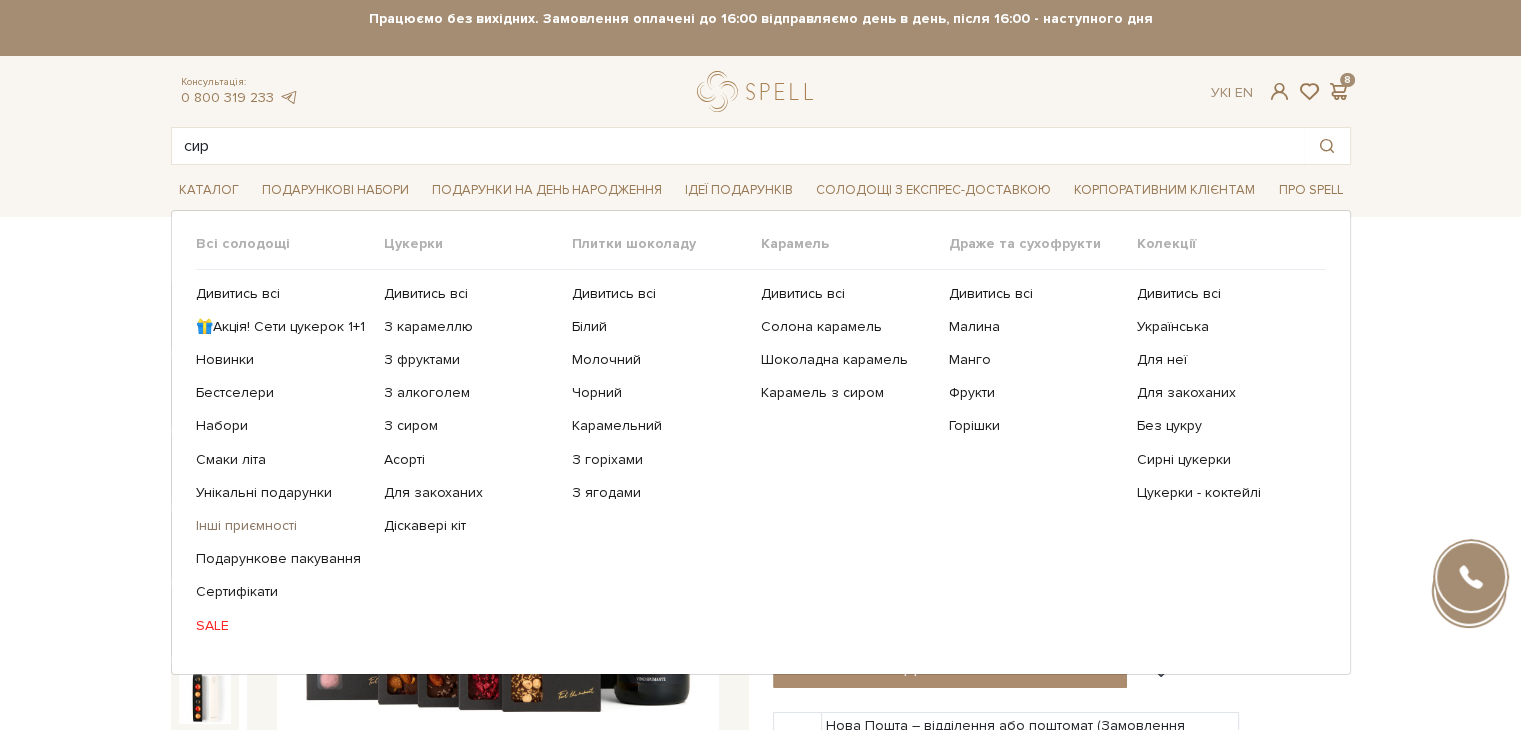 click on "Інші приємності" at bounding box center [282, 526] 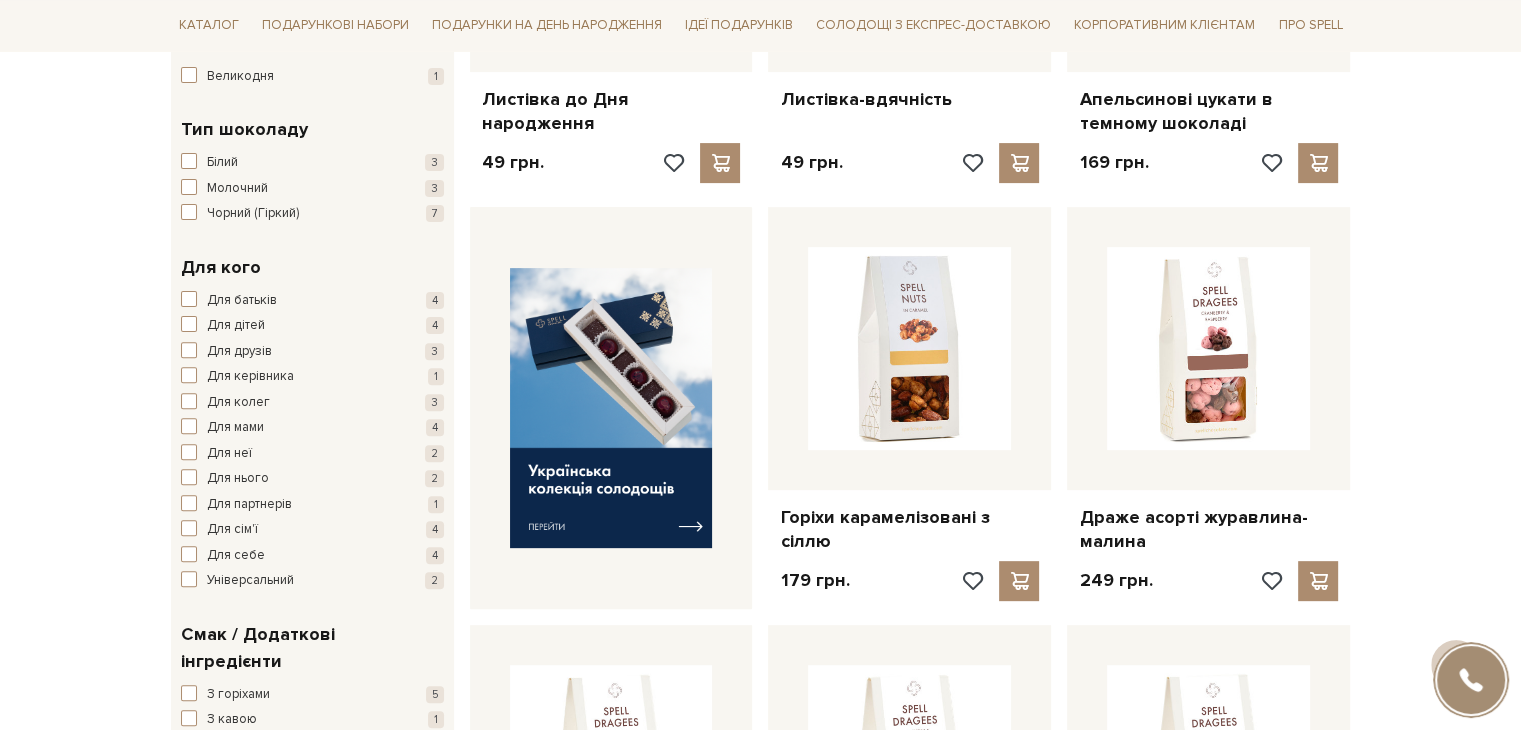 scroll, scrollTop: 0, scrollLeft: 0, axis: both 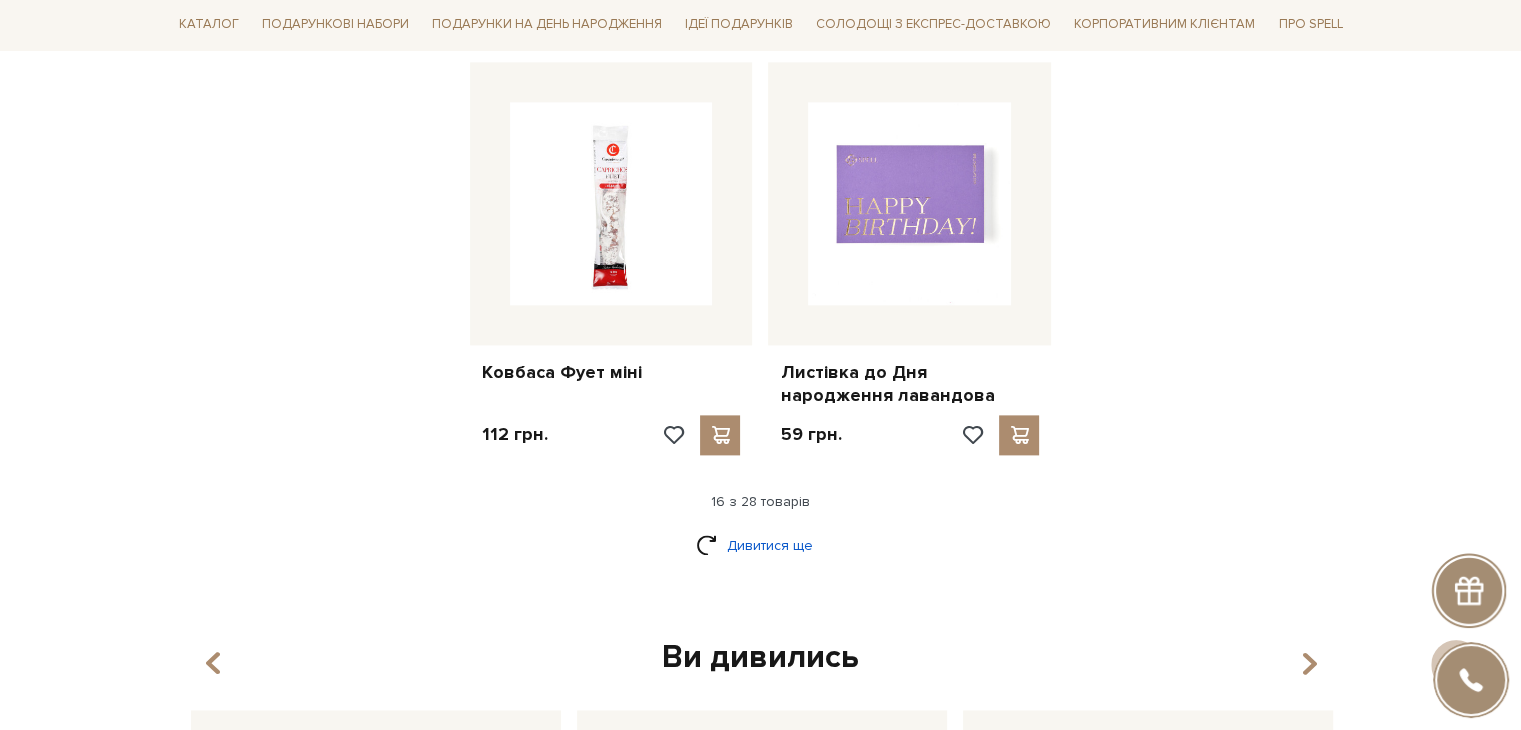 click on "Дивитися ще" at bounding box center [761, 545] 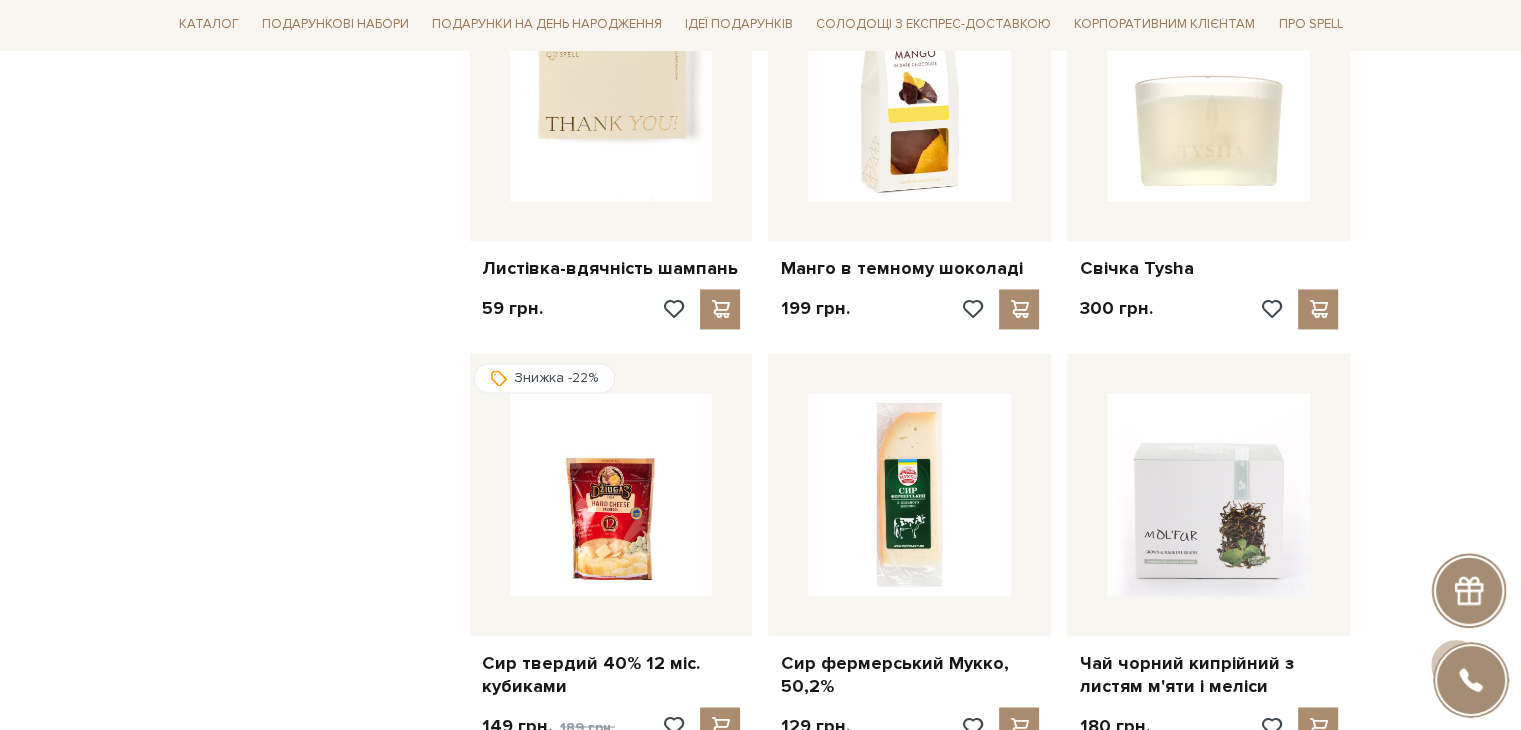 scroll, scrollTop: 3200, scrollLeft: 0, axis: vertical 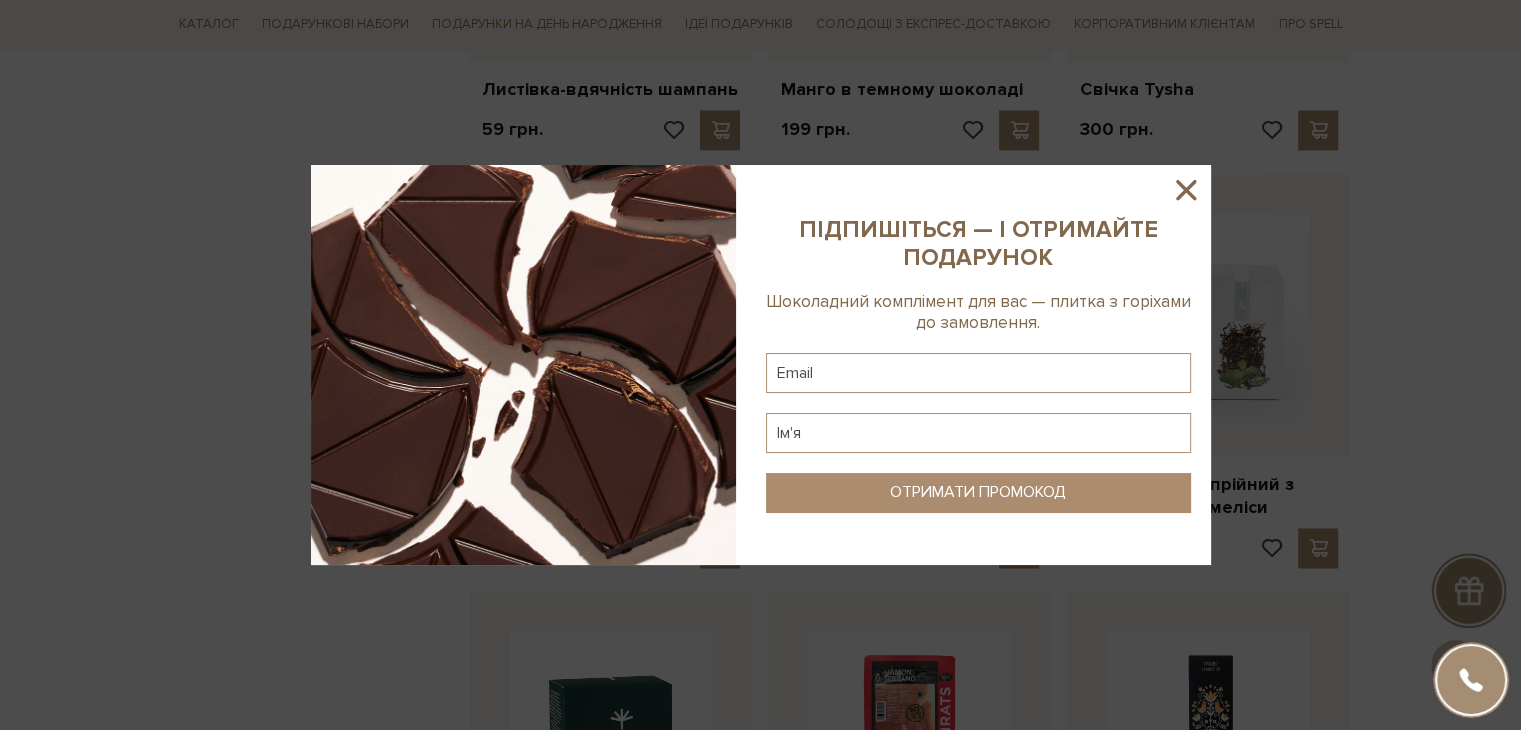 click 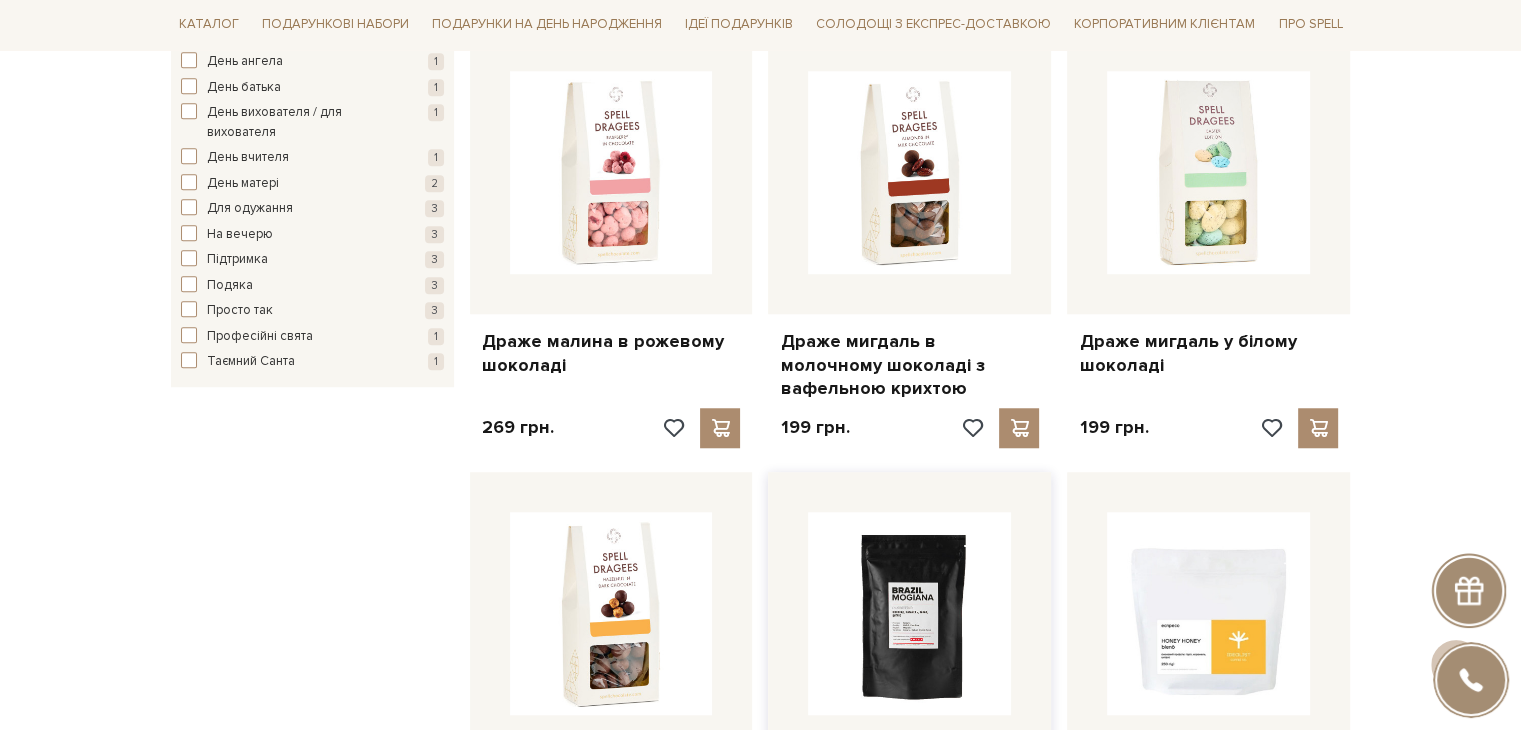 scroll, scrollTop: 2100, scrollLeft: 0, axis: vertical 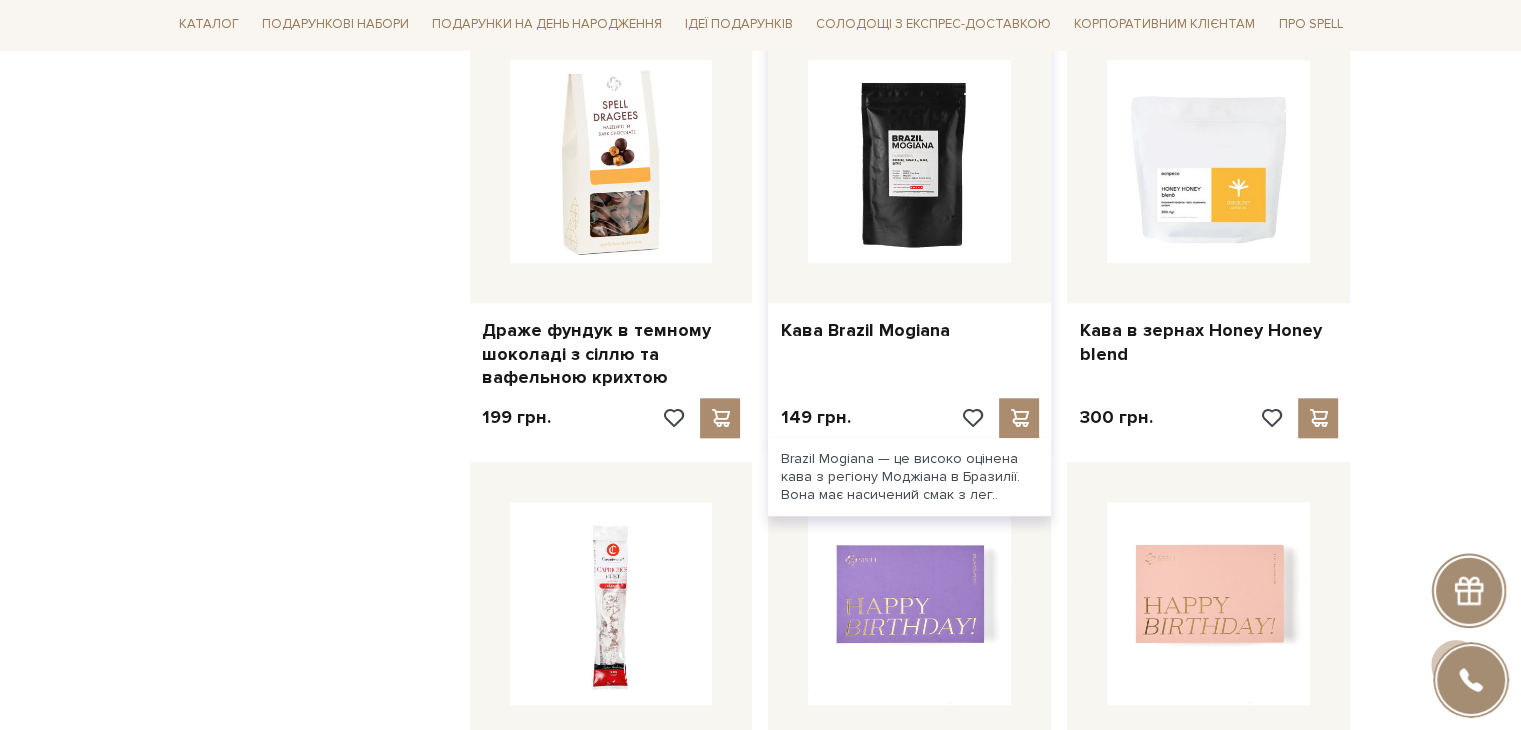 click at bounding box center [909, 161] 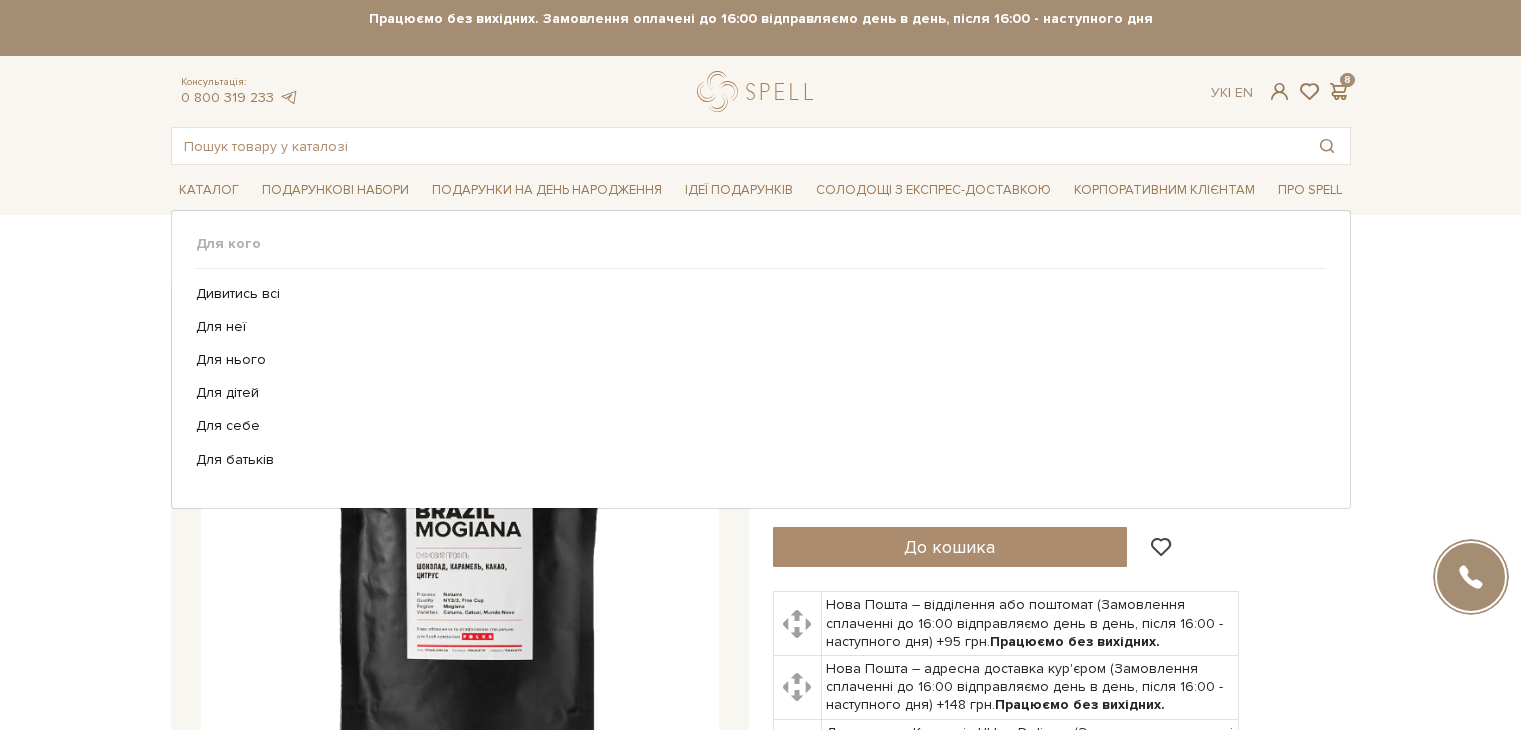 scroll, scrollTop: 0, scrollLeft: 0, axis: both 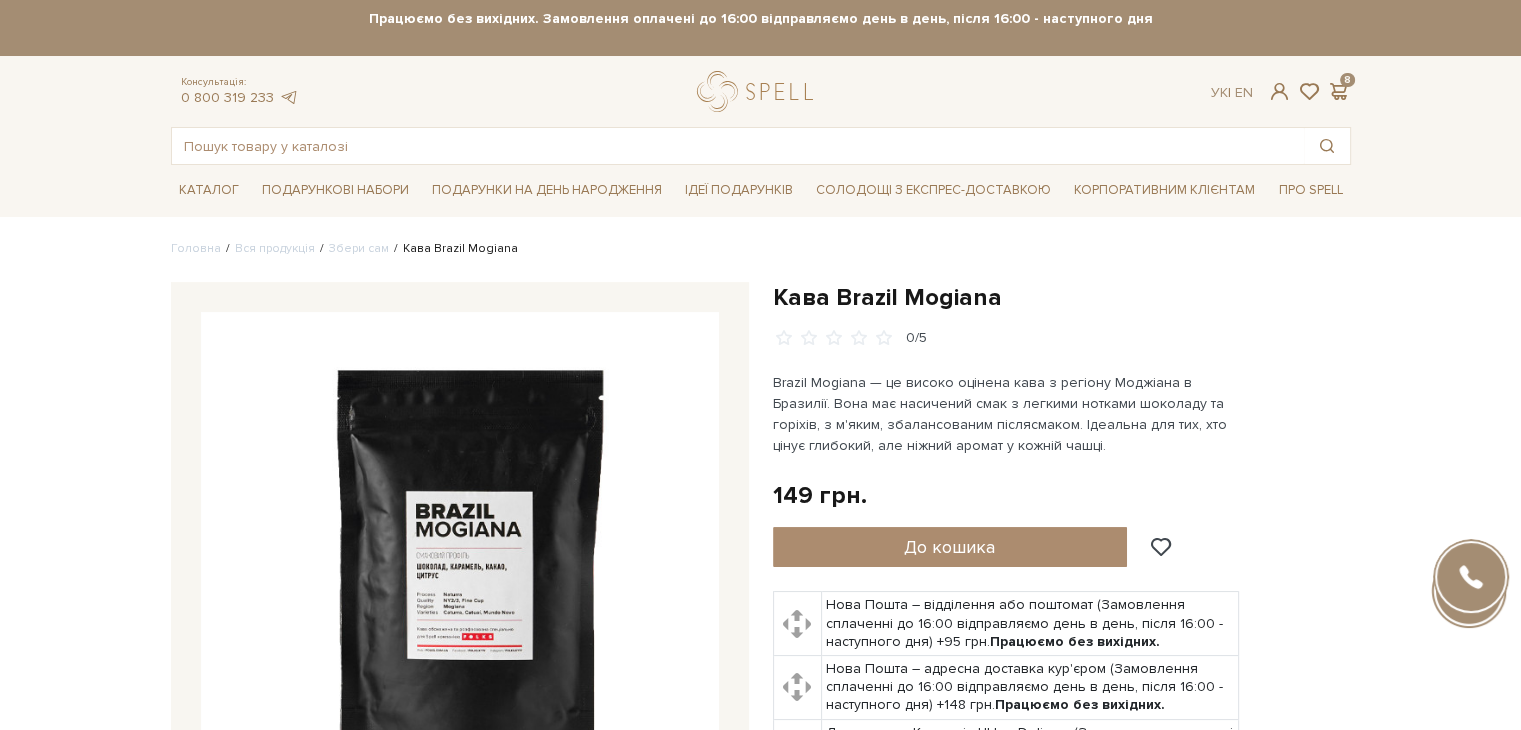 click on "Кава Brazil Mogiana" at bounding box center [1062, 297] 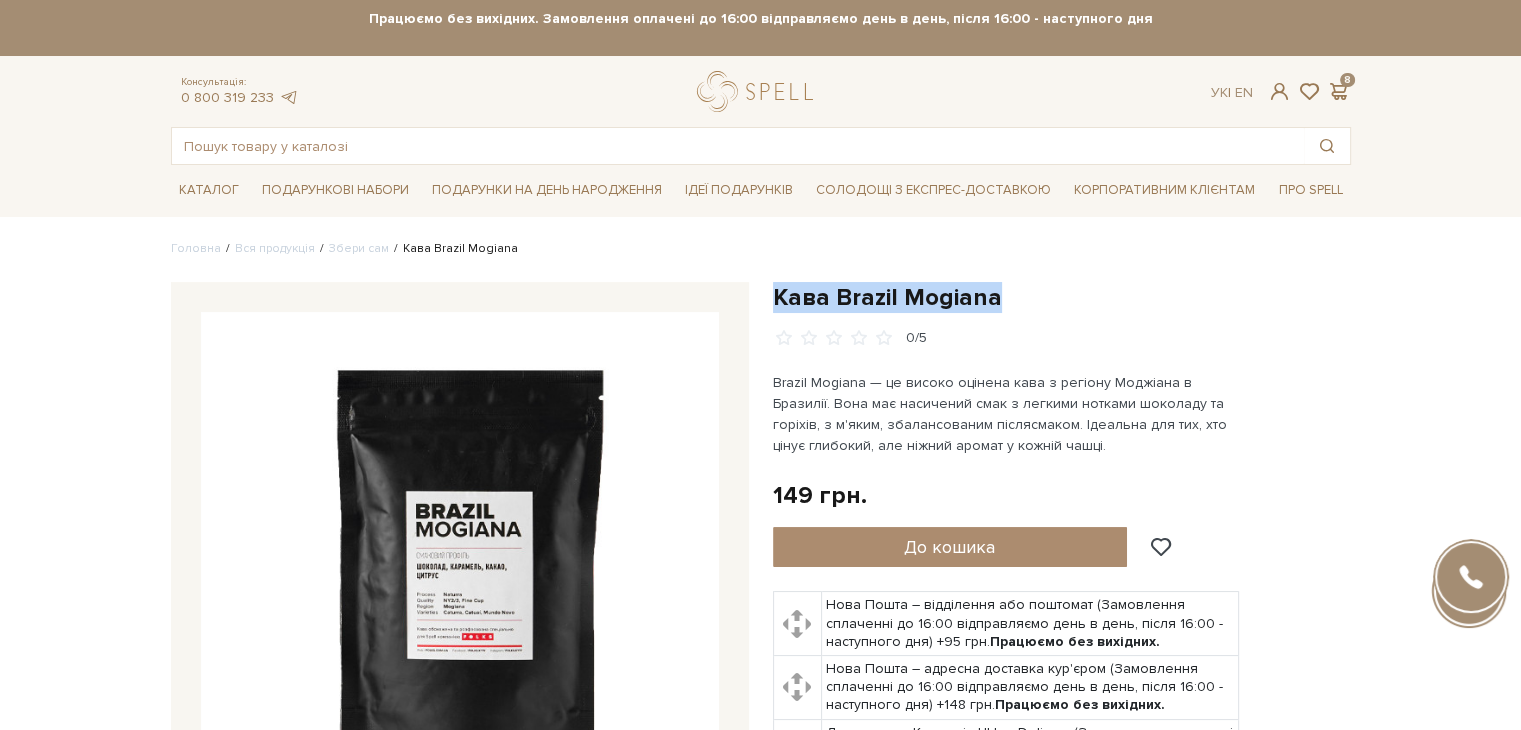 drag, startPoint x: 830, startPoint y: 293, endPoint x: 1024, endPoint y: 308, distance: 194.57903 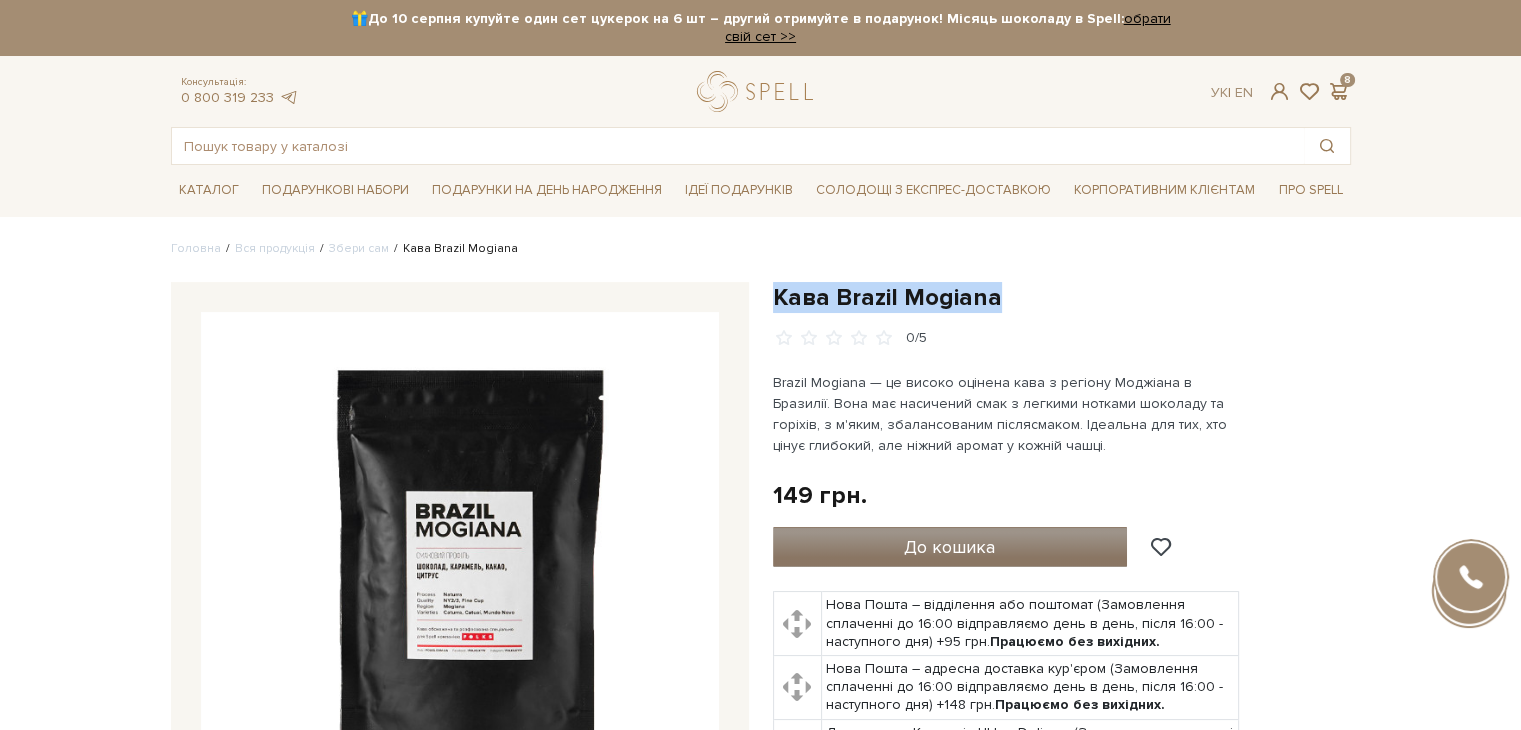 copy on "Кава Brazil Mogiana" 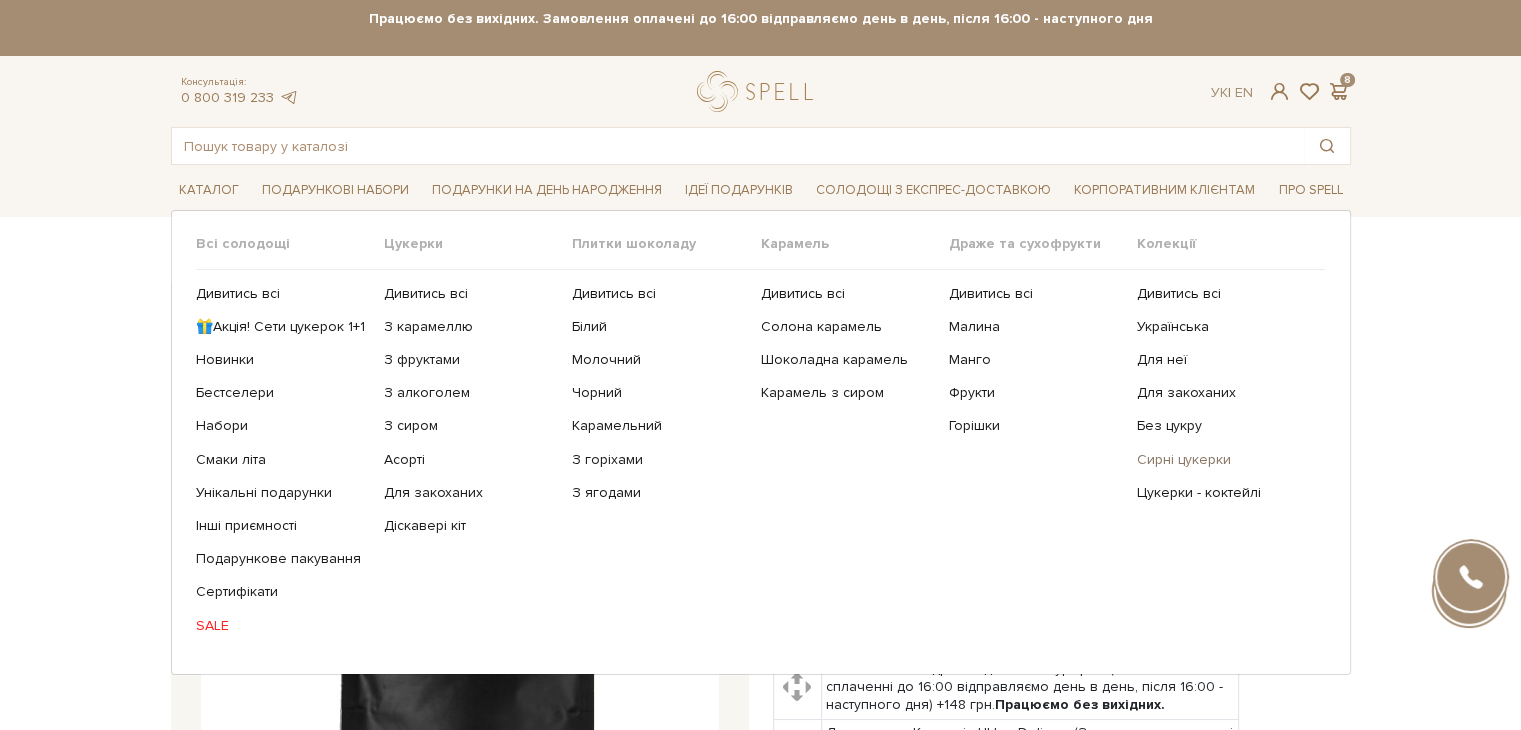 click on "Сирні цукерки" at bounding box center (1223, 460) 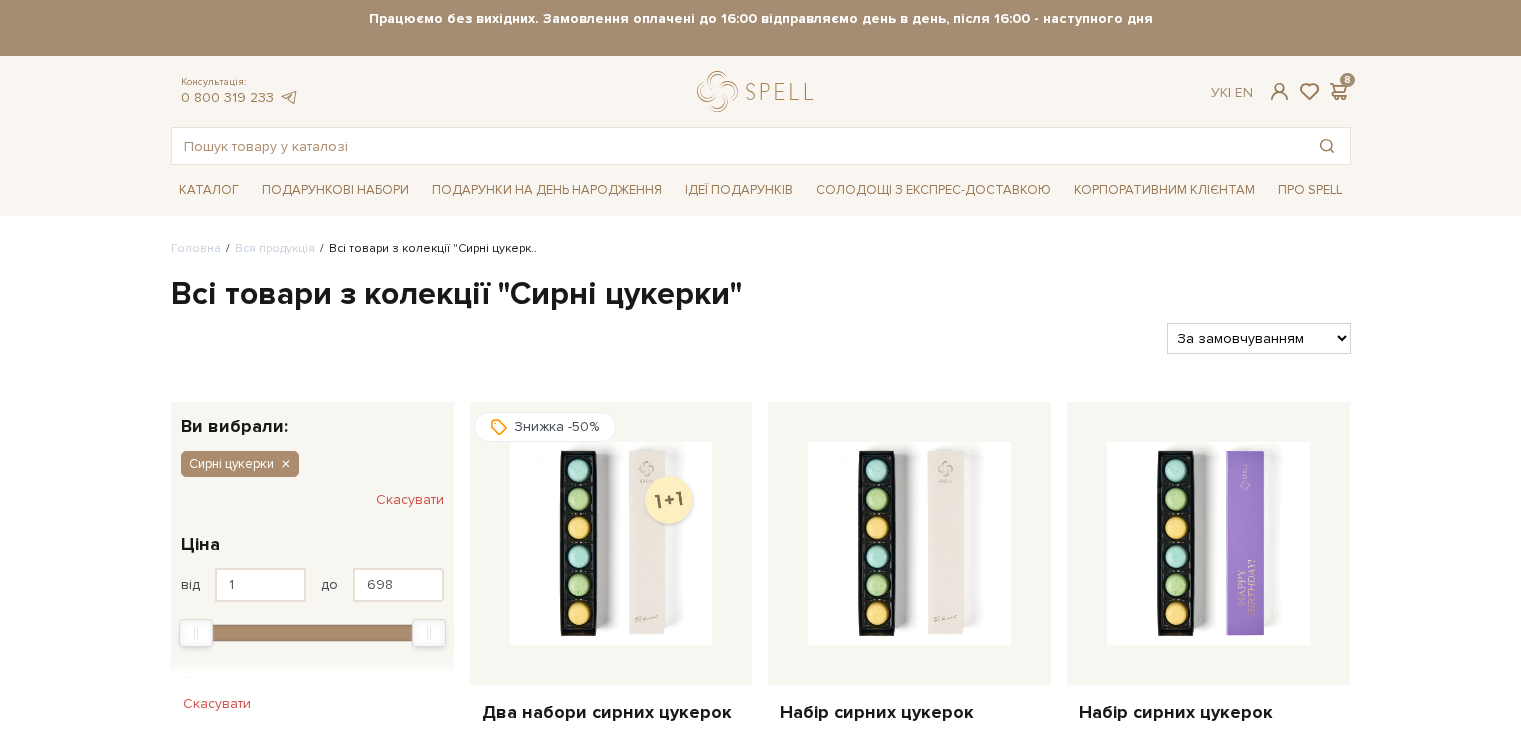 scroll, scrollTop: 0, scrollLeft: 0, axis: both 